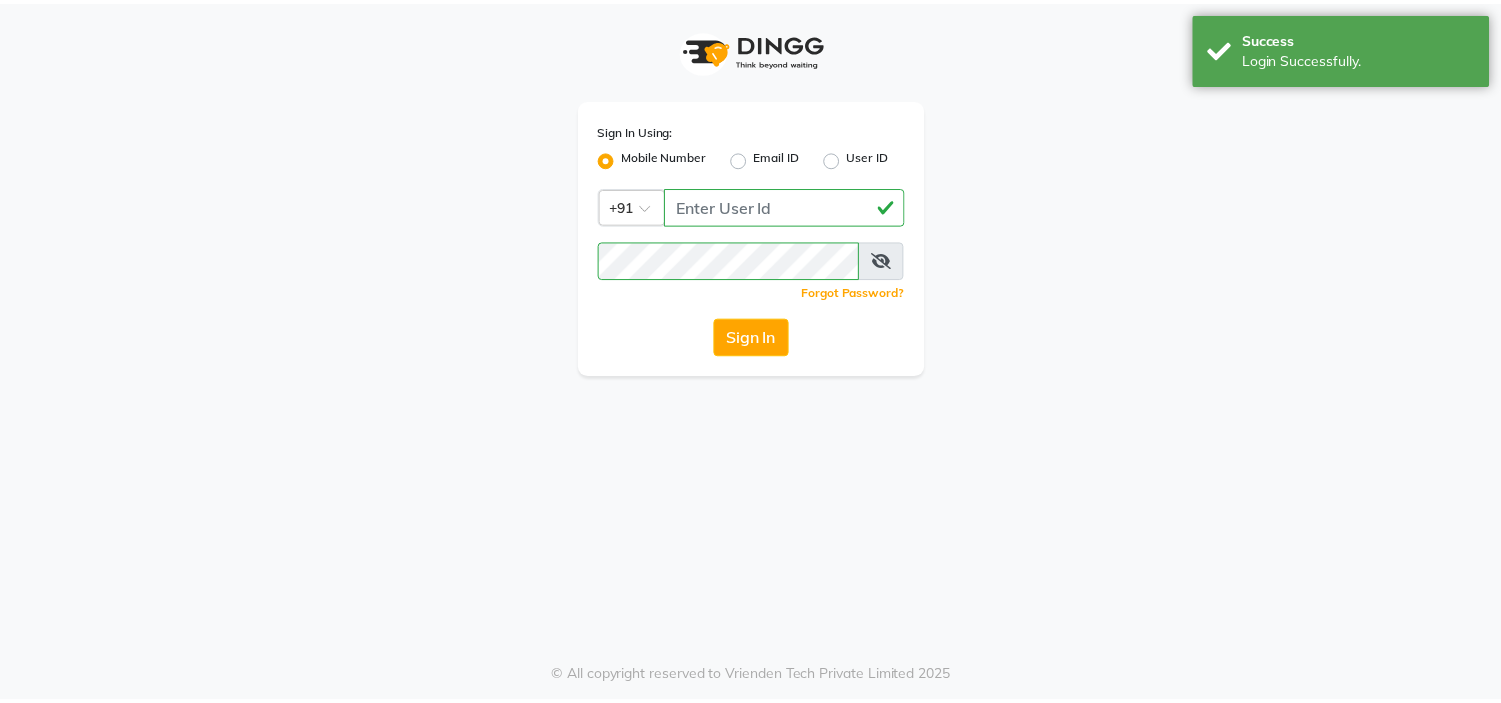 scroll, scrollTop: 0, scrollLeft: 0, axis: both 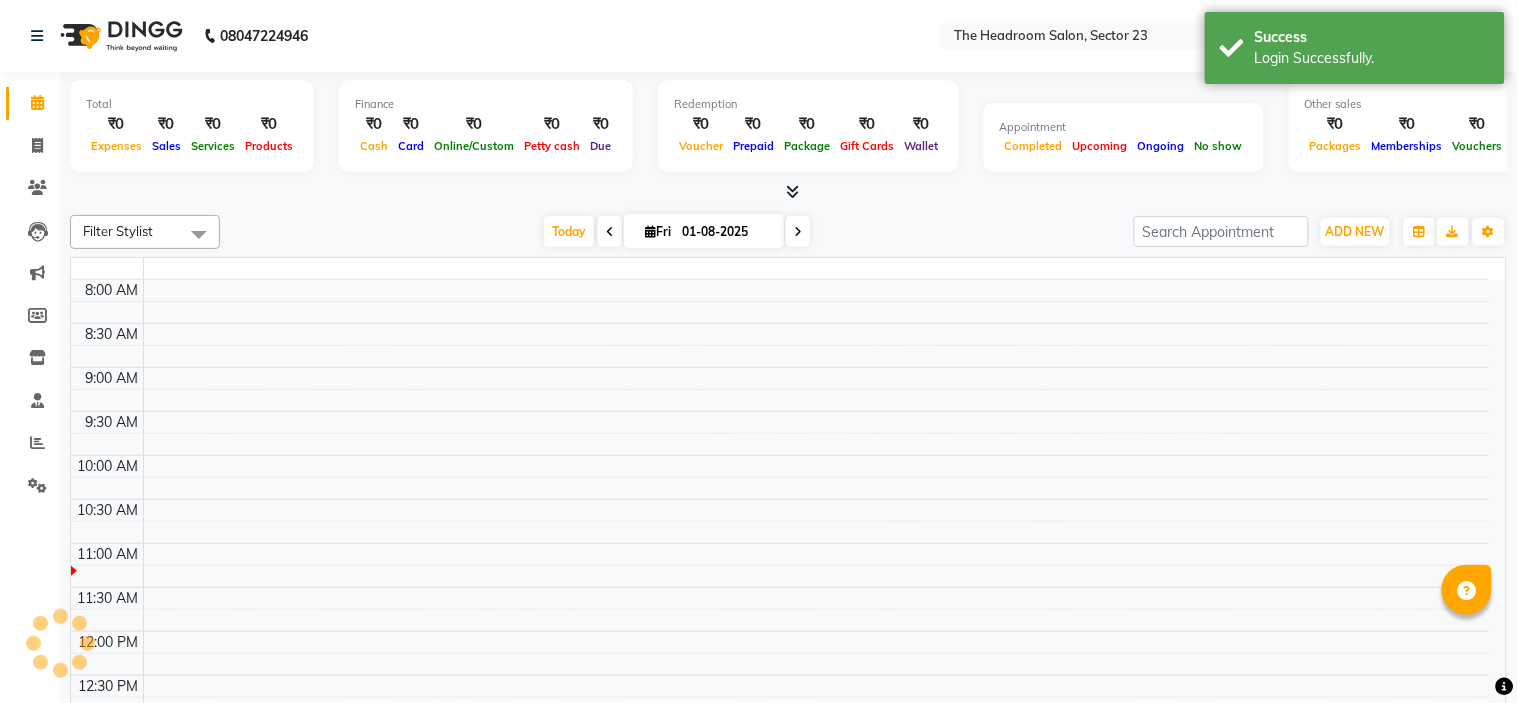 select on "en" 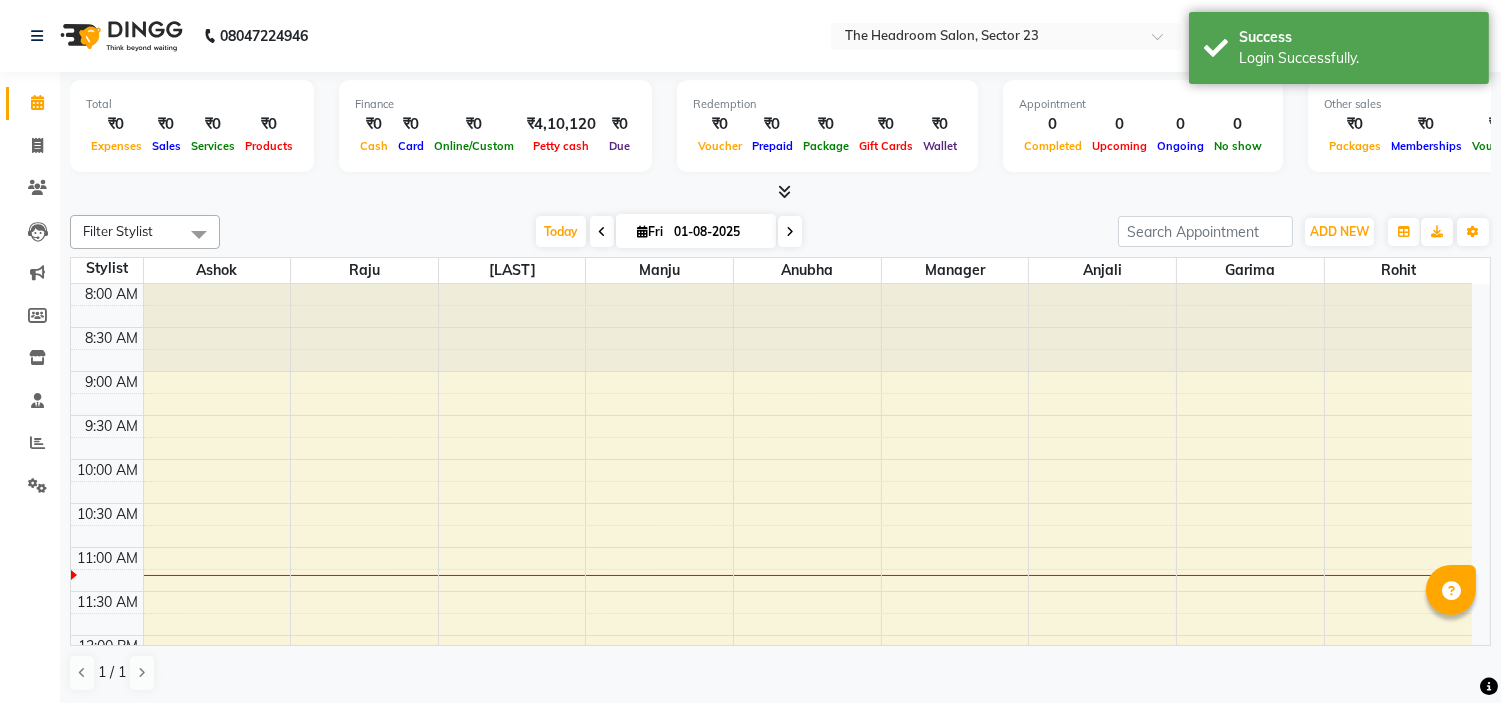 scroll, scrollTop: 0, scrollLeft: 0, axis: both 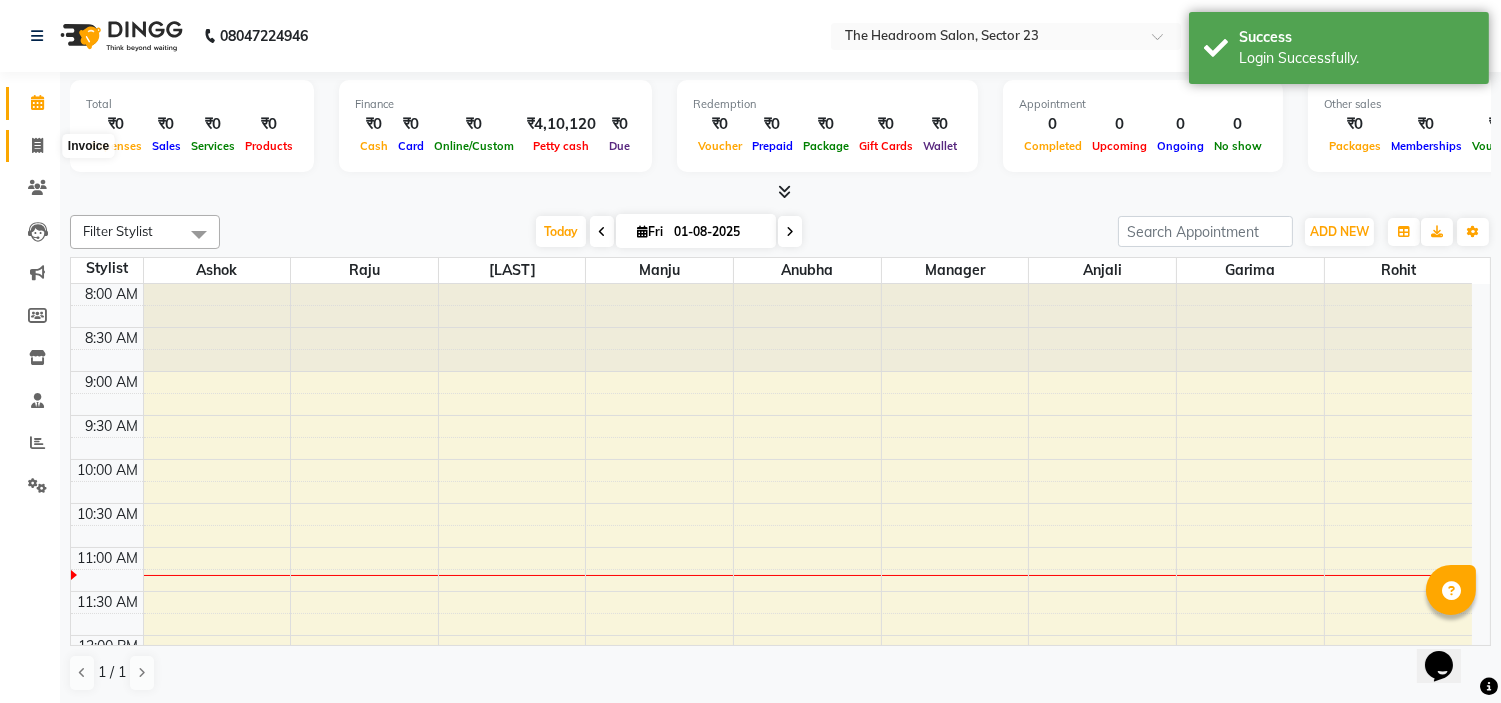 click 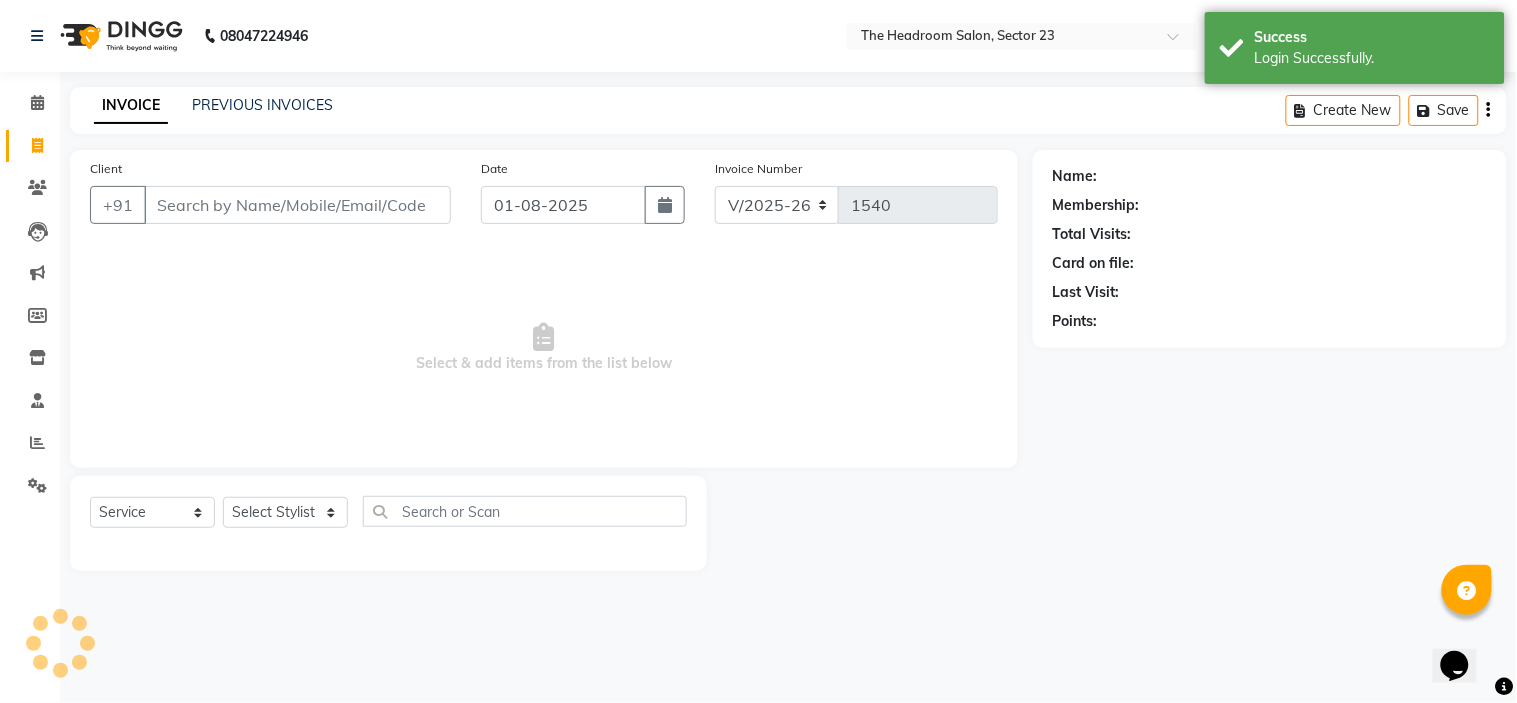 click on "Client" at bounding box center [297, 205] 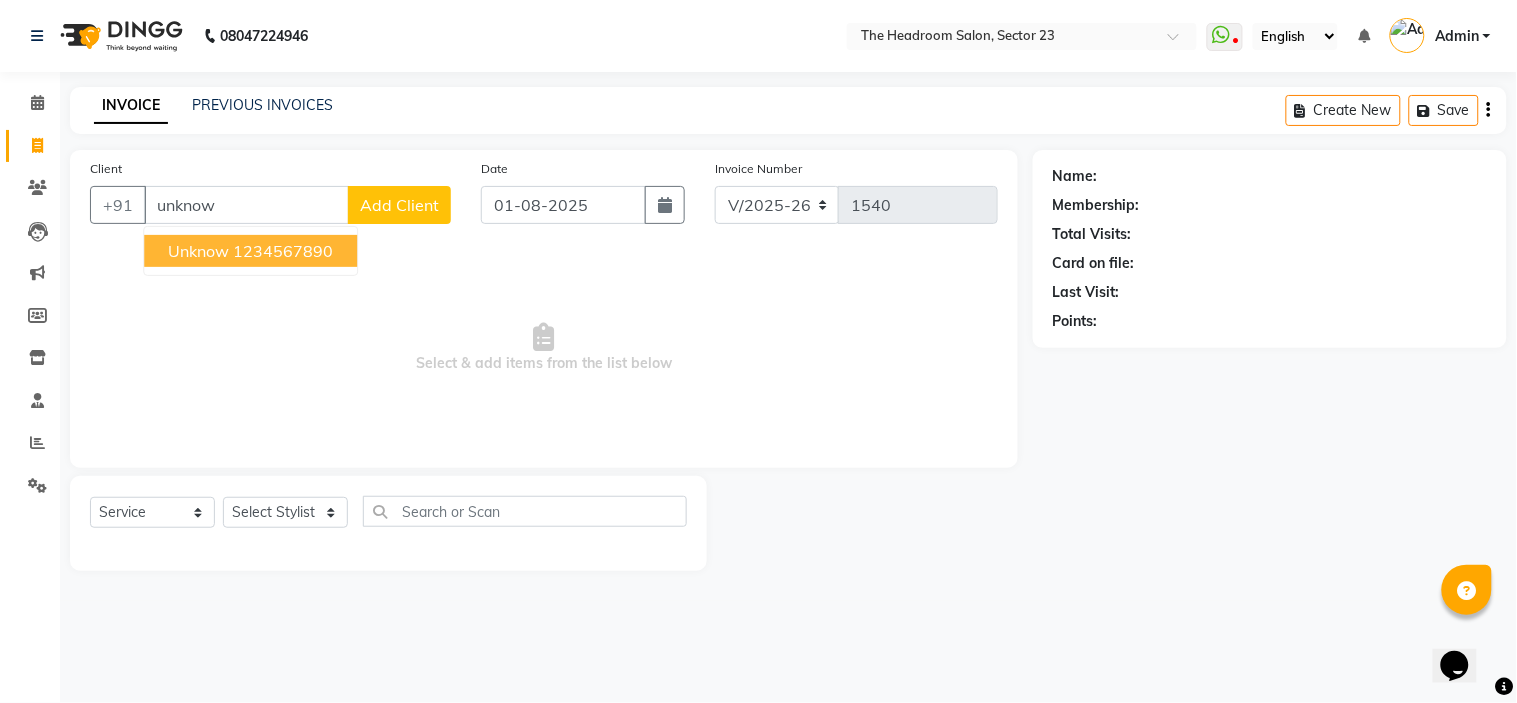 click on "1234567890" at bounding box center [283, 251] 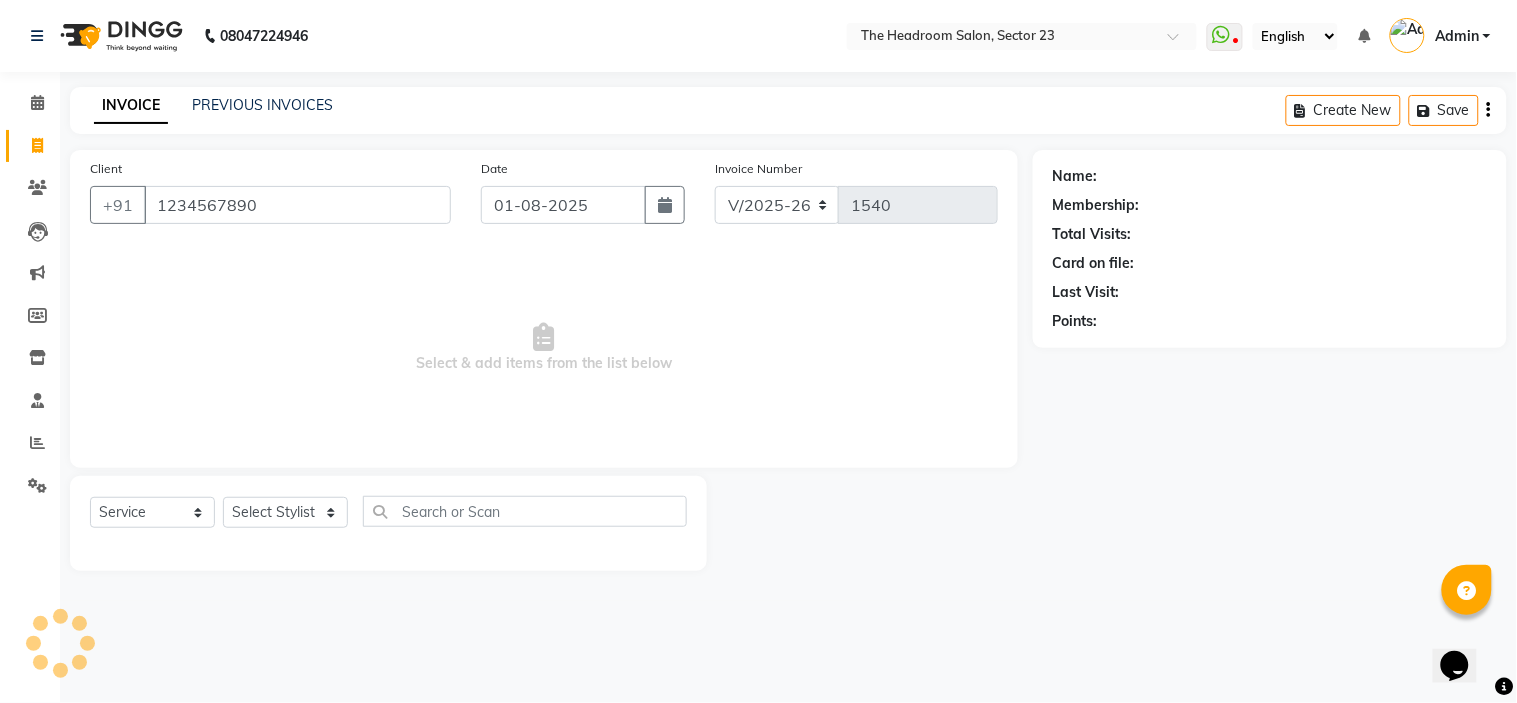 type on "1234567890" 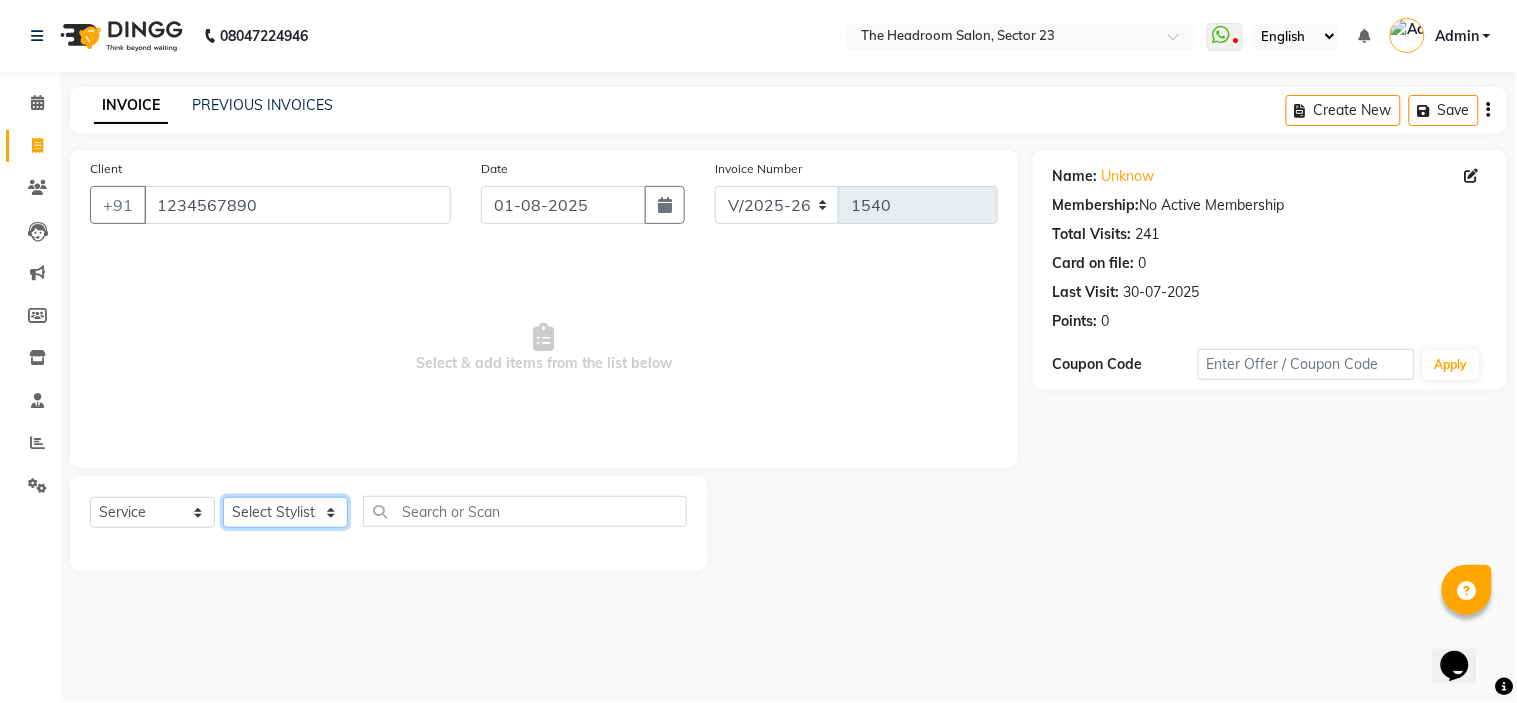 click on "Select Stylist Anjali Anubha Ashok Garima Manager Manju Raju Rohit Shahbaz" 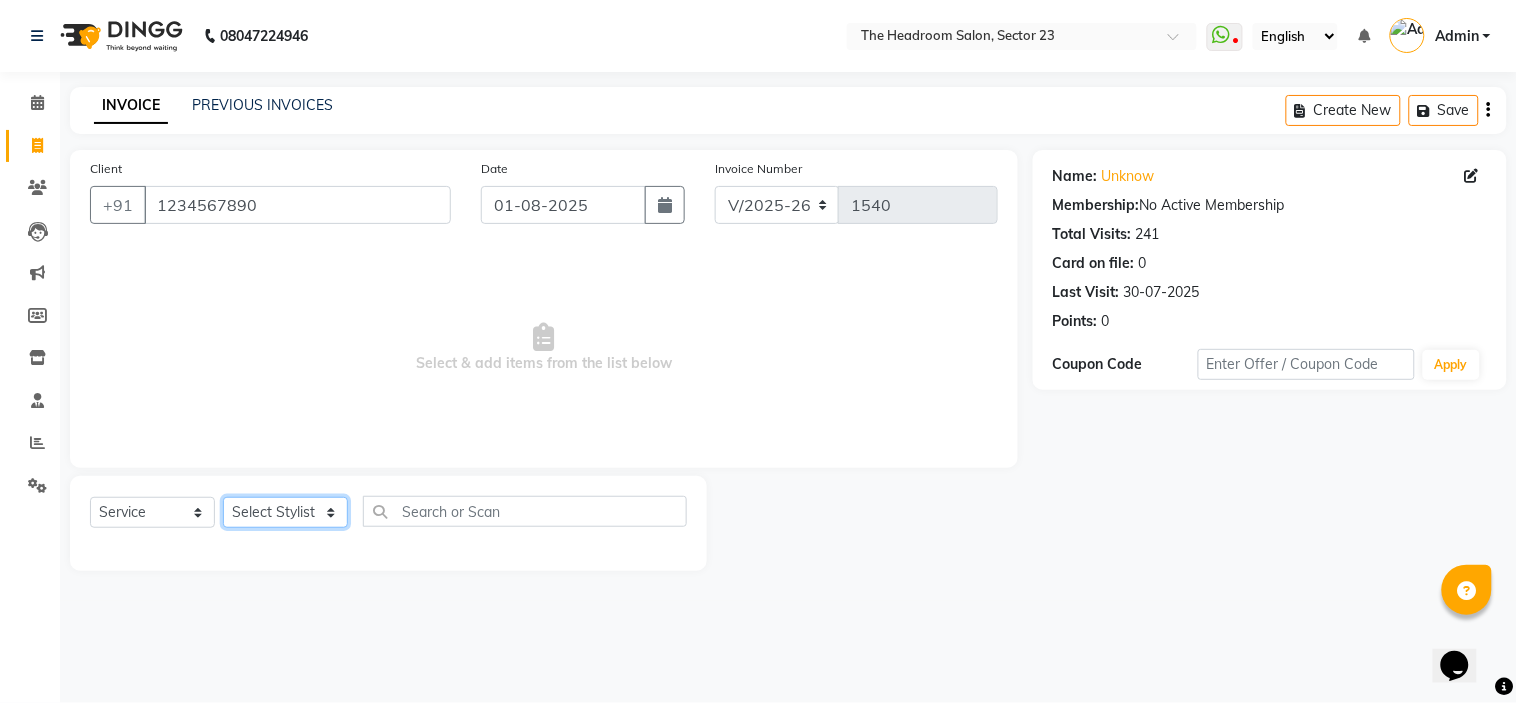 select on "53422" 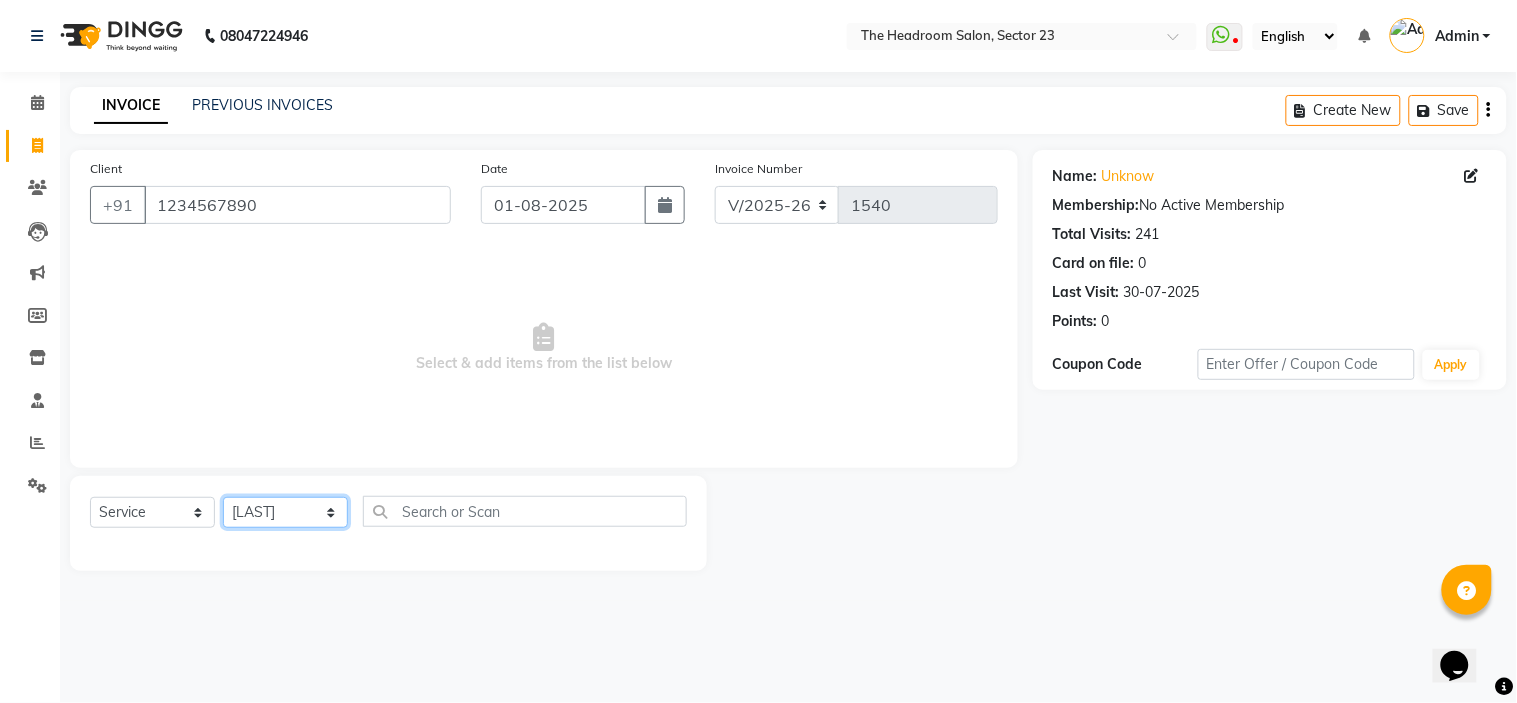 click on "Select Stylist Anjali Anubha Ashok Garima Manager Manju Raju Rohit Shahbaz" 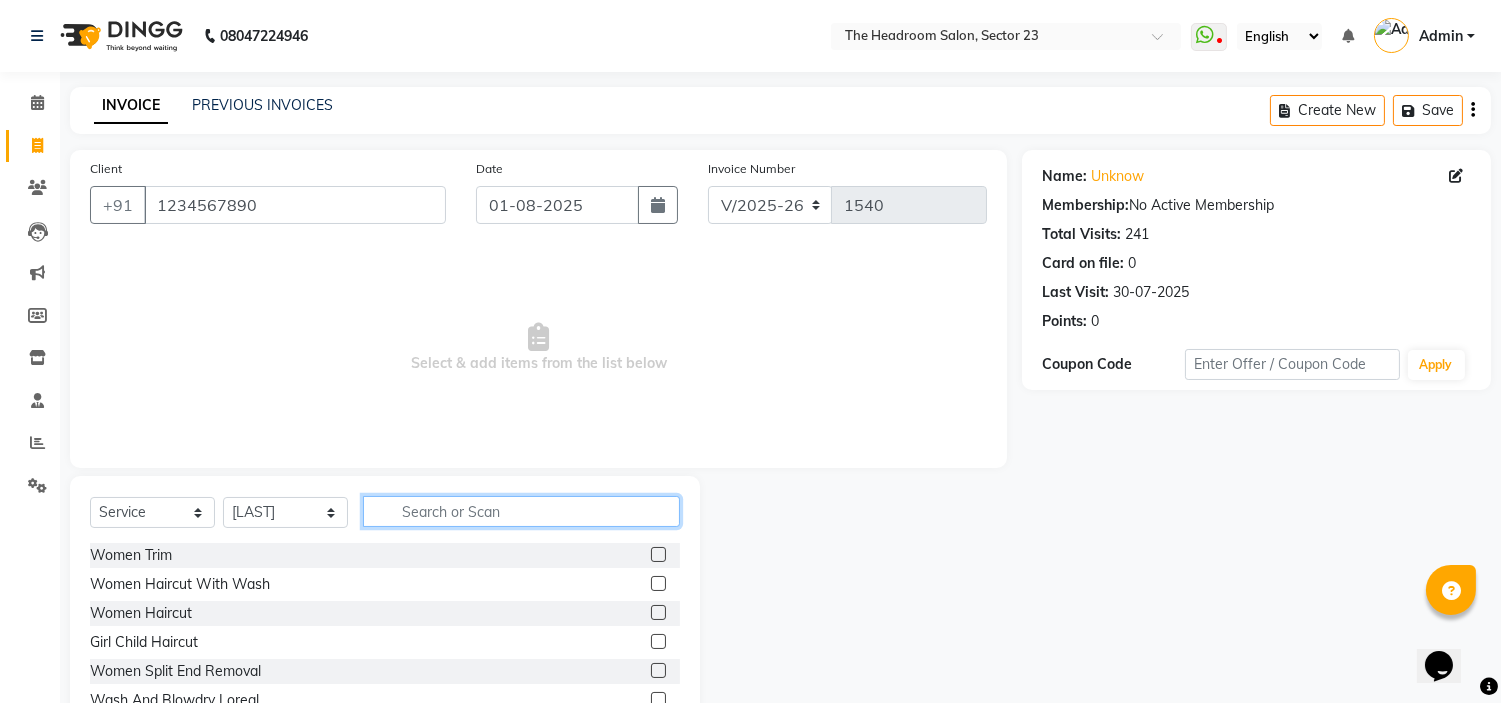click 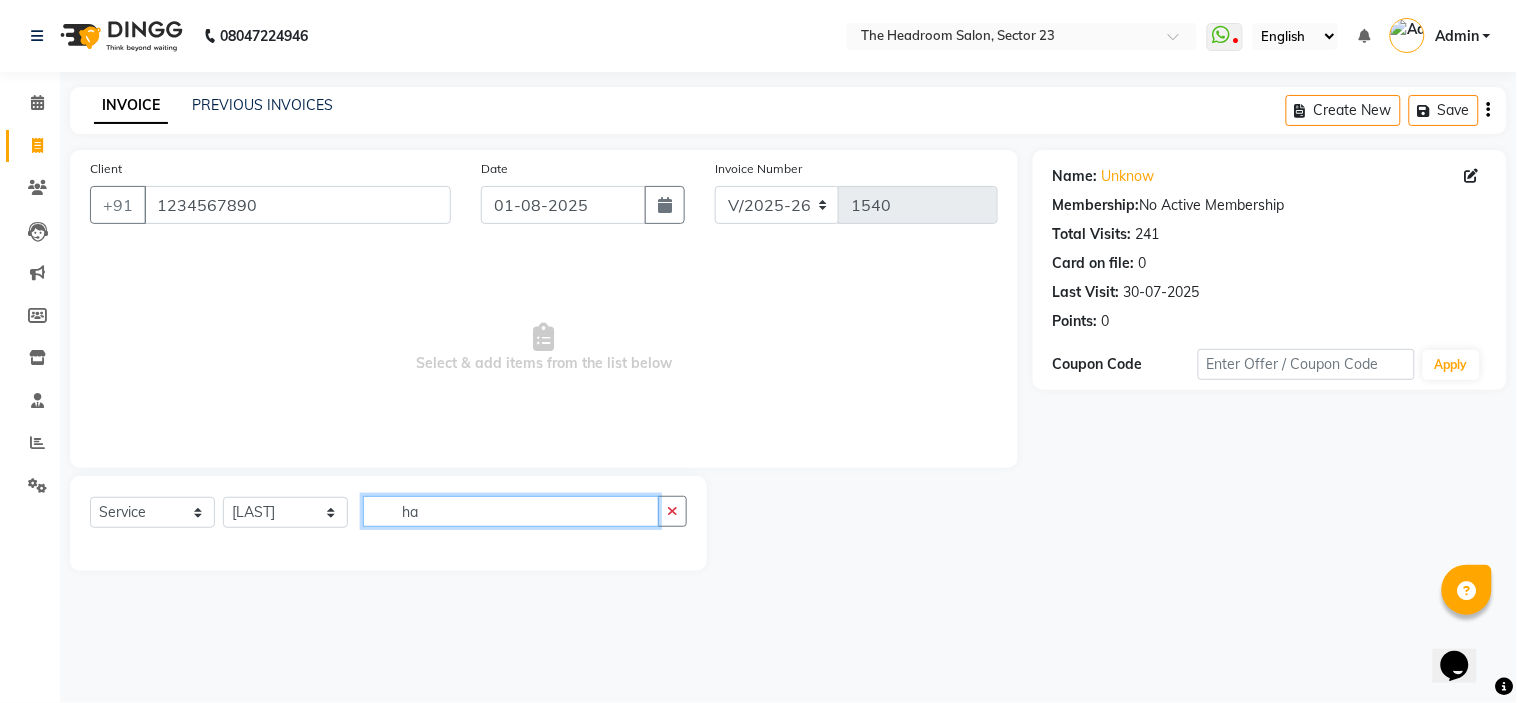 type on "h" 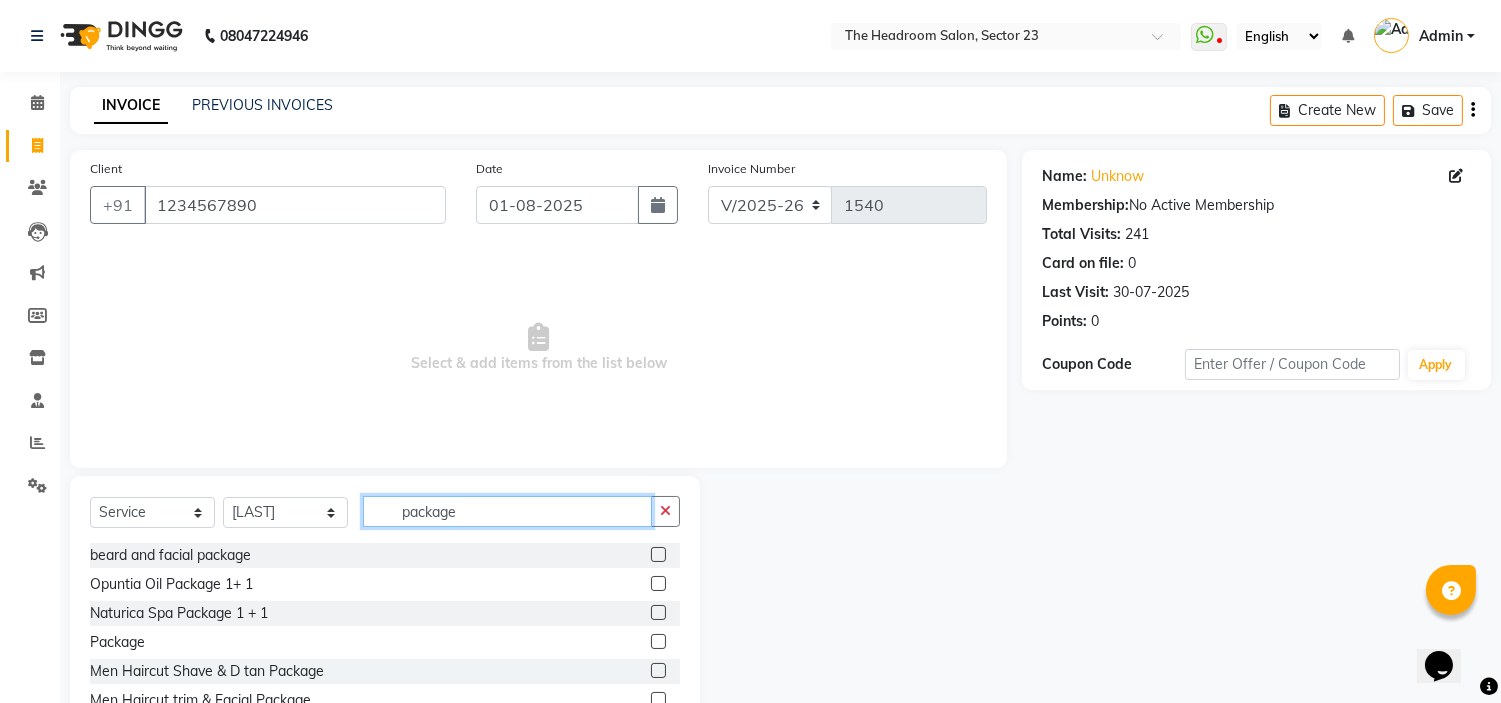 scroll, scrollTop: 97, scrollLeft: 0, axis: vertical 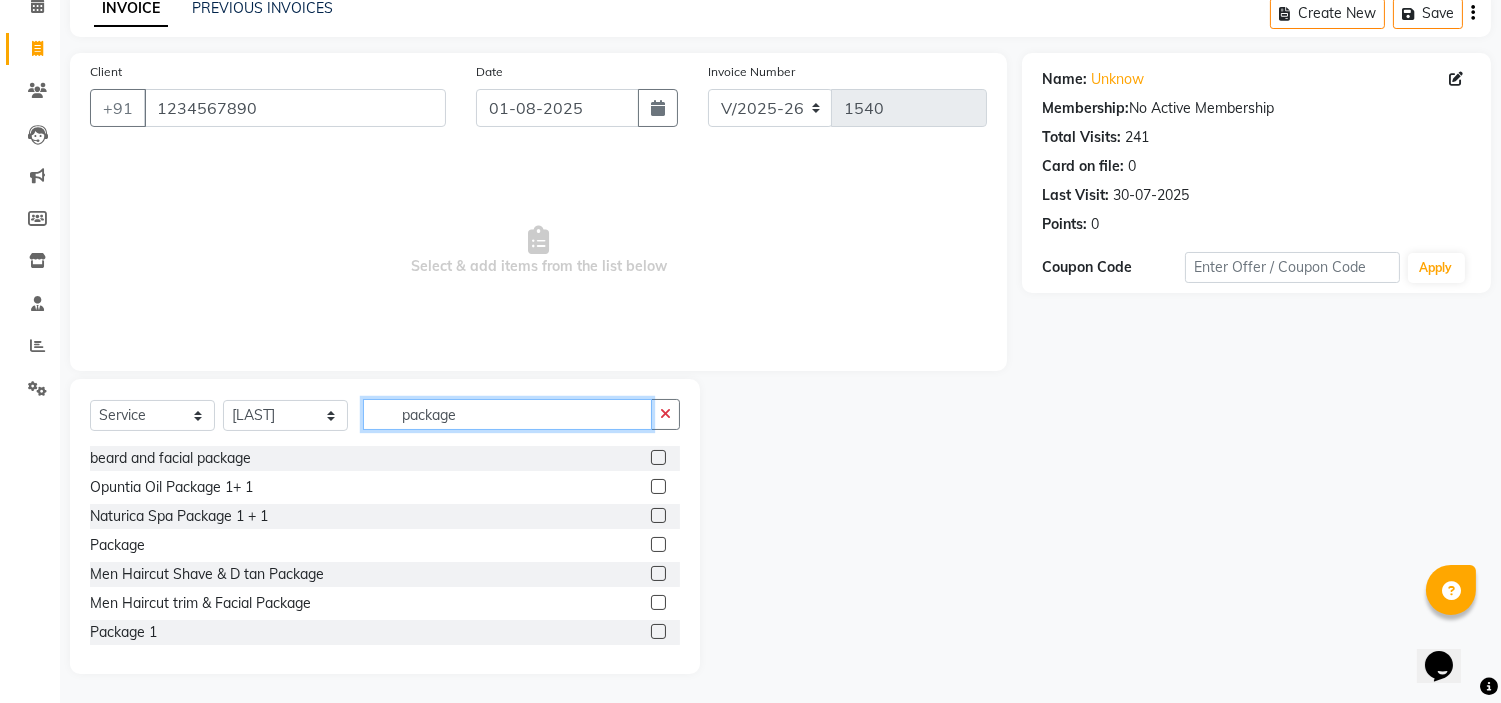 type on "package" 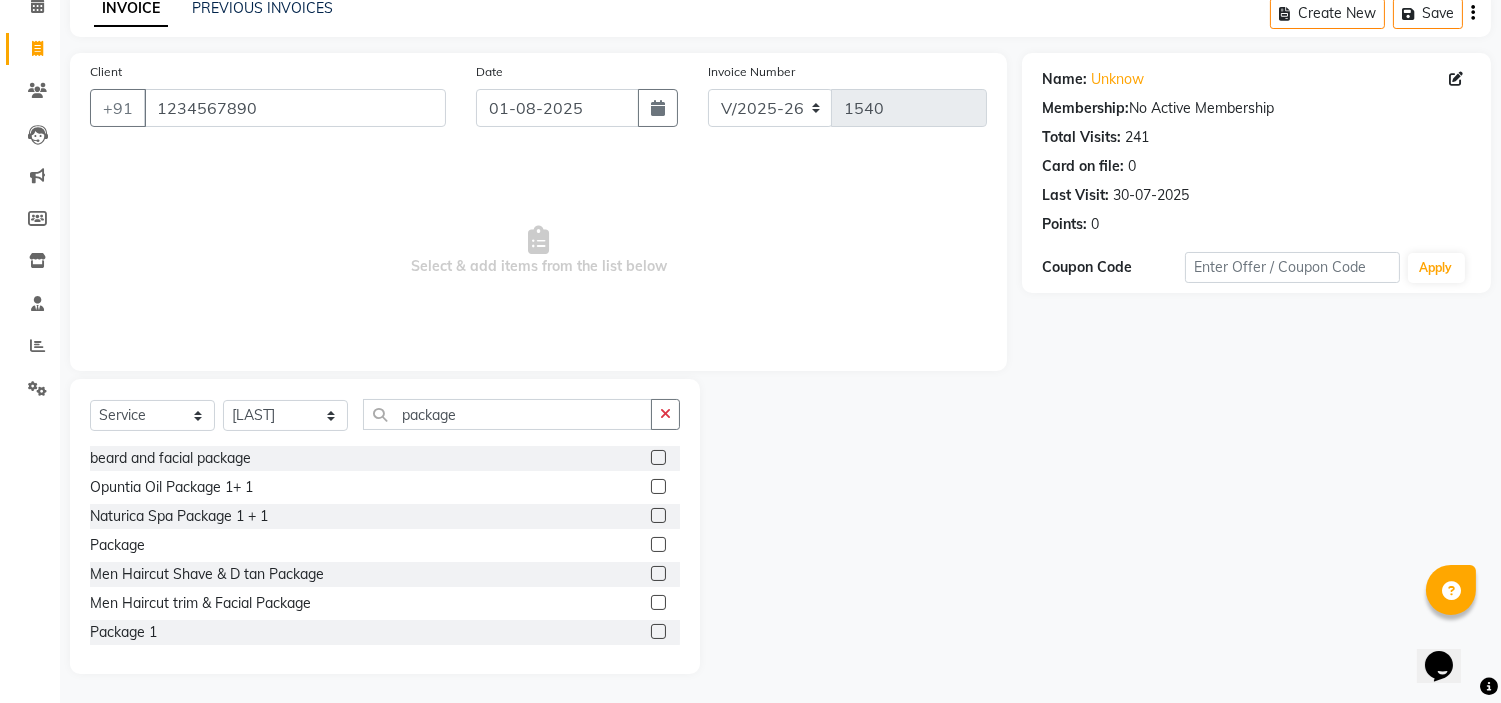 click 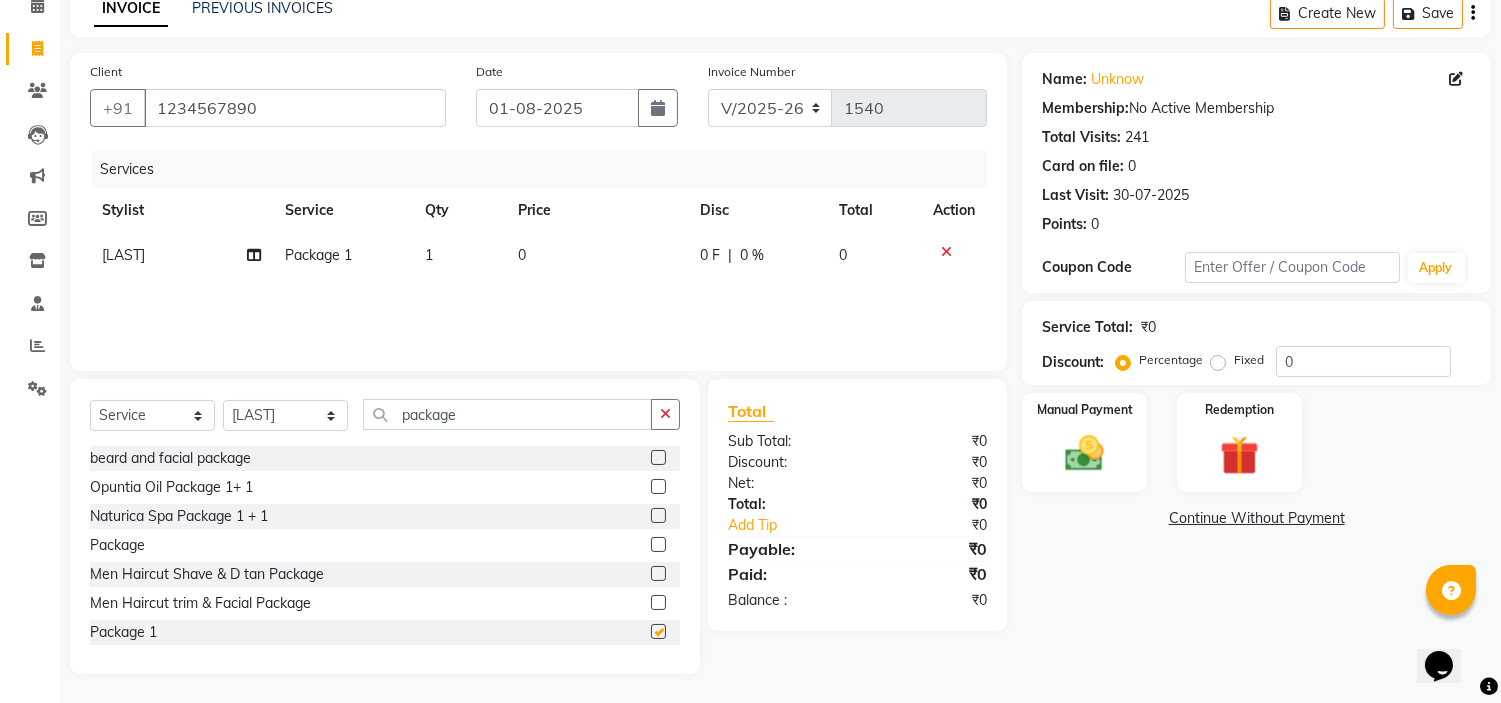 checkbox on "false" 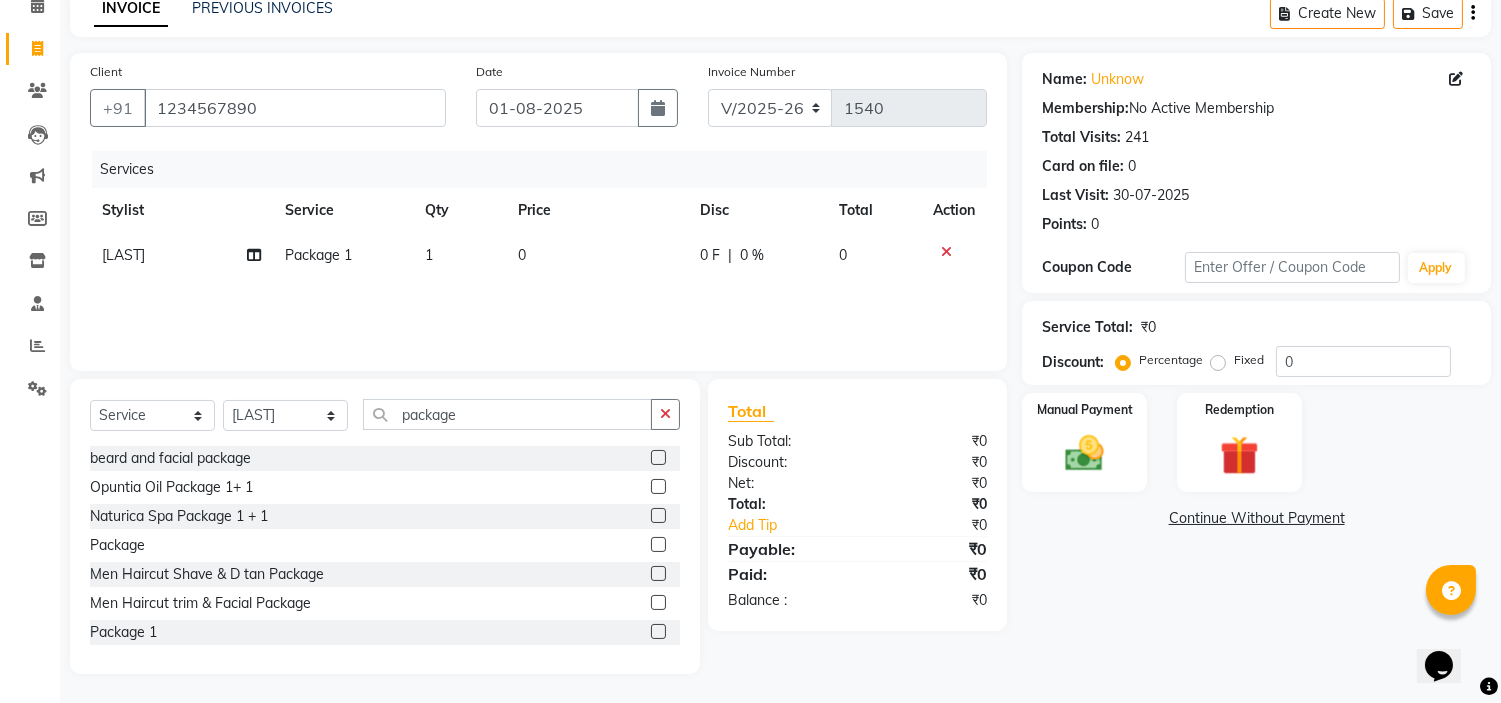 click on "0" 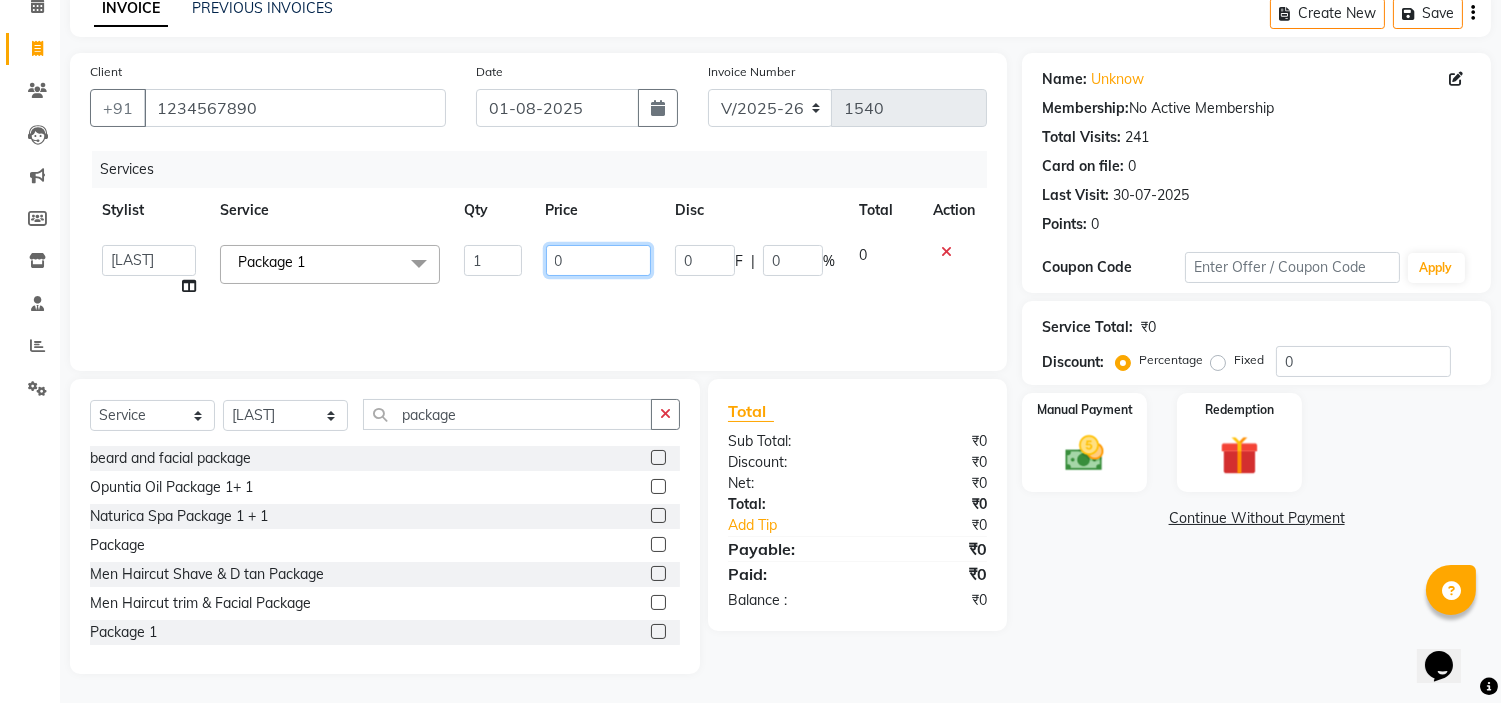 drag, startPoint x: 588, startPoint y: 262, endPoint x: 453, endPoint y: 254, distance: 135.23683 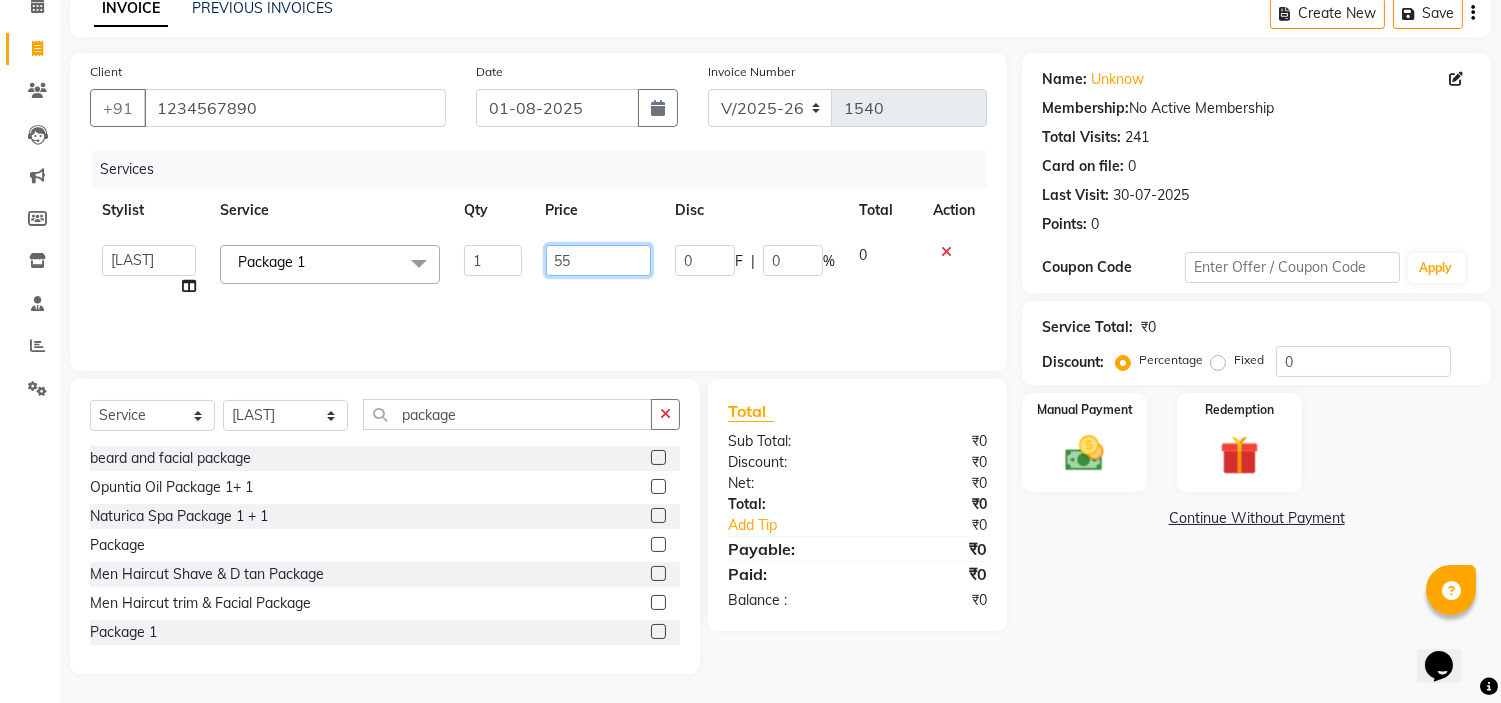type on "550" 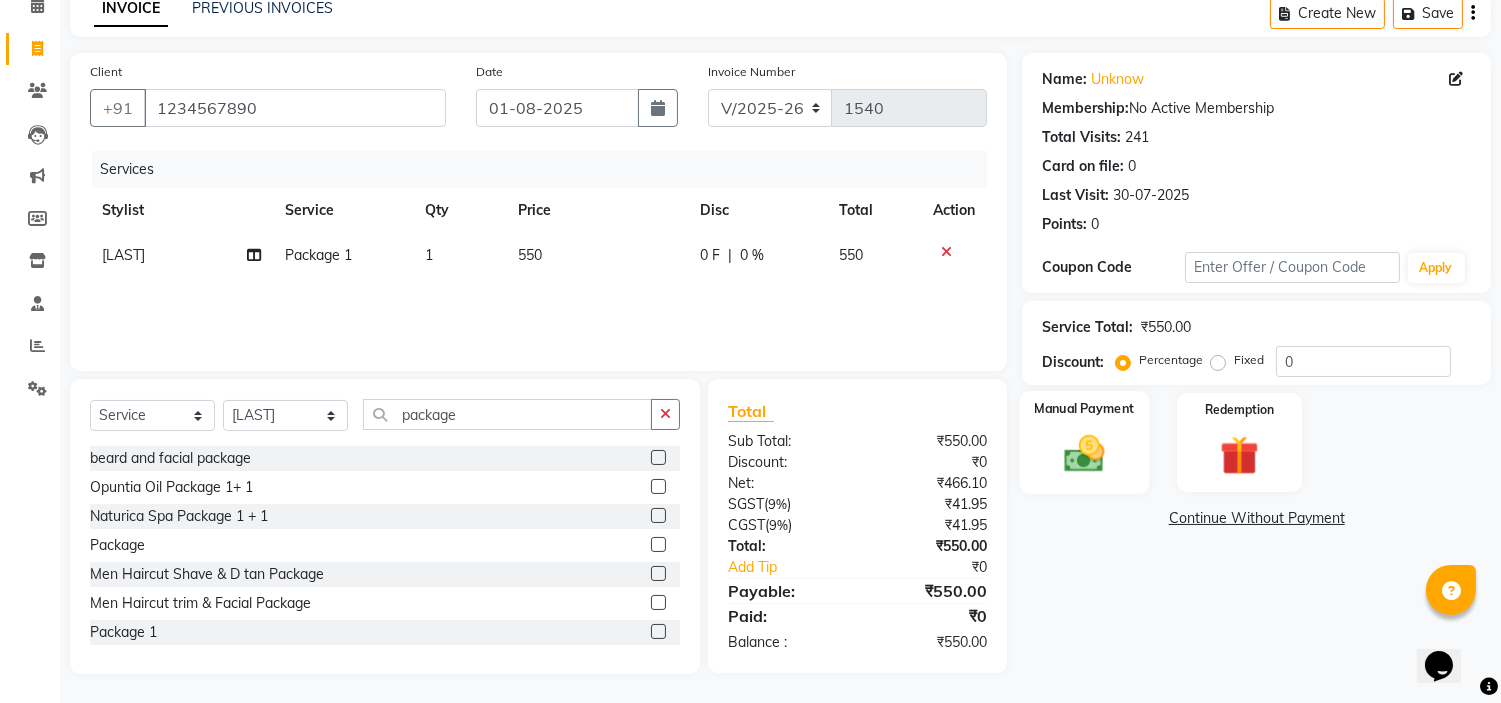 click 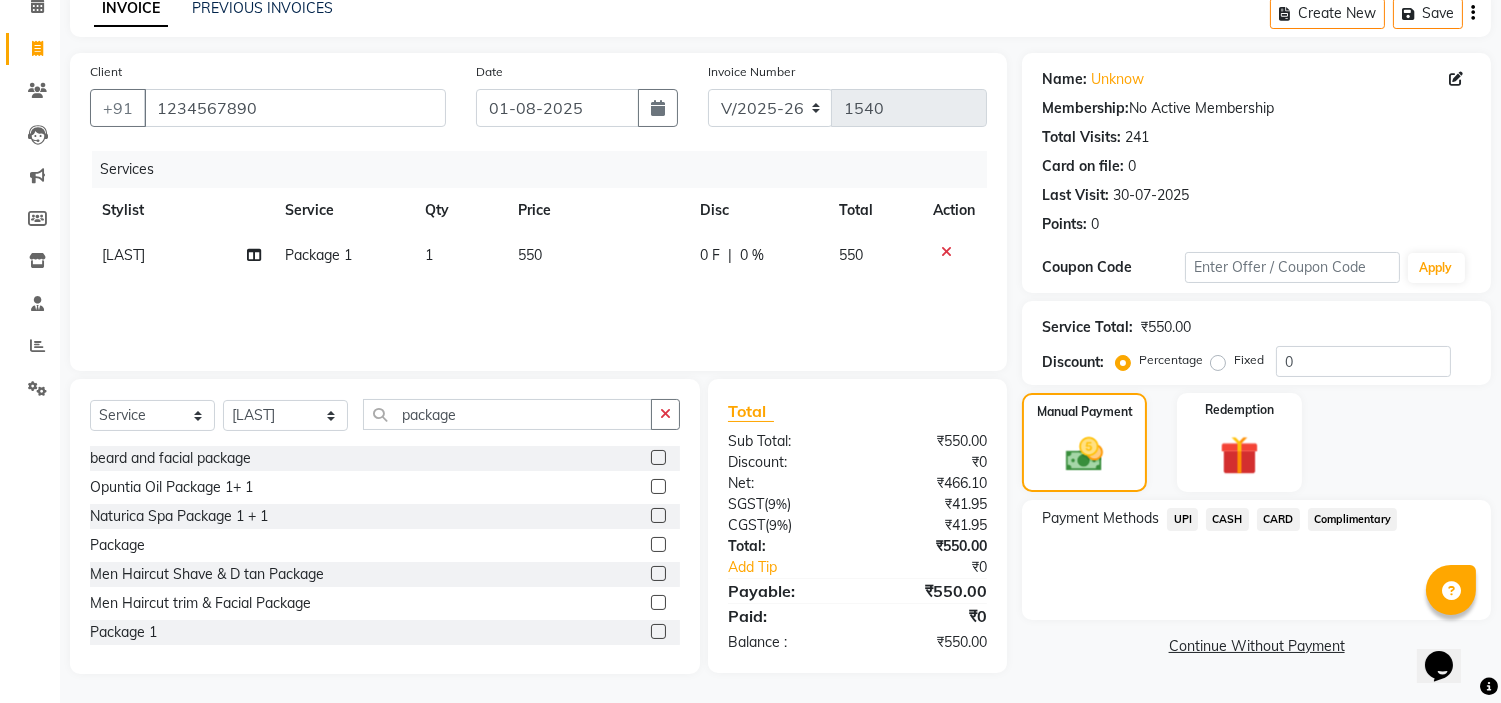 click on "UPI" 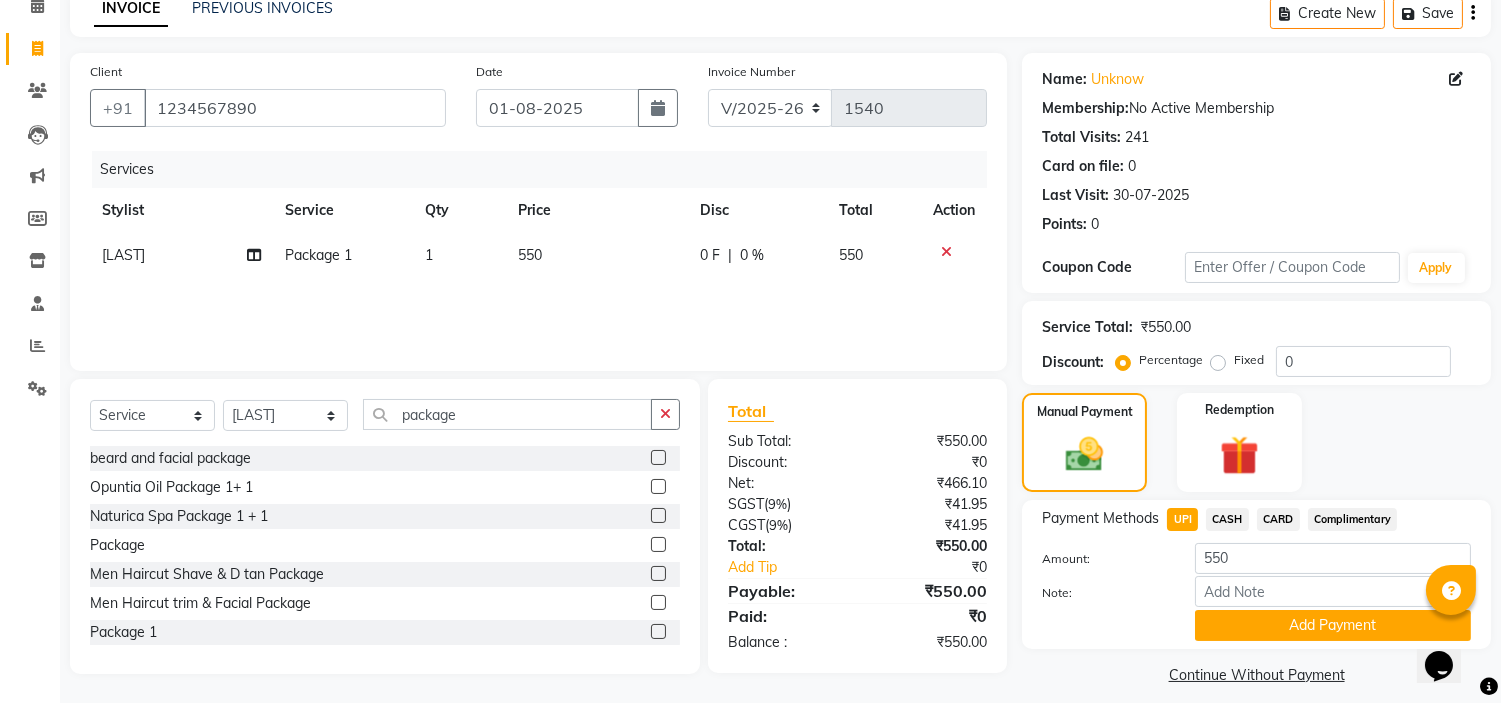 drag, startPoint x: 1383, startPoint y: 612, endPoint x: 1363, endPoint y: 621, distance: 21.931713 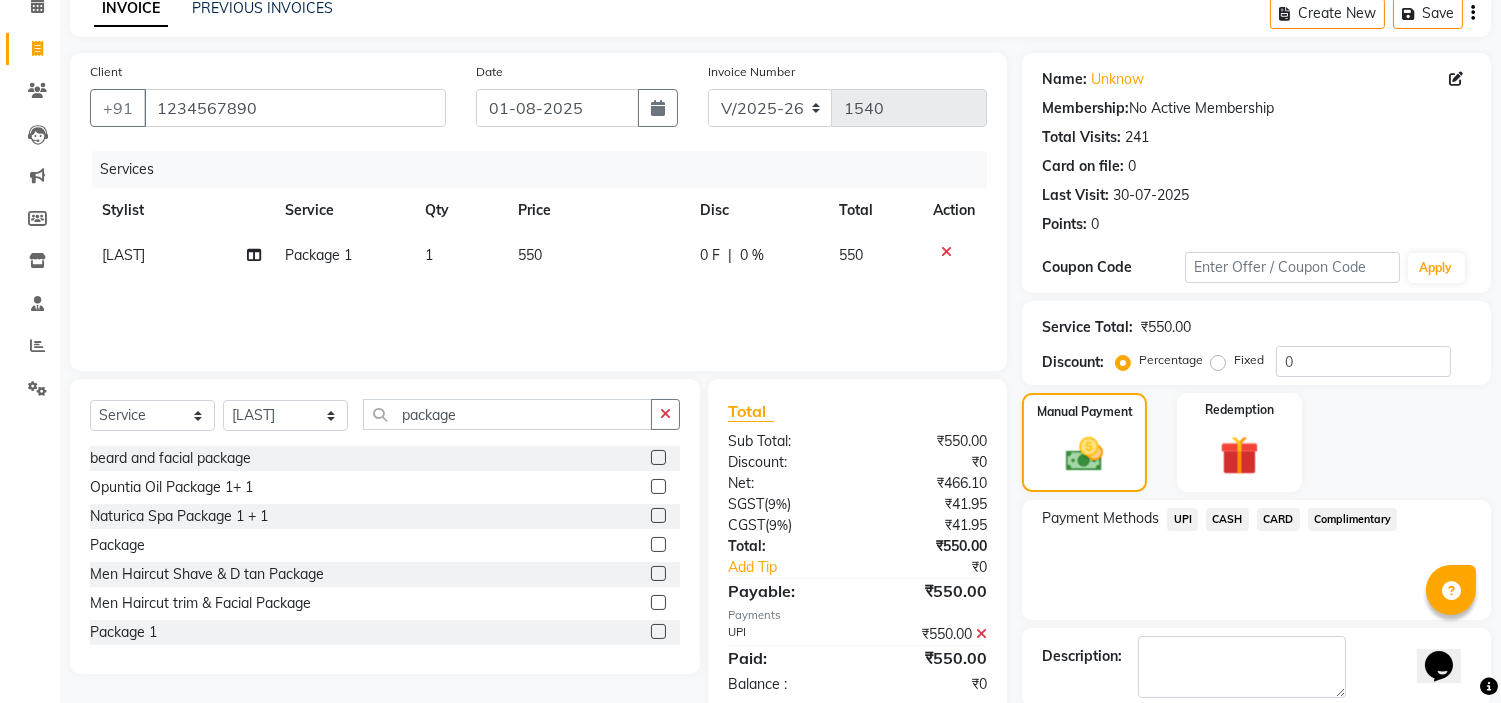 scroll, scrollTop: 196, scrollLeft: 0, axis: vertical 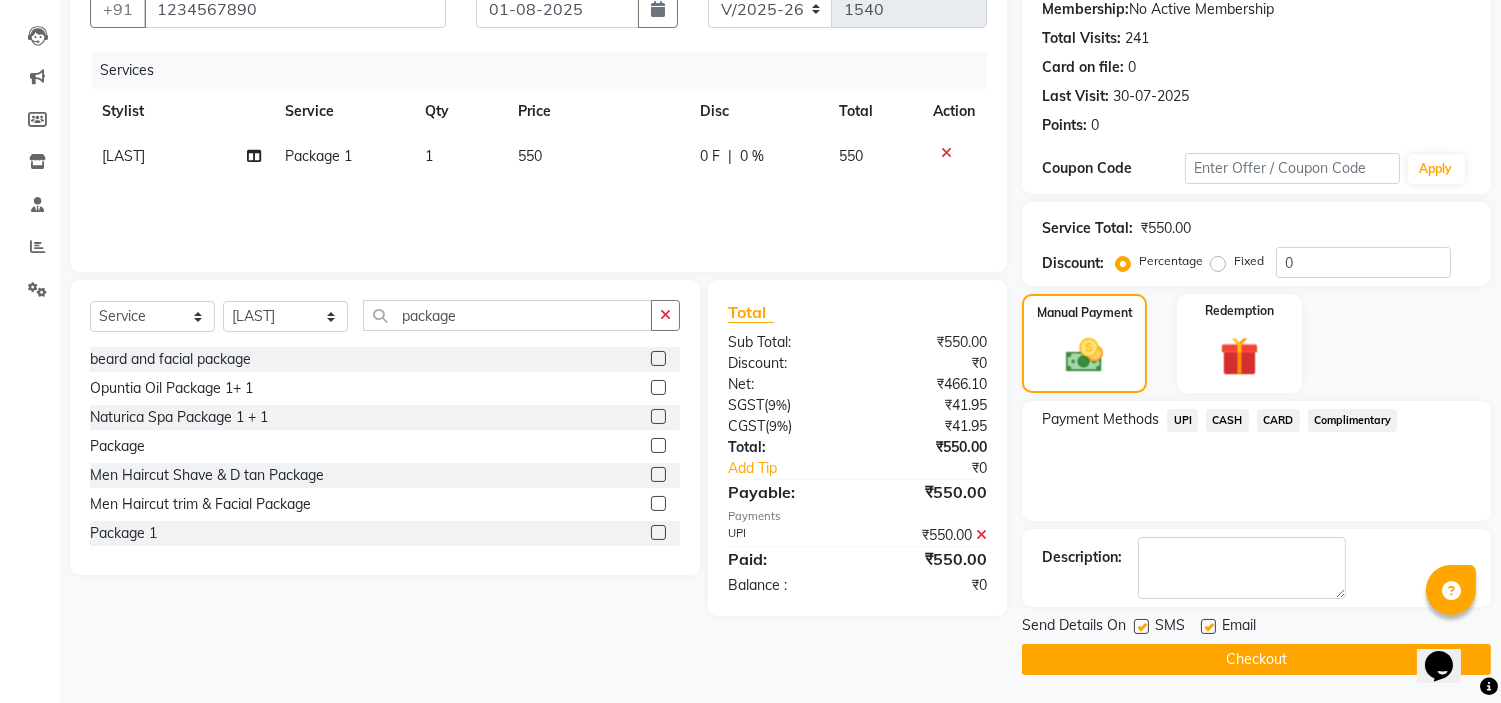 click on "Checkout" 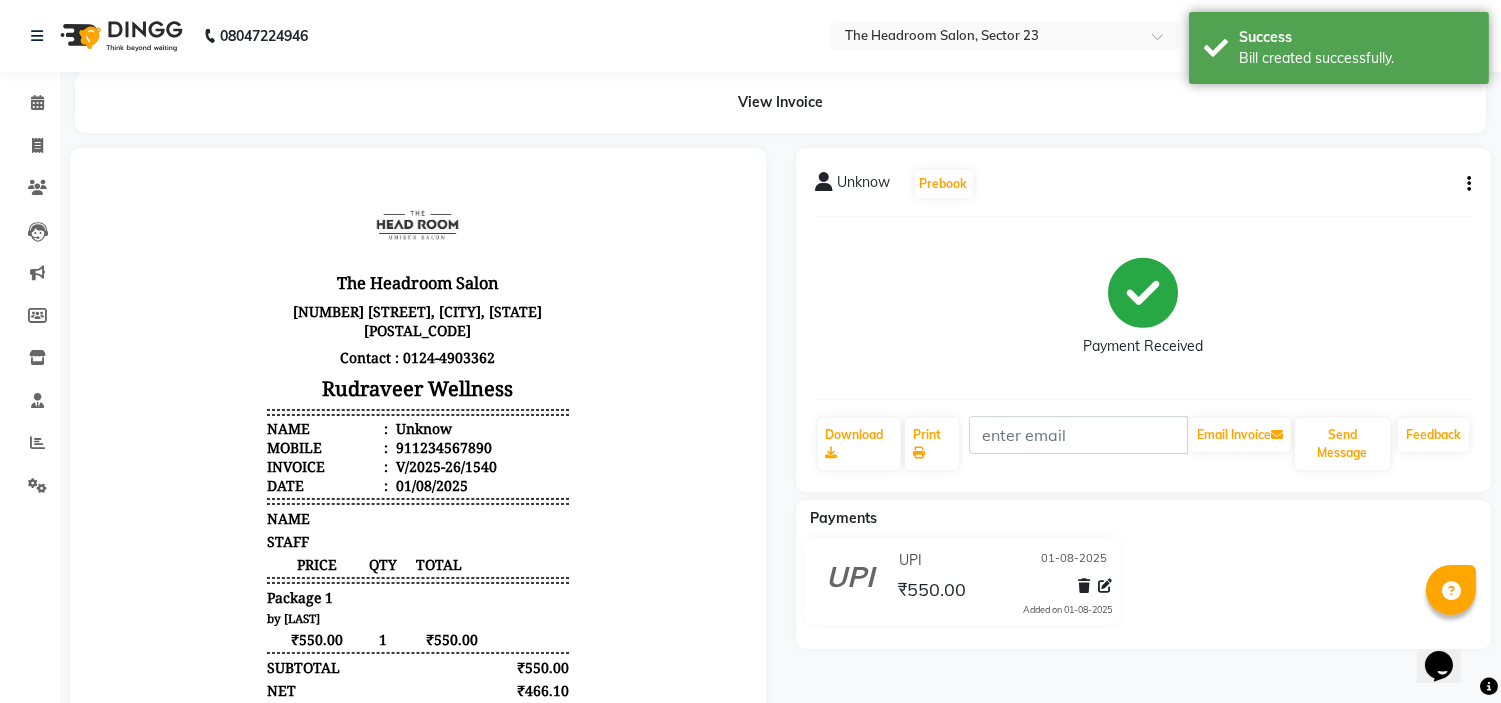 scroll, scrollTop: 0, scrollLeft: 0, axis: both 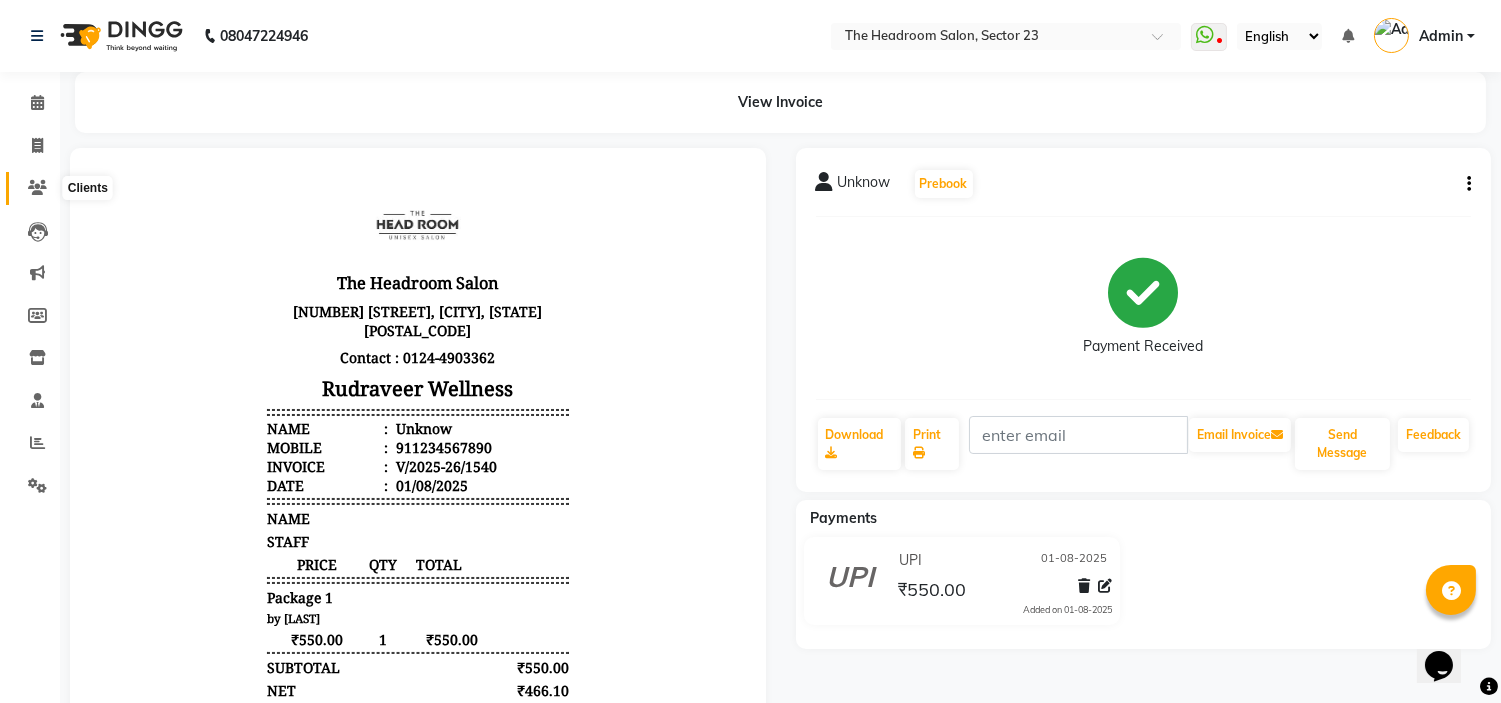 click 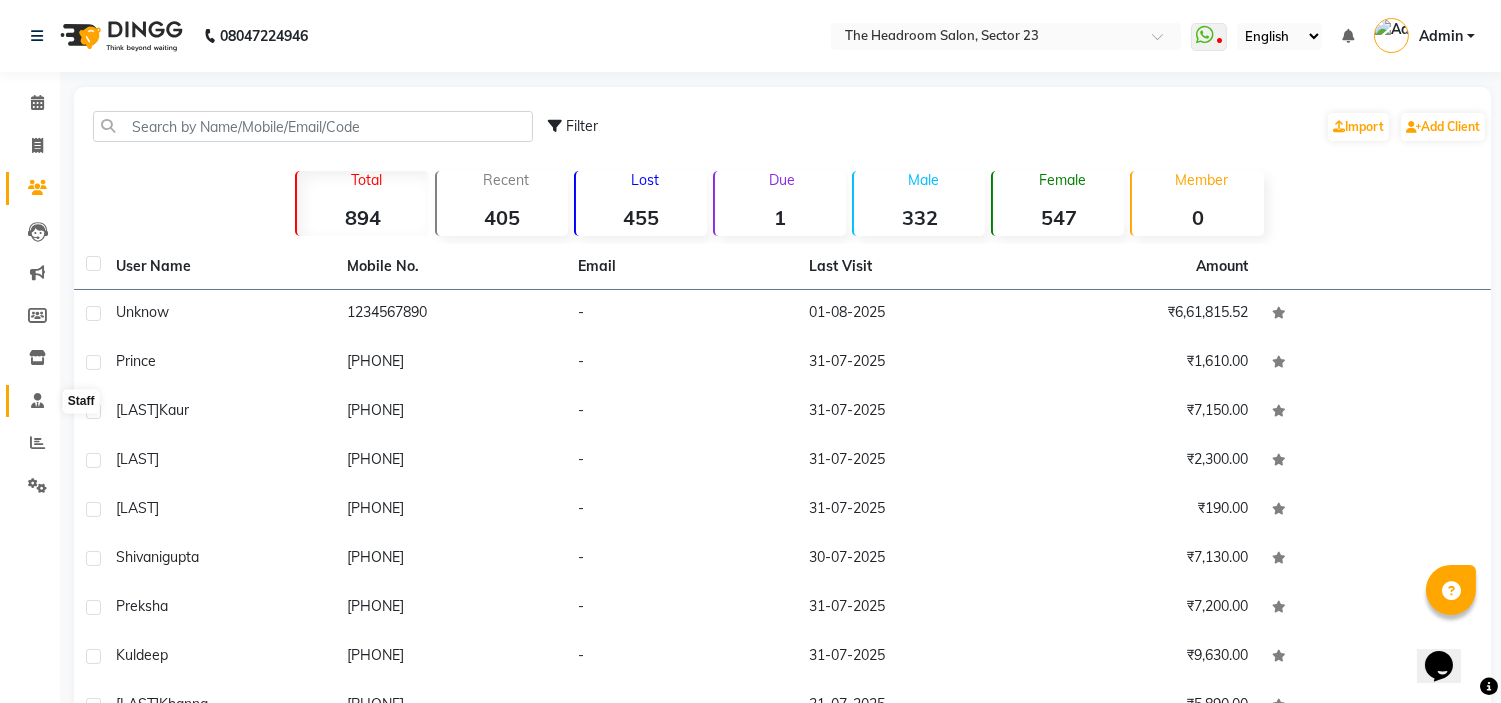 click 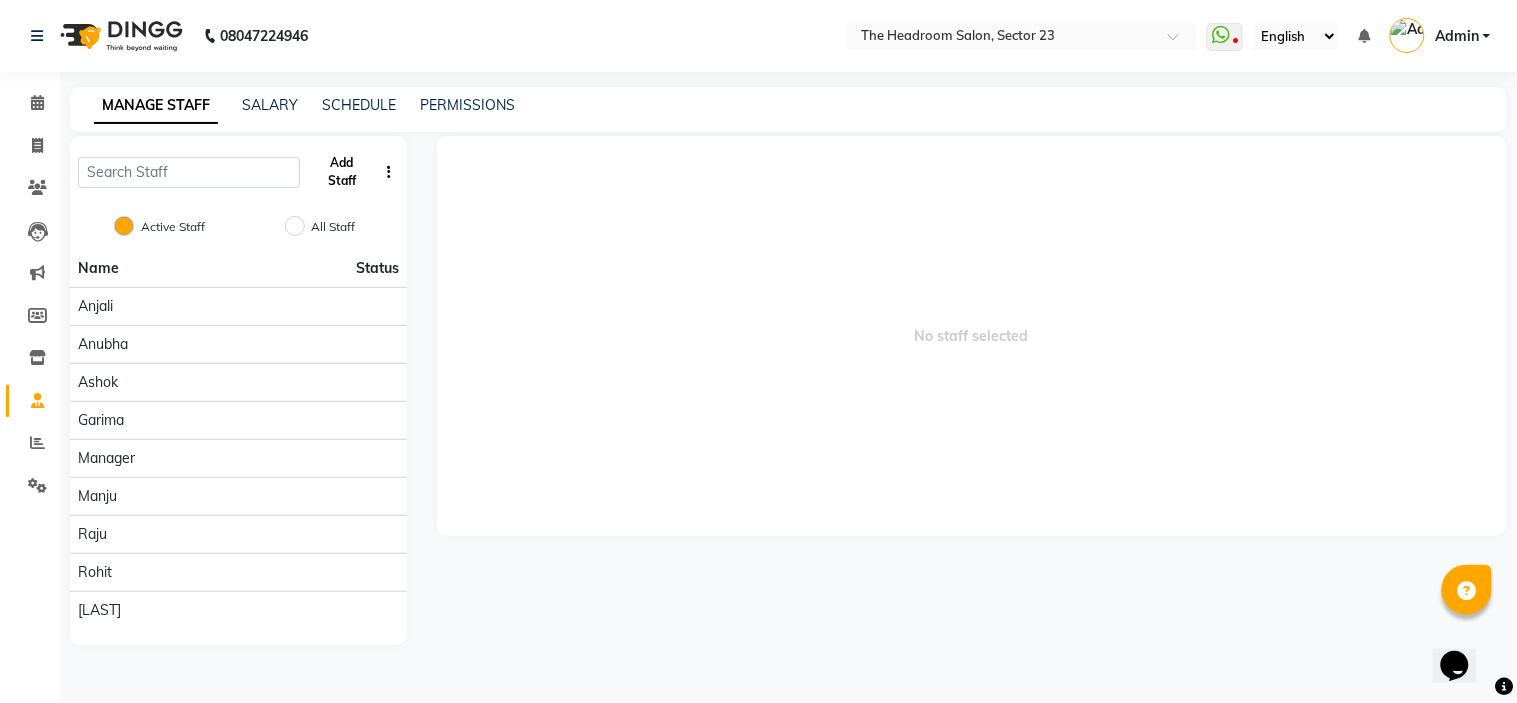 click on "Add Staff" 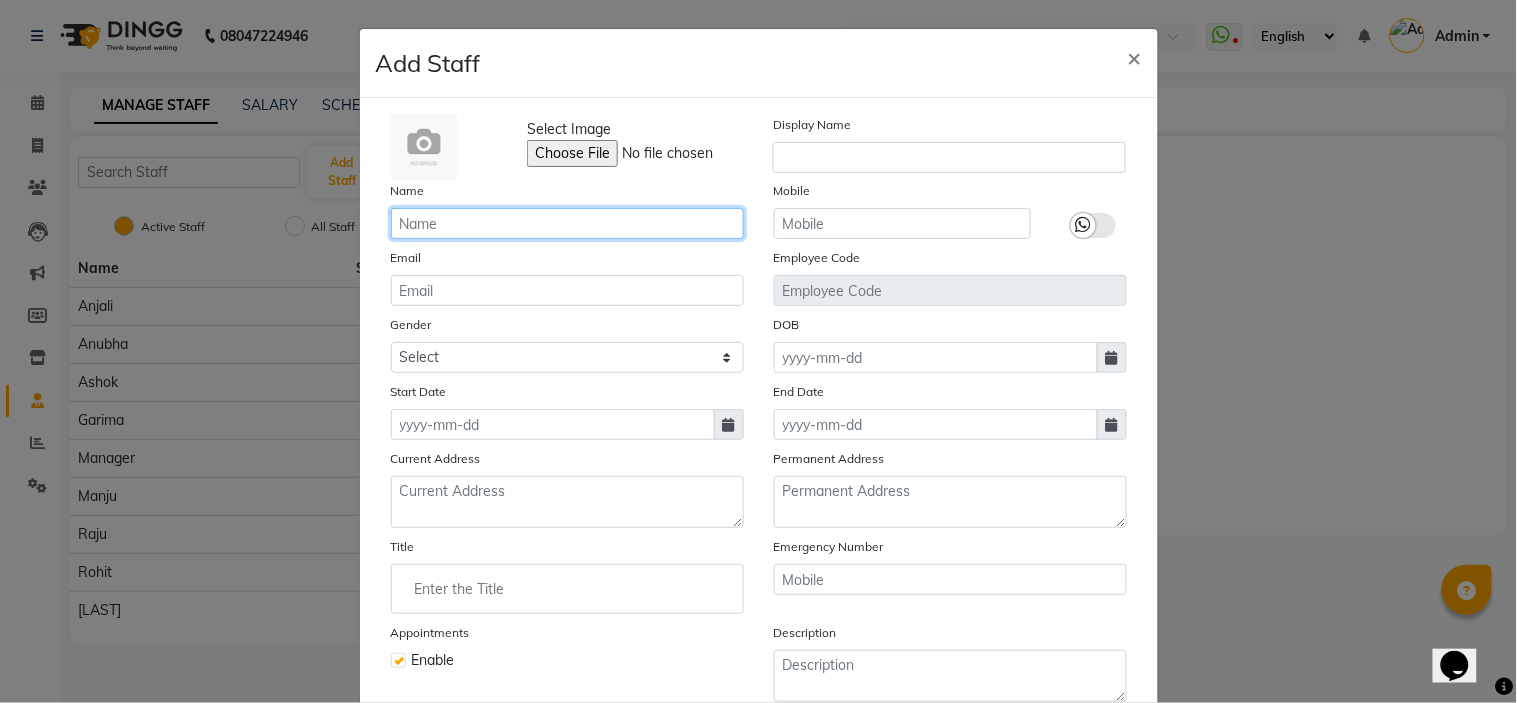 click 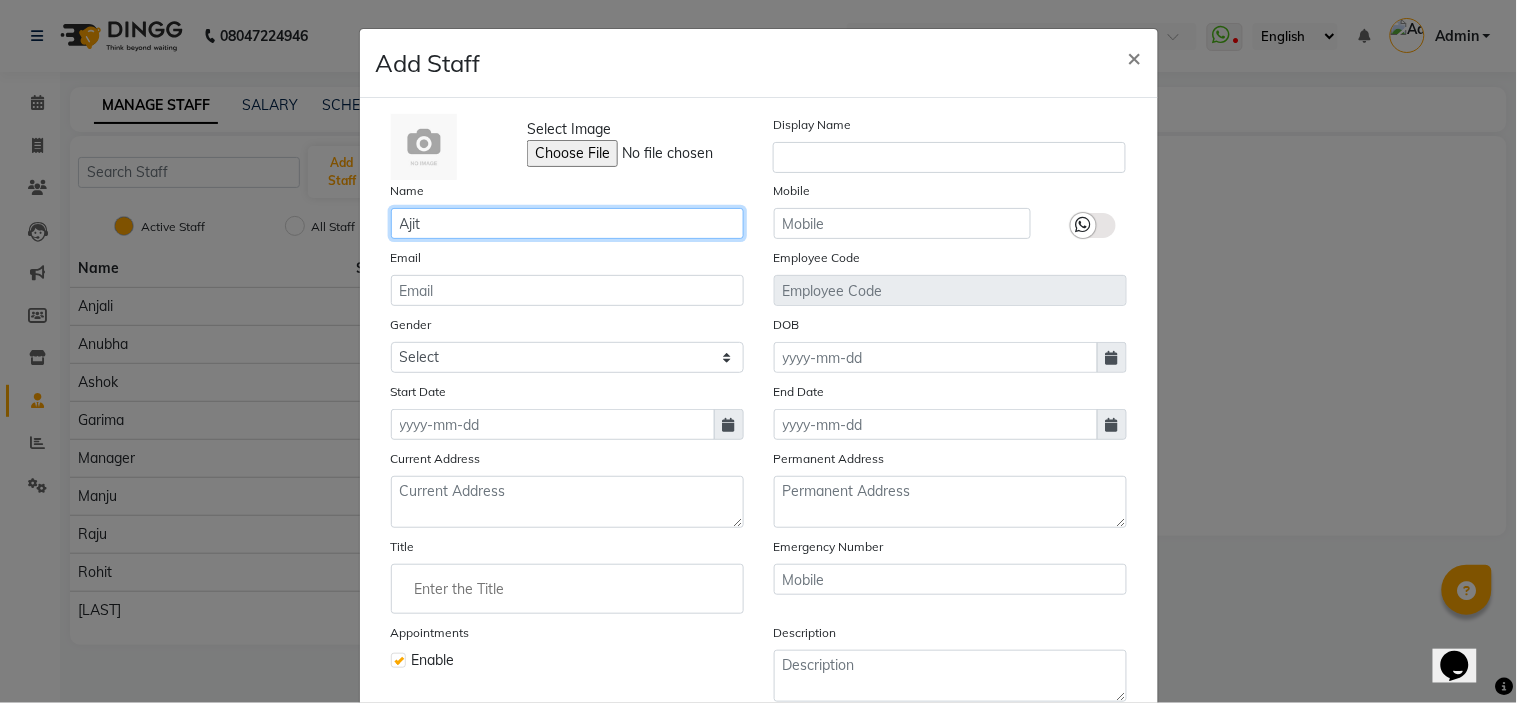 type on "Ajit" 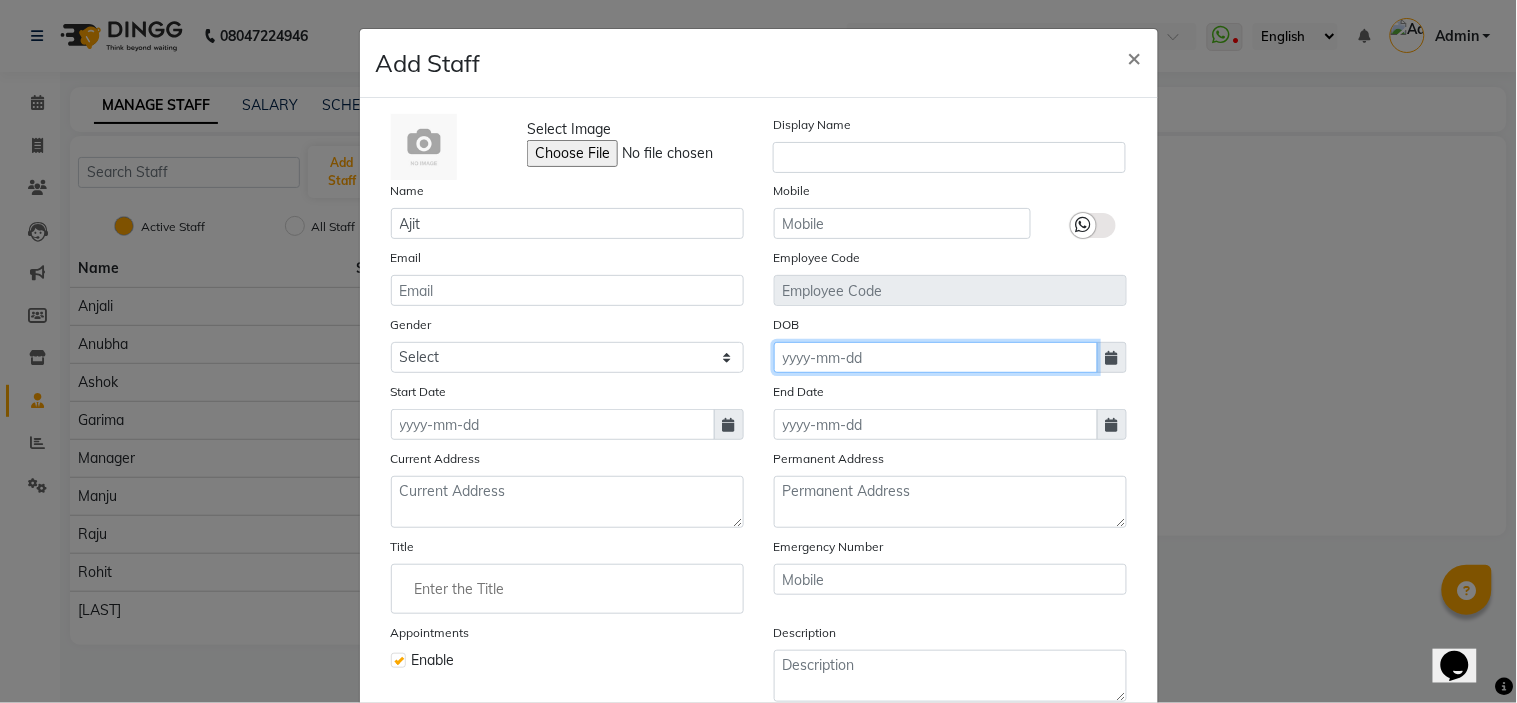 click 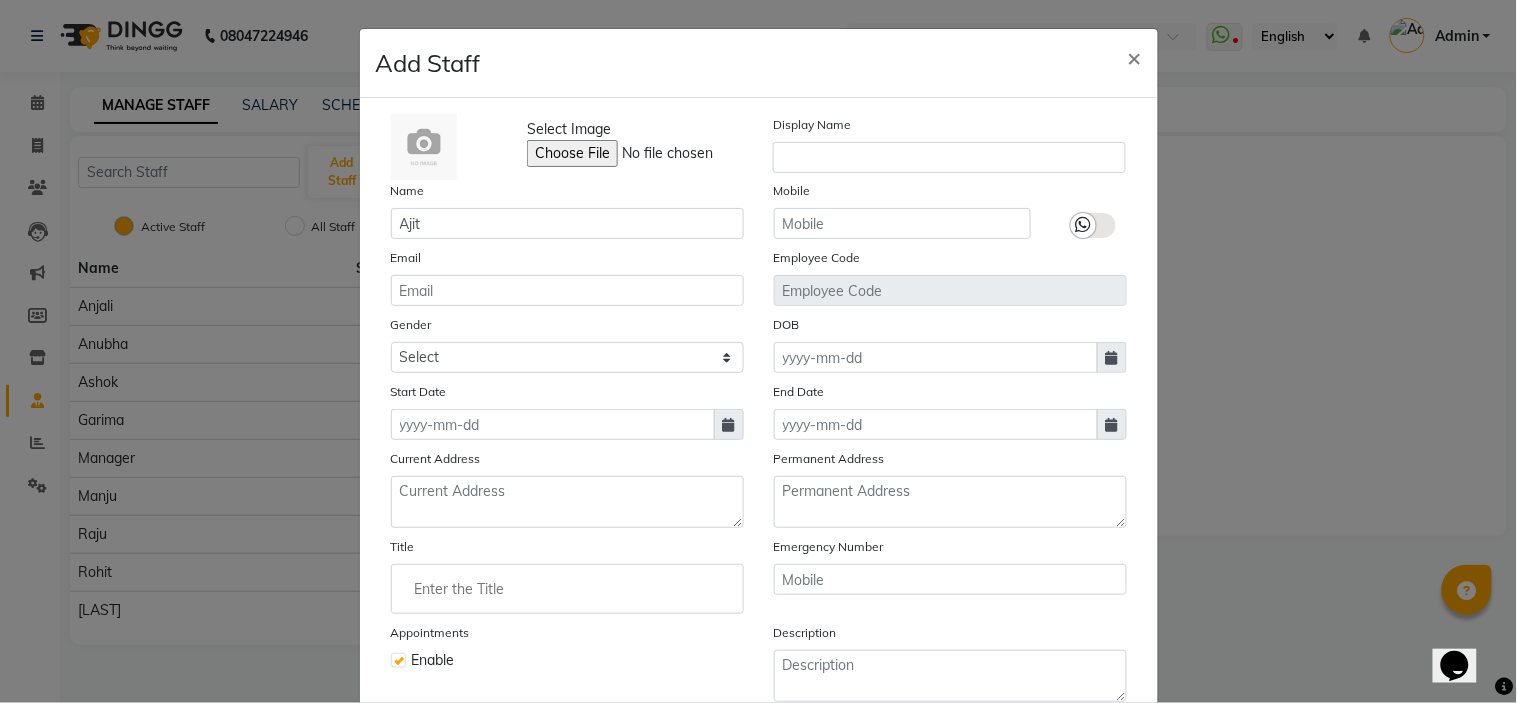 select on "8" 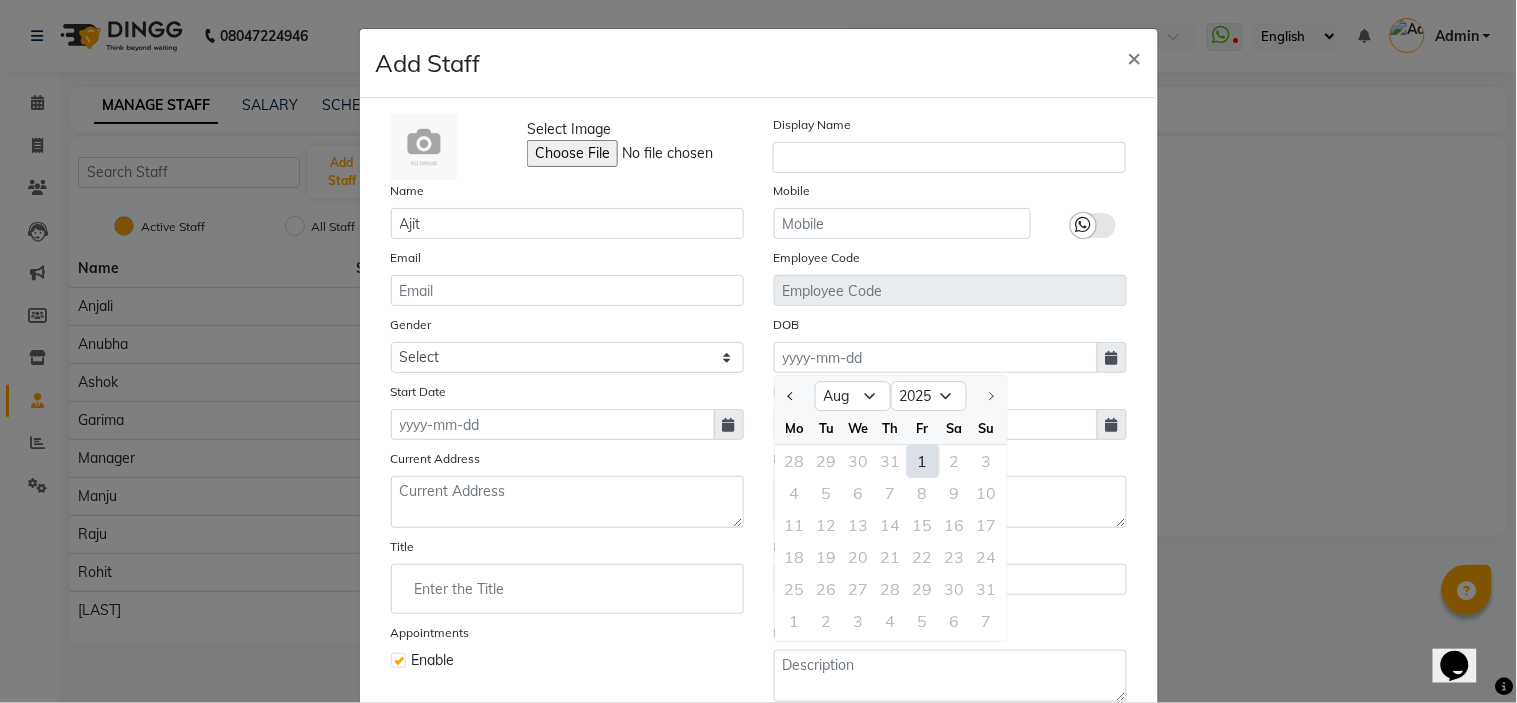 click on "1" 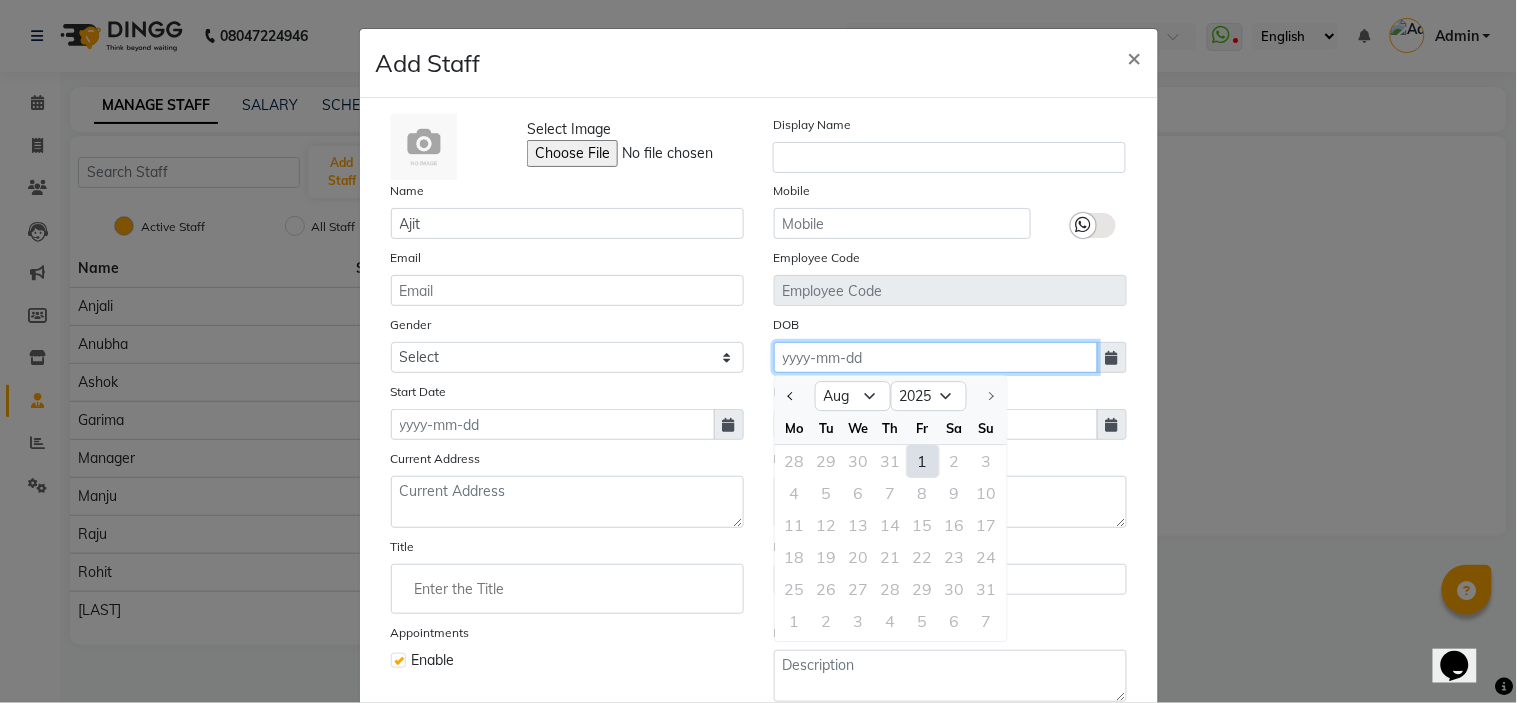 type on "01-08-2025" 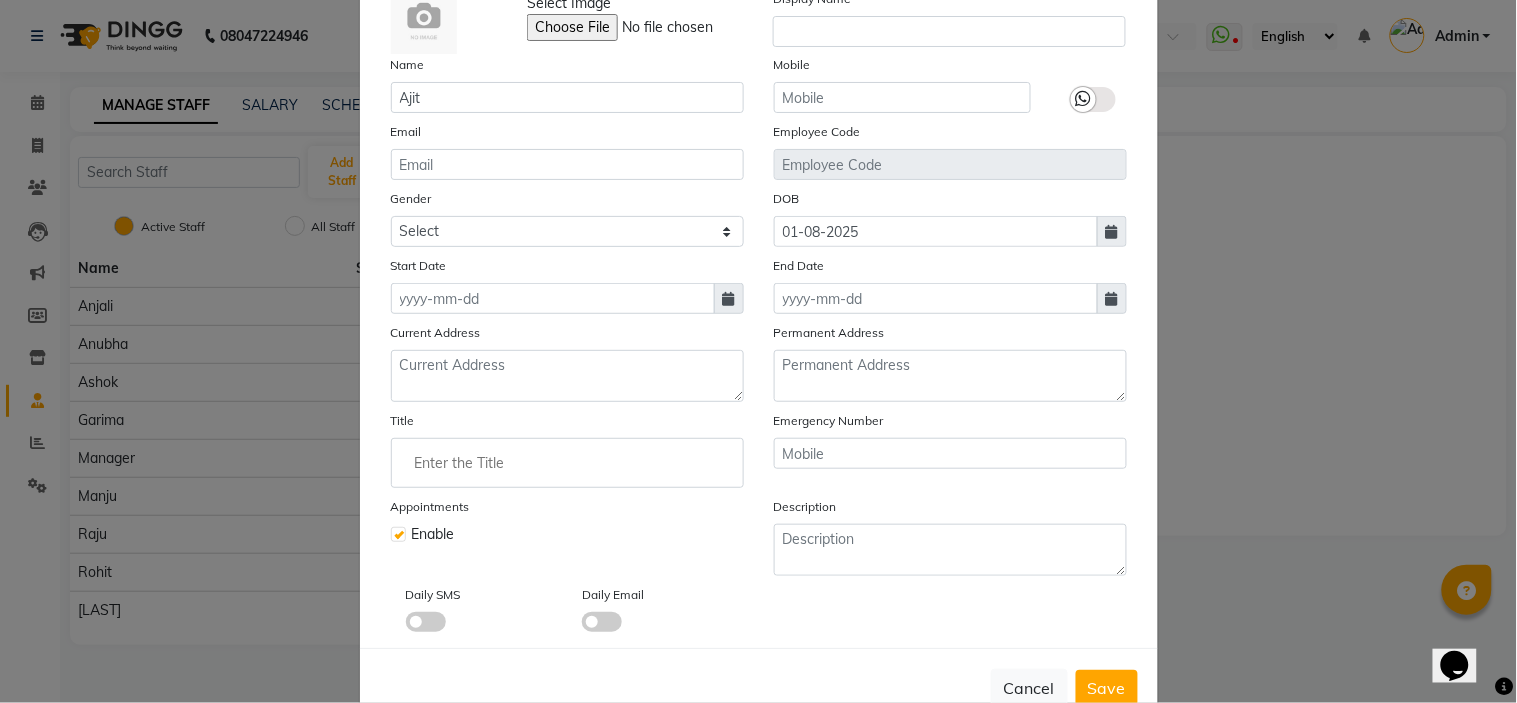 scroll, scrollTop: 0, scrollLeft: 0, axis: both 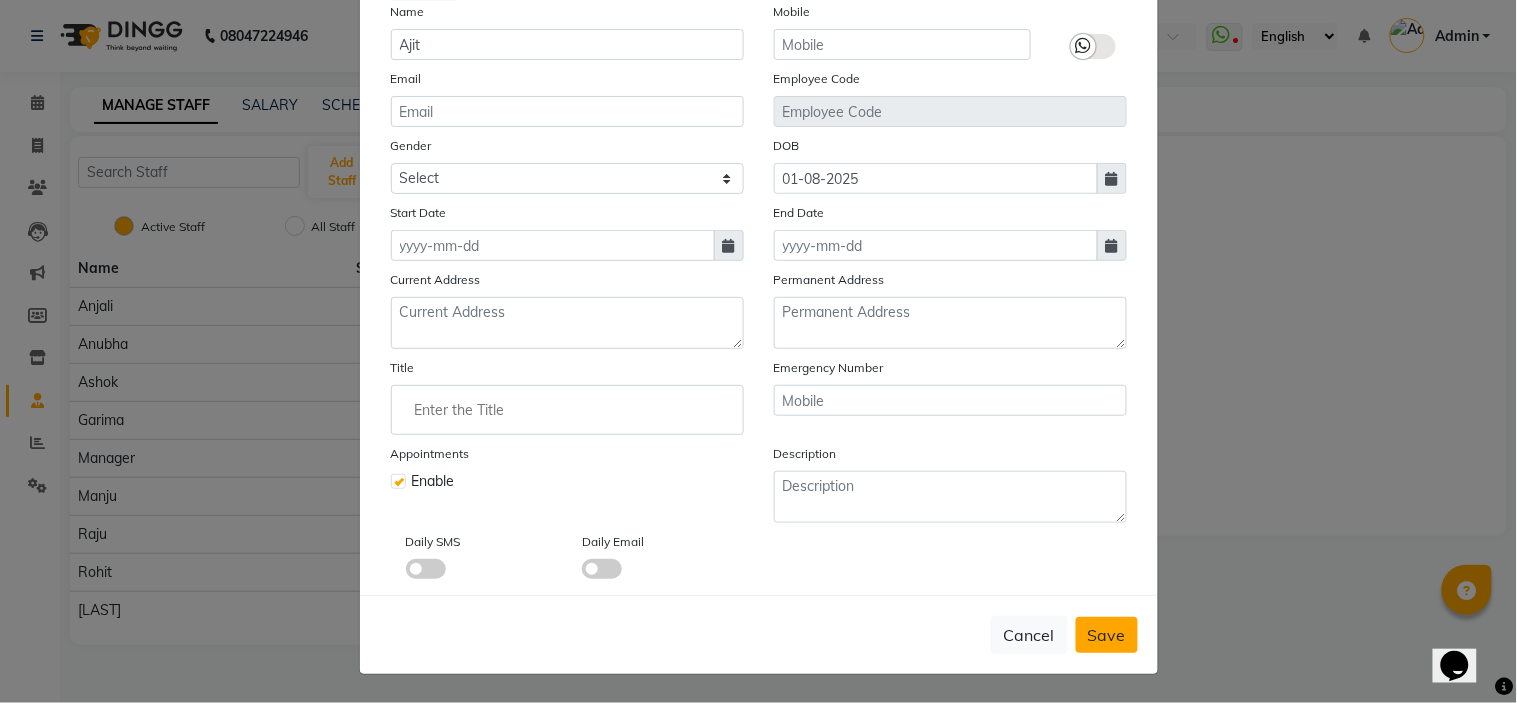 click on "Save" at bounding box center [1107, 635] 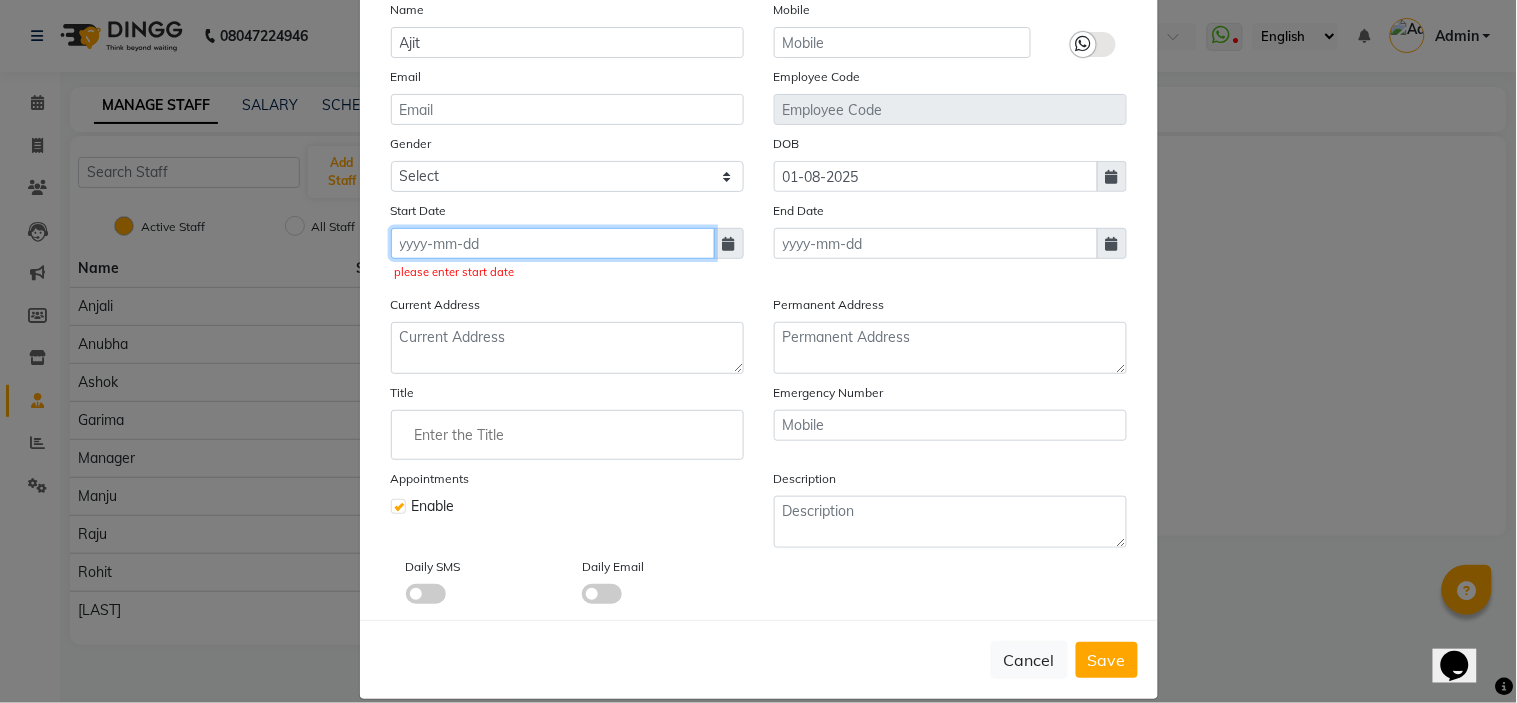 click 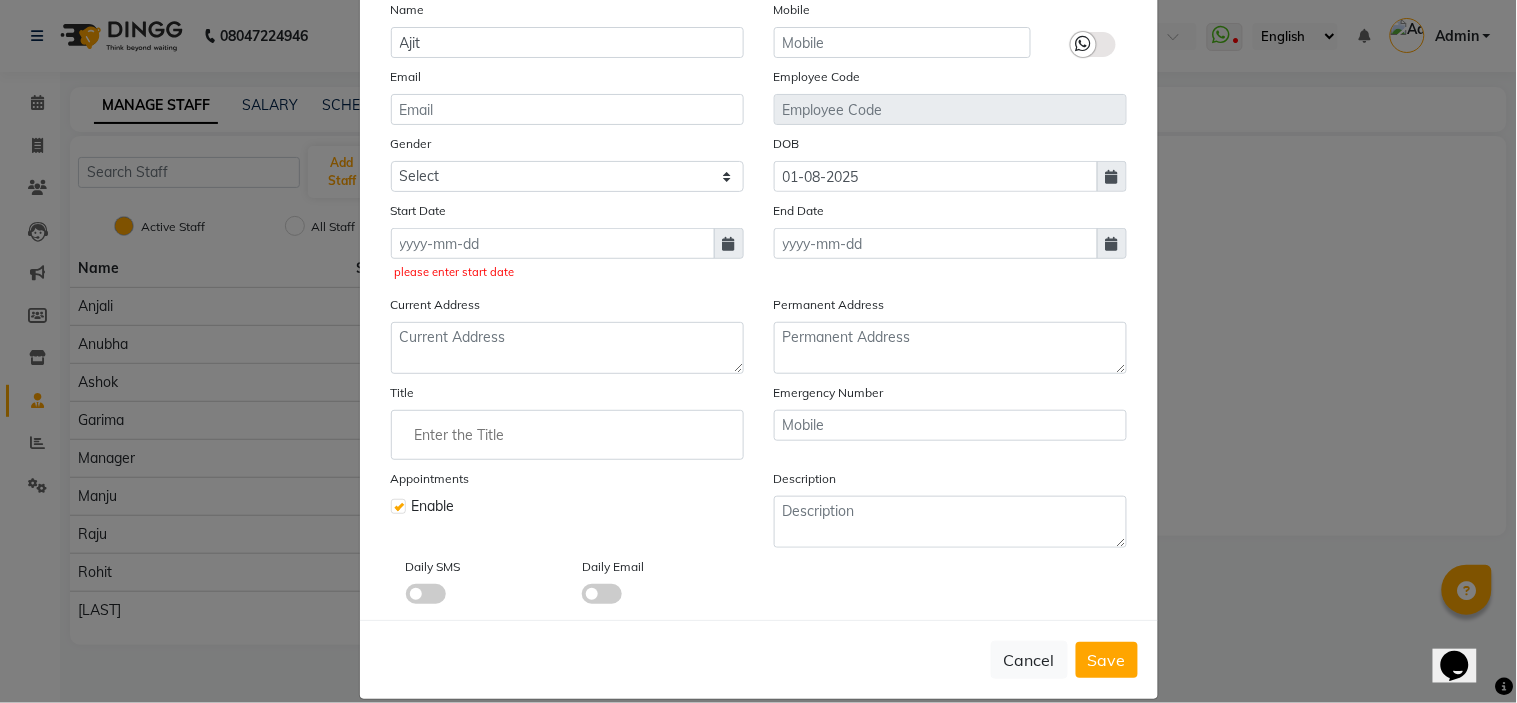 select on "8" 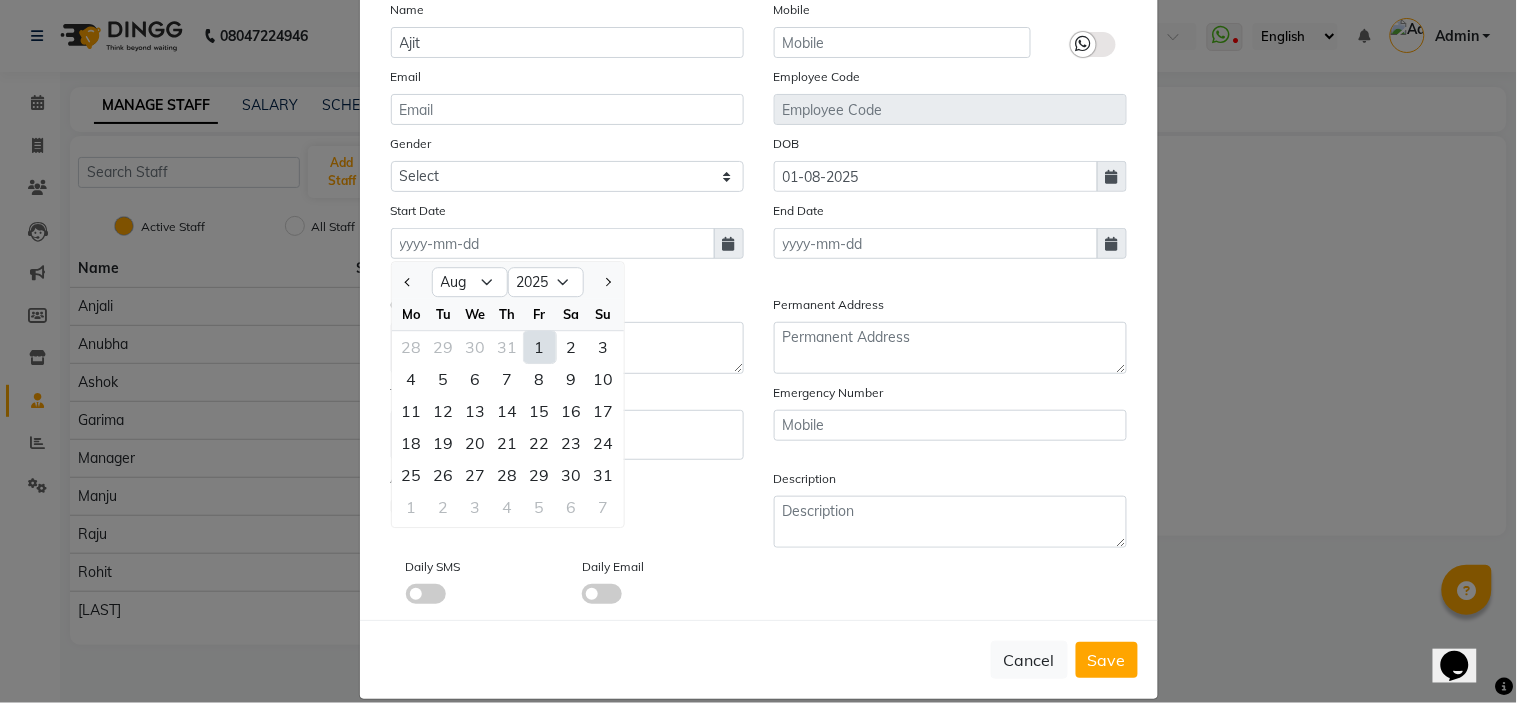 click on "1" 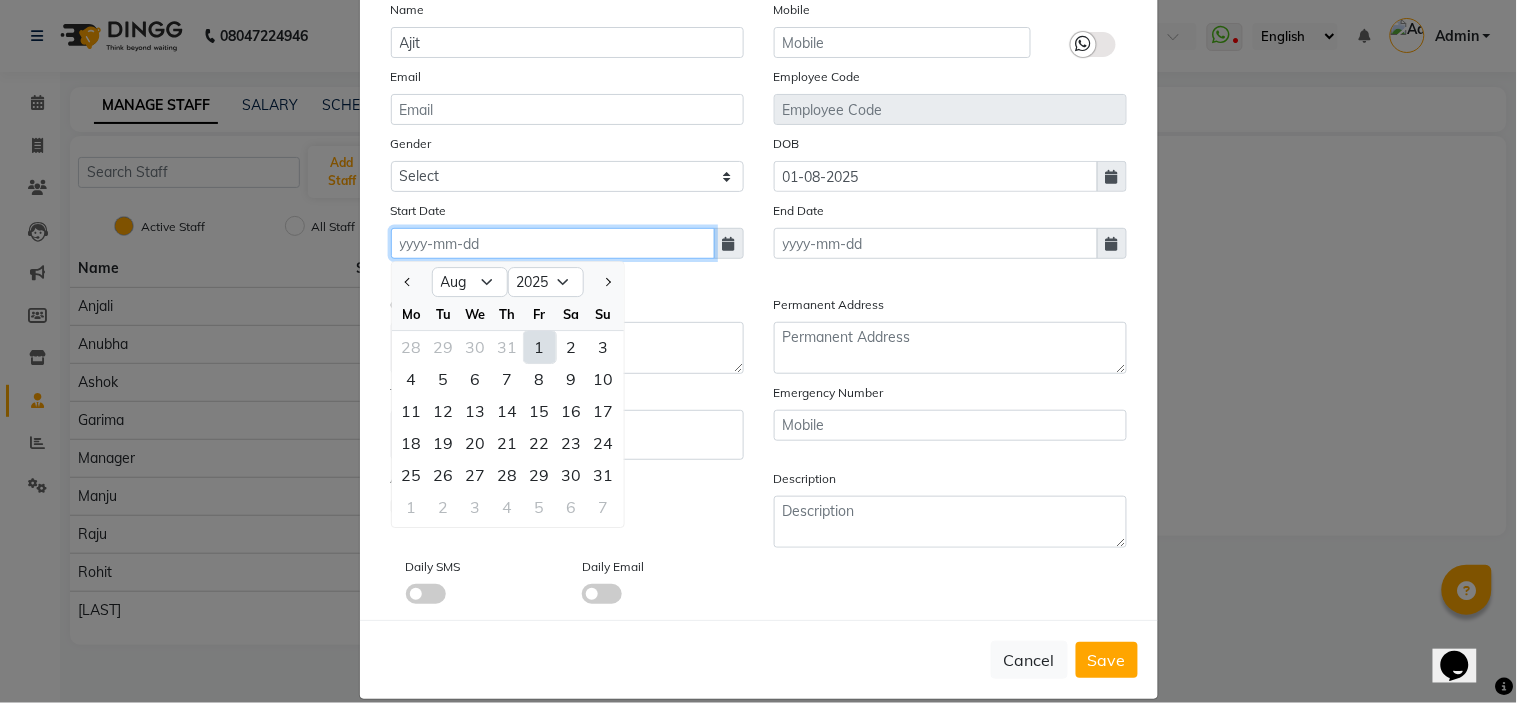 type on "01-08-2025" 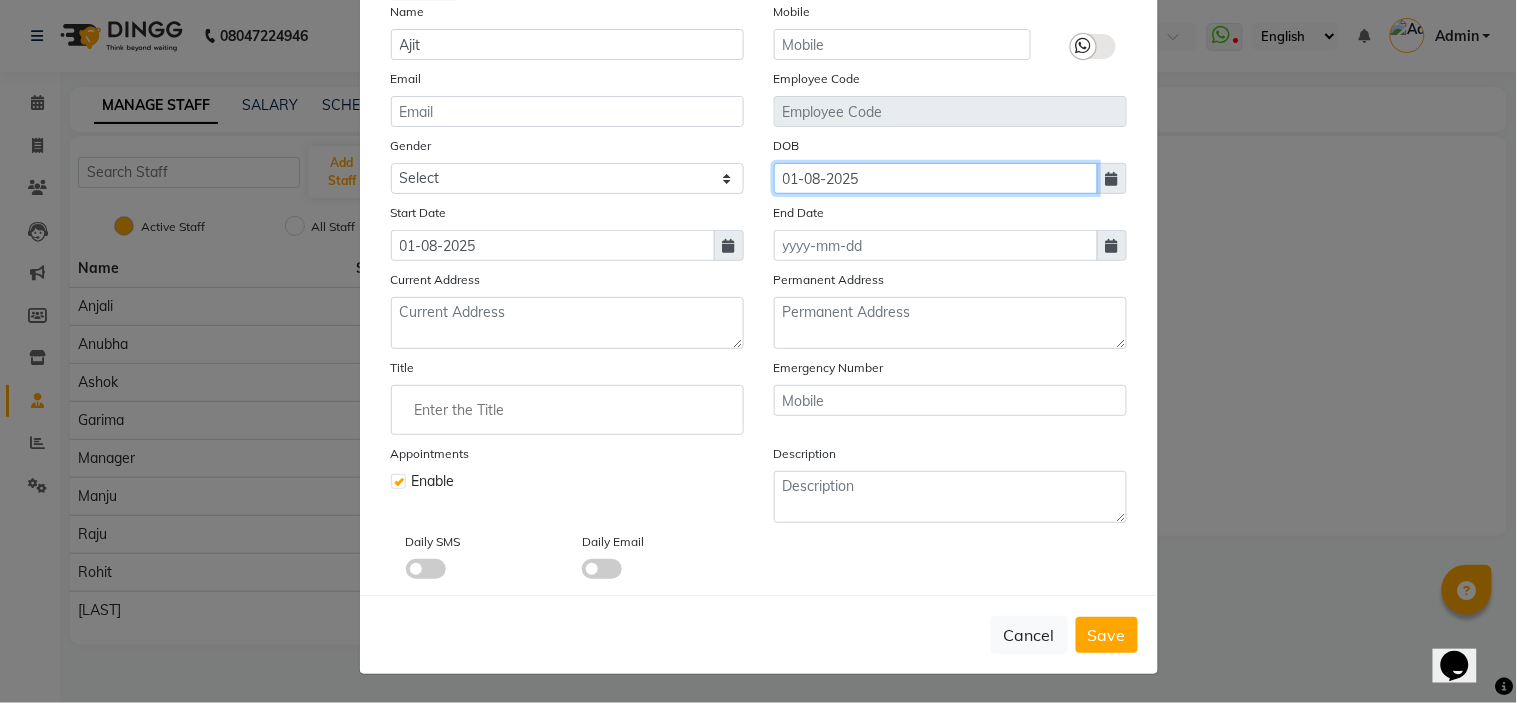 click on "01-08-2025" 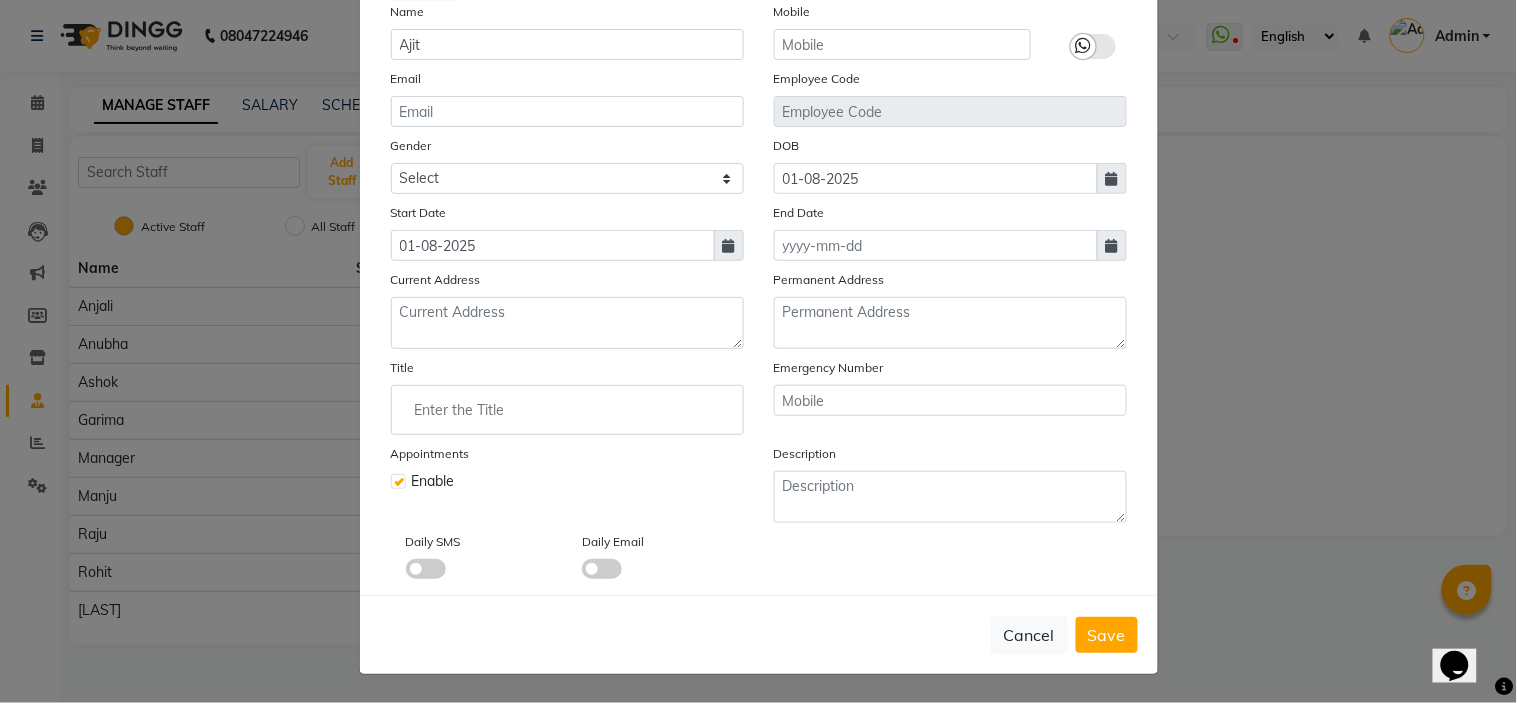 select on "8" 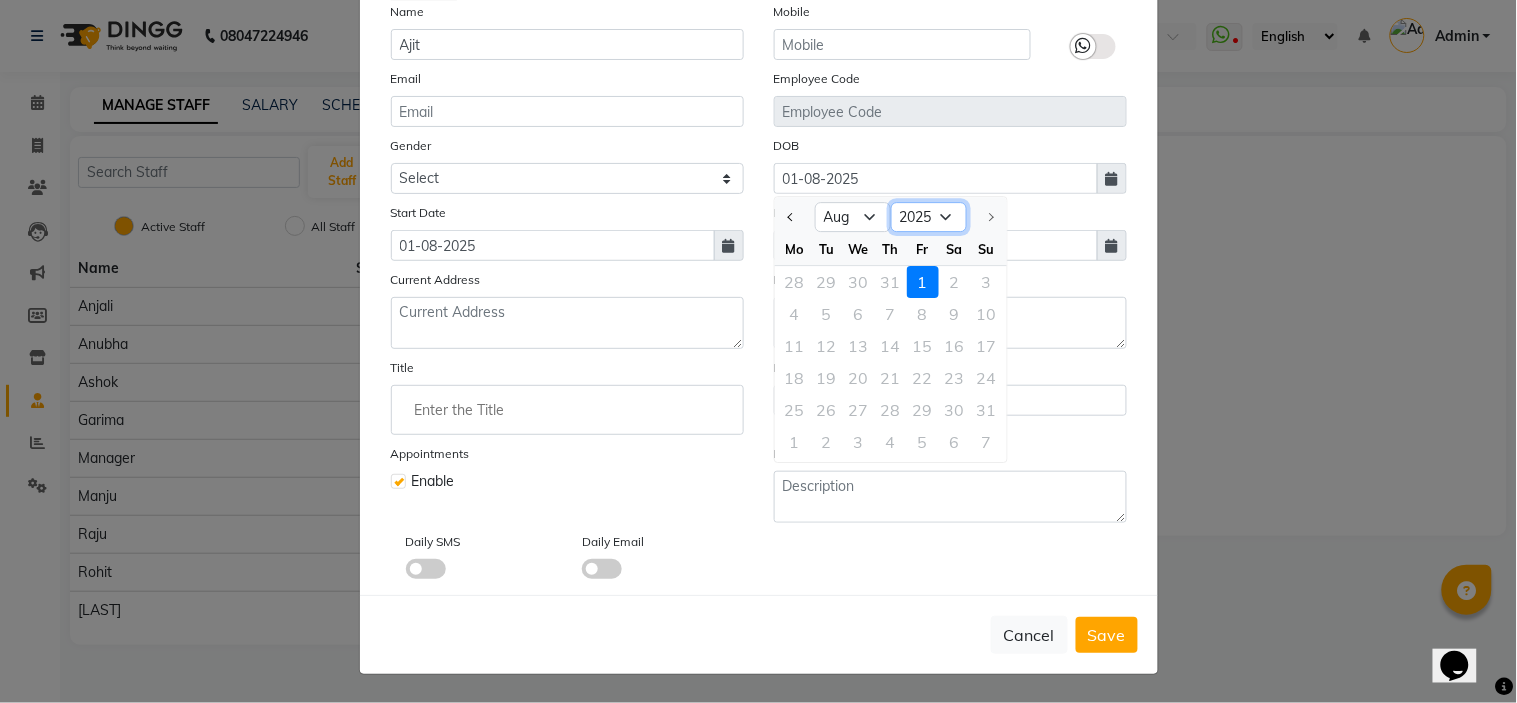 click on "1920 1921 1922 1923 1924 1925 1926 1927 1928 1929 1930 1931 1932 1933 1934 1935 1936 1937 1938 1939 1940 1941 1942 1943 1944 1945 1946 1947 1948 1949 1950 1951 1952 1953 1954 1955 1956 1957 1958 1959 1960 1961 1962 1963 1964 1965 1966 1967 1968 1969 1970 1971 1972 1973 1974 1975 1976 1977 1978 1979 1980 1981 1982 1983 1984 1985 1986 1987 1988 1989 1990 1991 1992 1993 1994 1995 1996 1997 1998 1999 2000 2001 2002 2003 2004 2005 2006 2007 2008 2009 2010 2011 2012 2013 2014 2015 2016 2017 2018 2019 2020 2021 2022 2023 2024 2025" 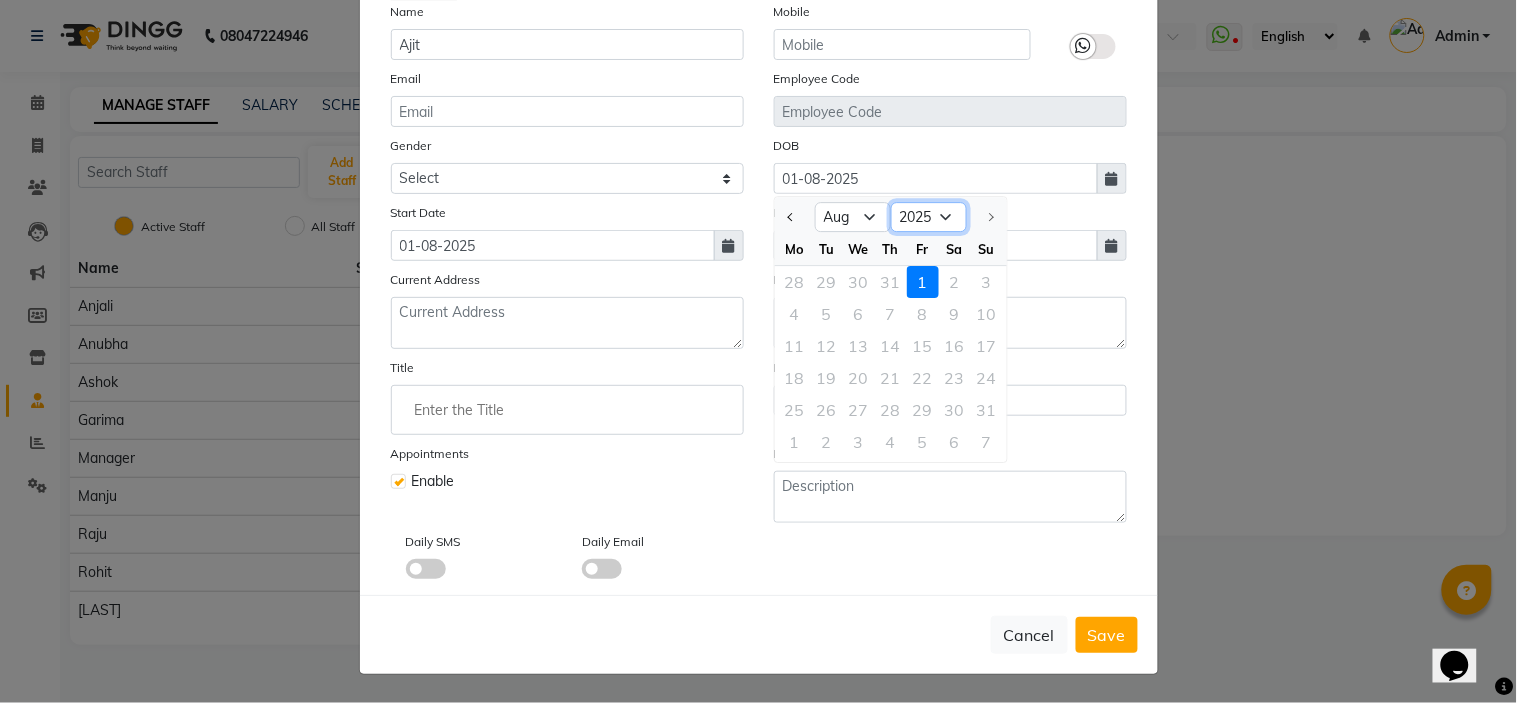 select on "2004" 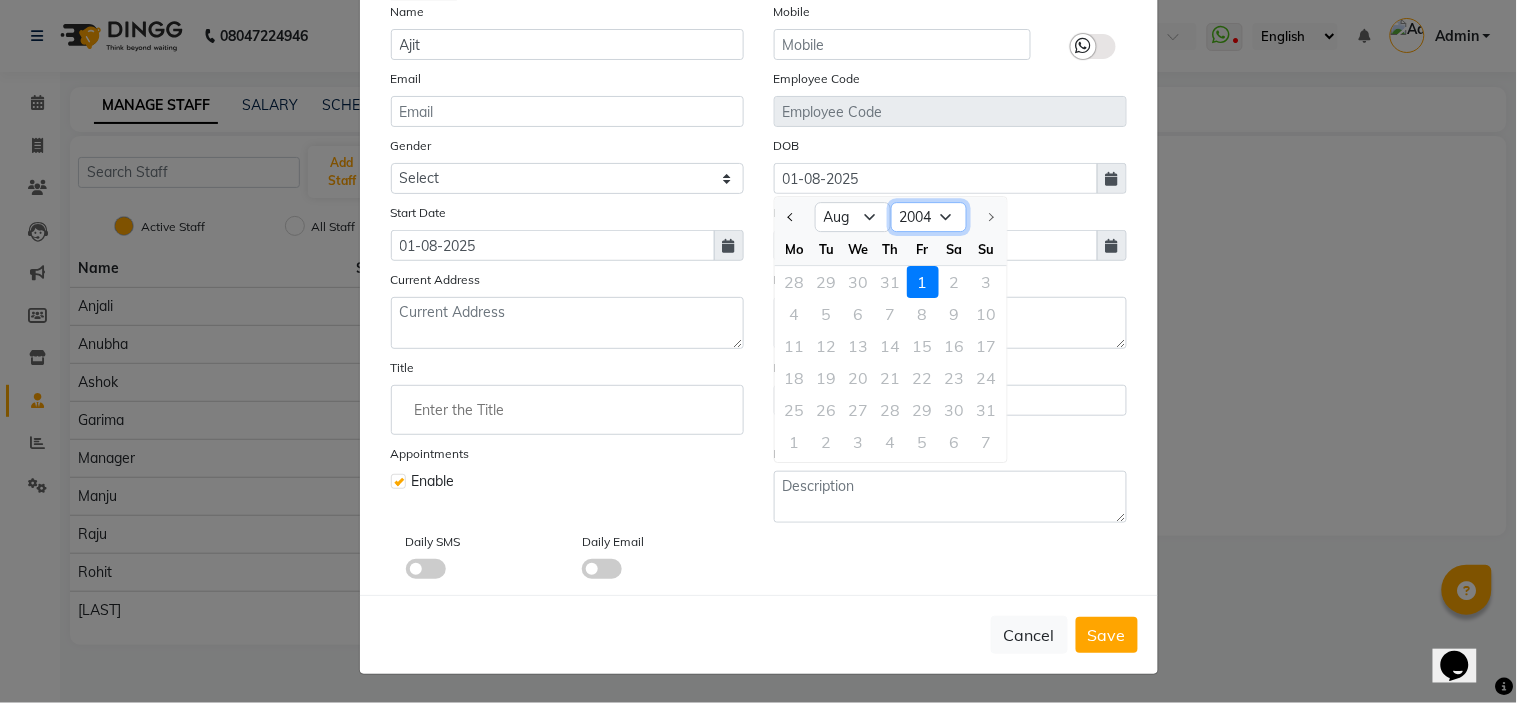 click on "1920 1921 1922 1923 1924 1925 1926 1927 1928 1929 1930 1931 1932 1933 1934 1935 1936 1937 1938 1939 1940 1941 1942 1943 1944 1945 1946 1947 1948 1949 1950 1951 1952 1953 1954 1955 1956 1957 1958 1959 1960 1961 1962 1963 1964 1965 1966 1967 1968 1969 1970 1971 1972 1973 1974 1975 1976 1977 1978 1979 1980 1981 1982 1983 1984 1985 1986 1987 1988 1989 1990 1991 1992 1993 1994 1995 1996 1997 1998 1999 2000 2001 2002 2003 2004 2005 2006 2007 2008 2009 2010 2011 2012 2013 2014 2015 2016 2017 2018 2019 2020 2021 2022 2023 2024 2025" 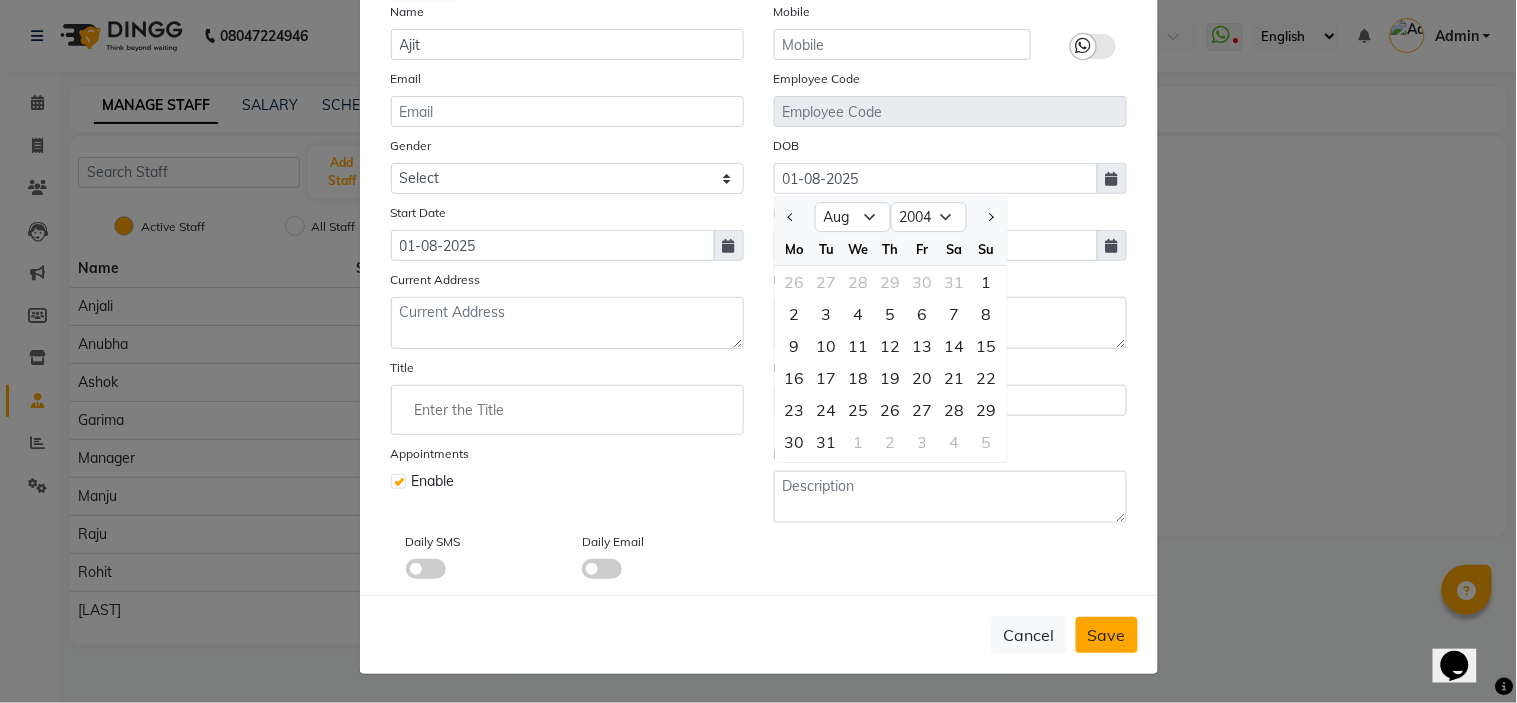 click on "Save" at bounding box center [1107, 635] 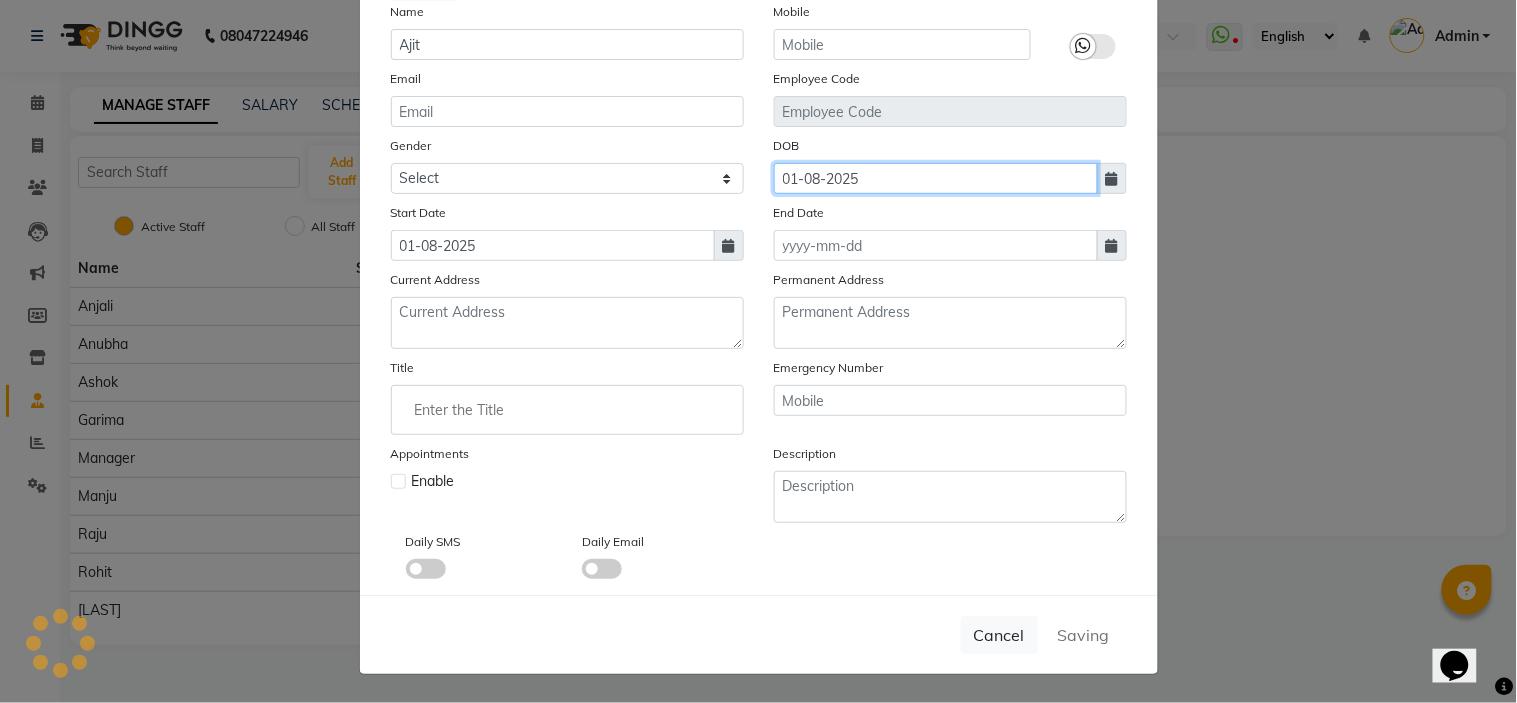 type 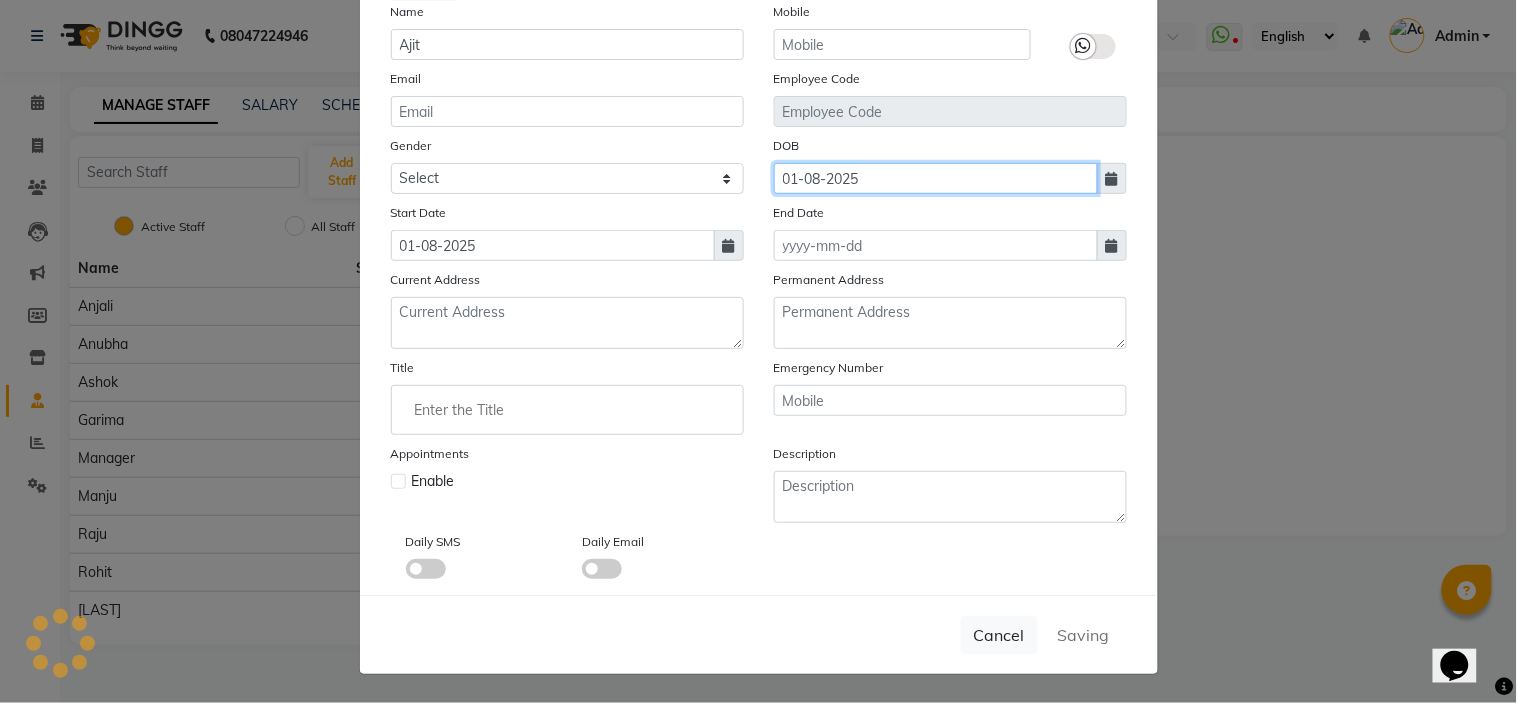 type 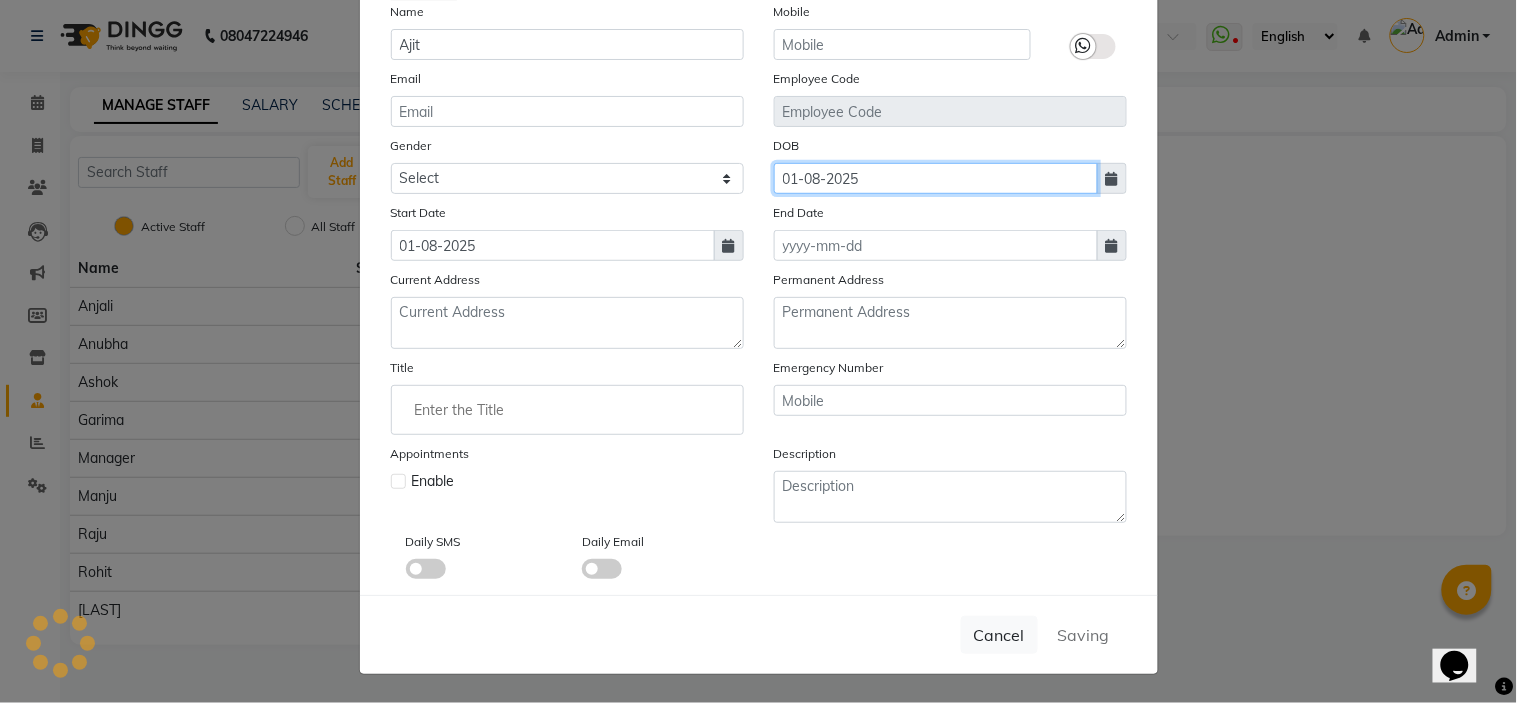 type 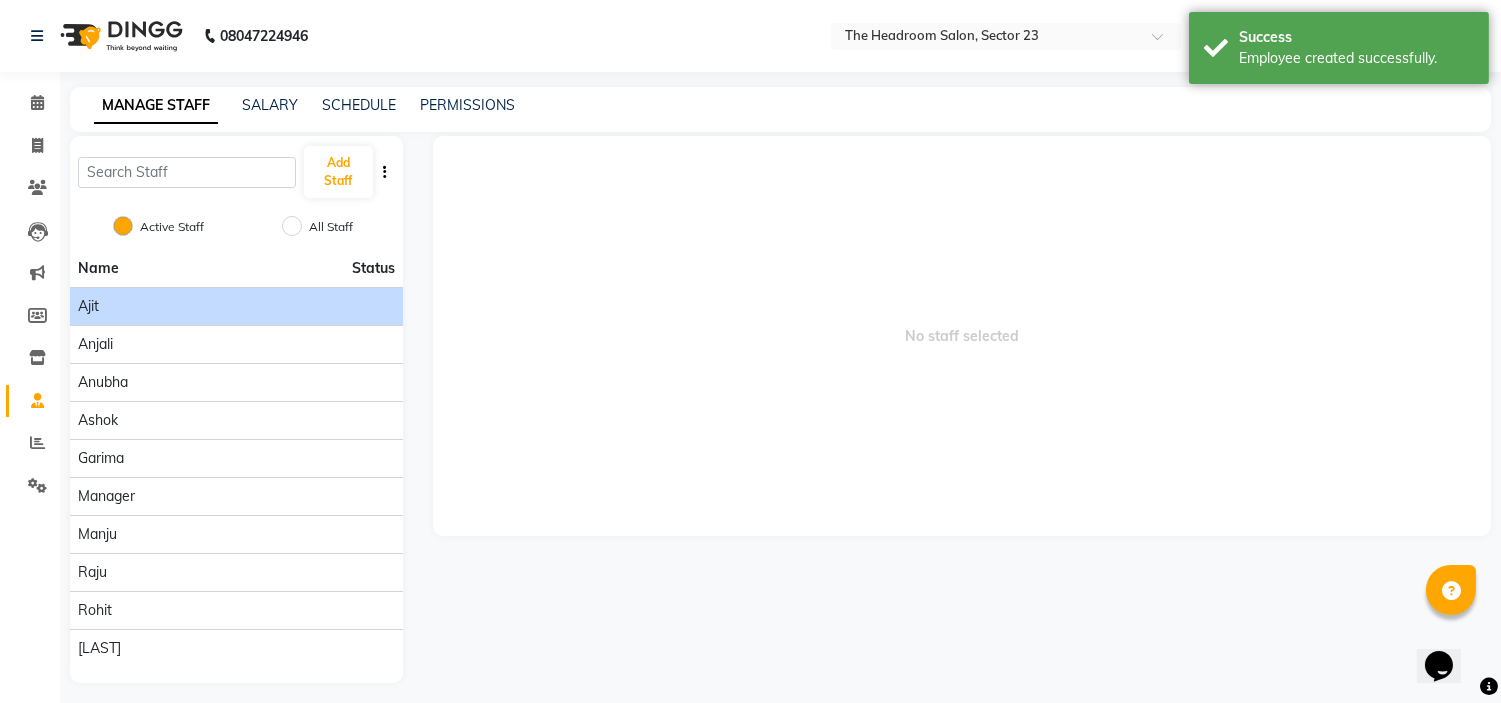 click on "Ajit" 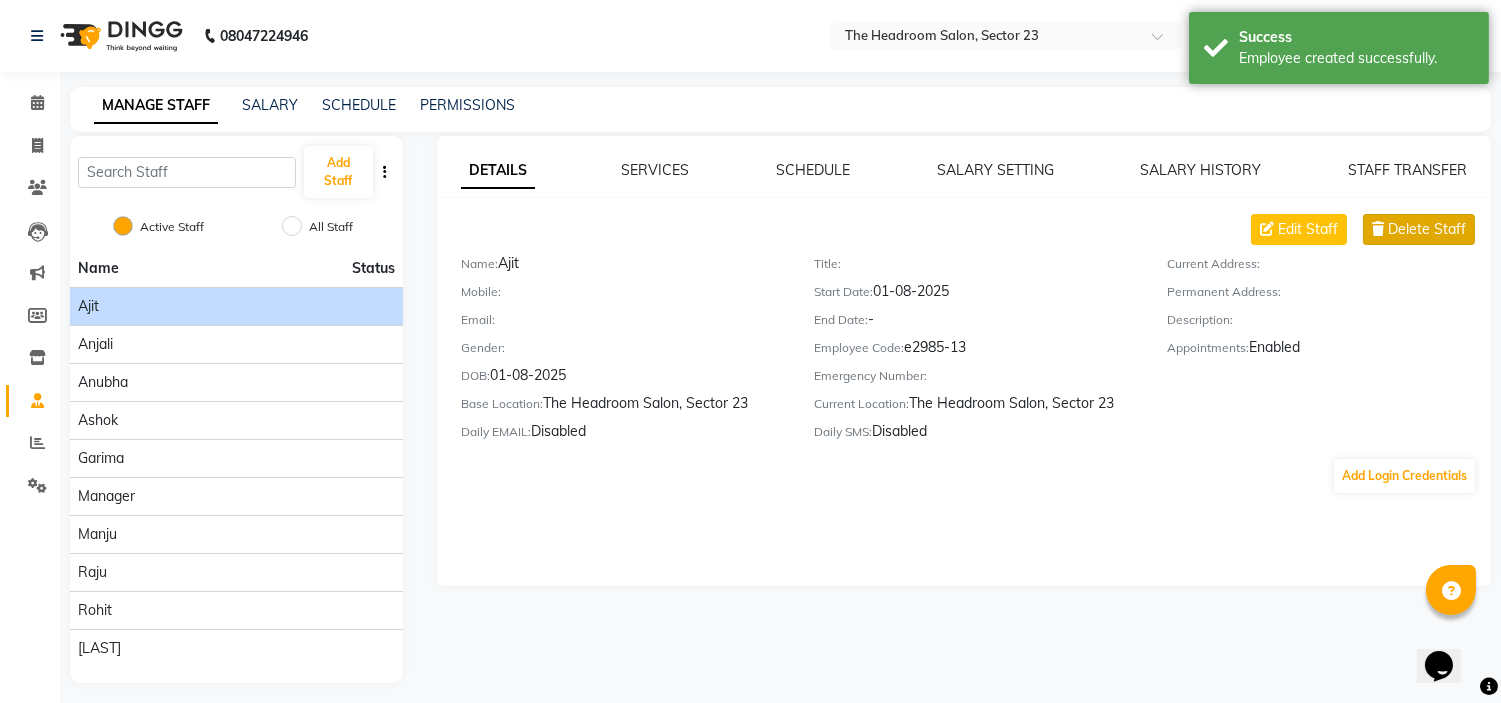 click on "Delete Staff" 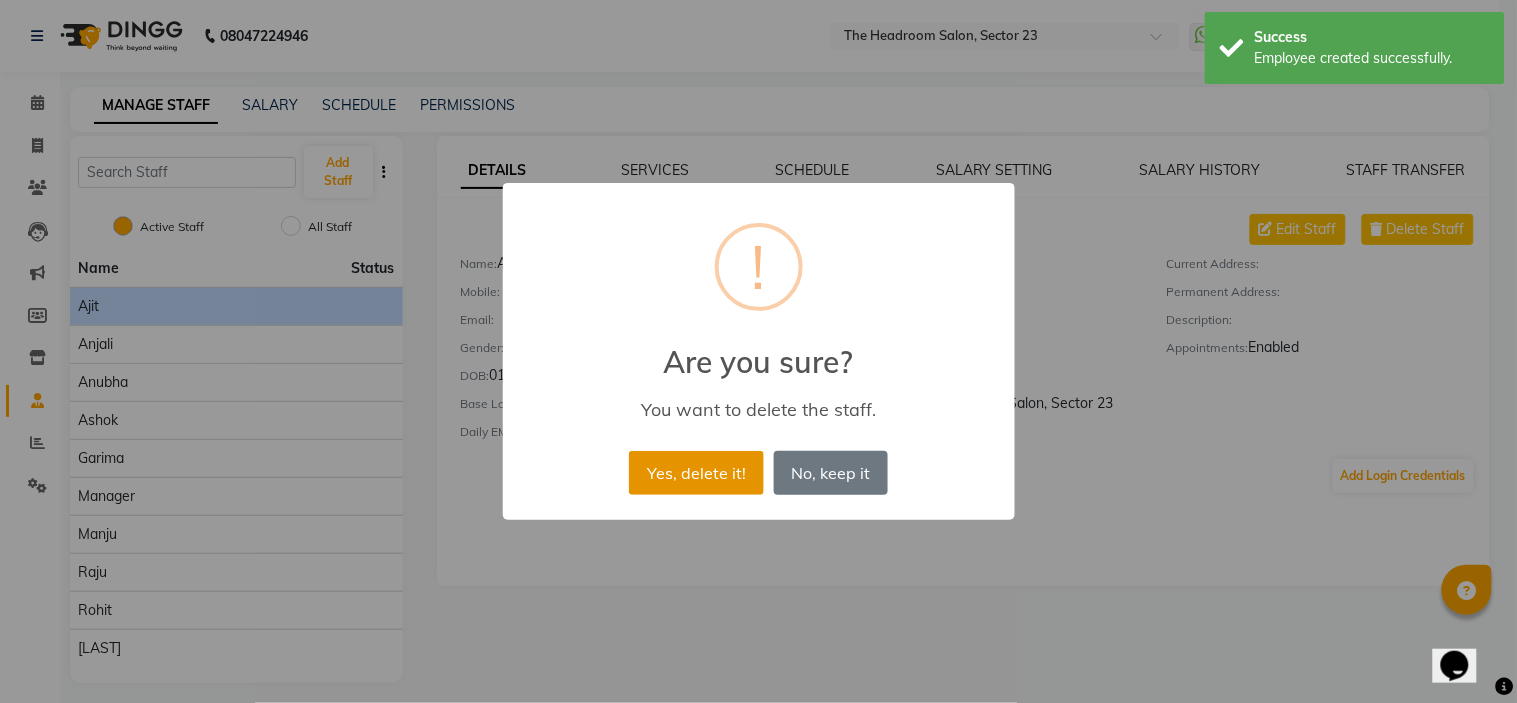 click on "Yes, delete it!" at bounding box center (696, 473) 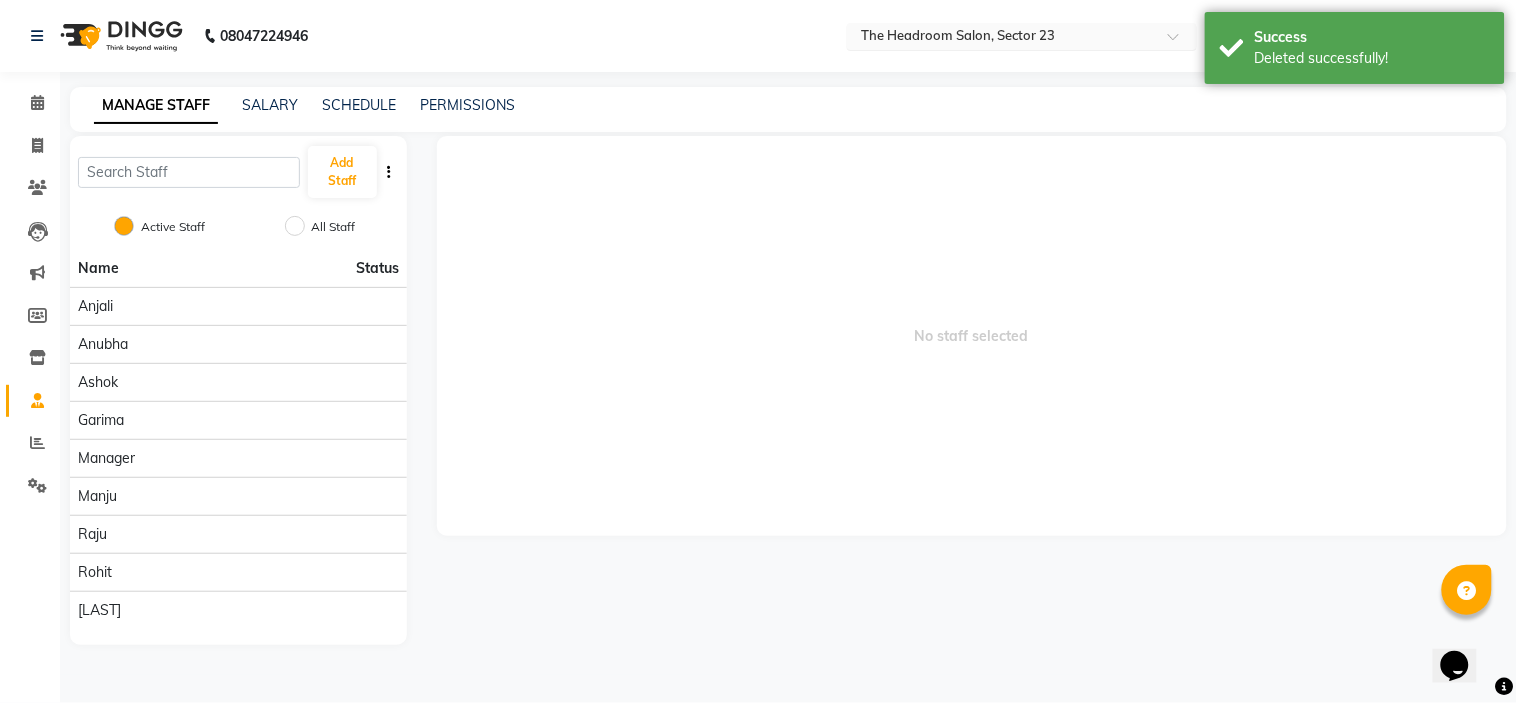 click at bounding box center [1002, 38] 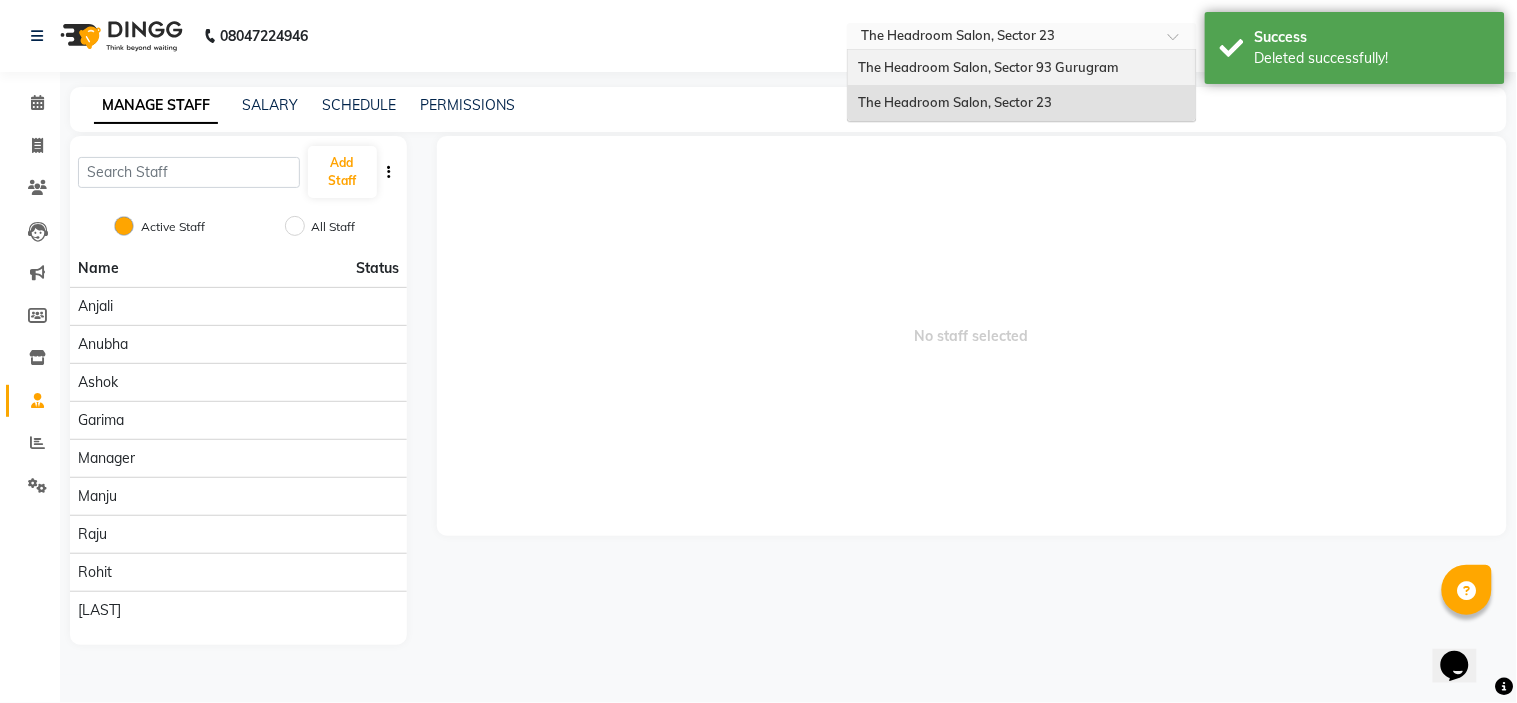 click on "The Headroom Salon, Sector 93 Gurugram" at bounding box center [1022, 68] 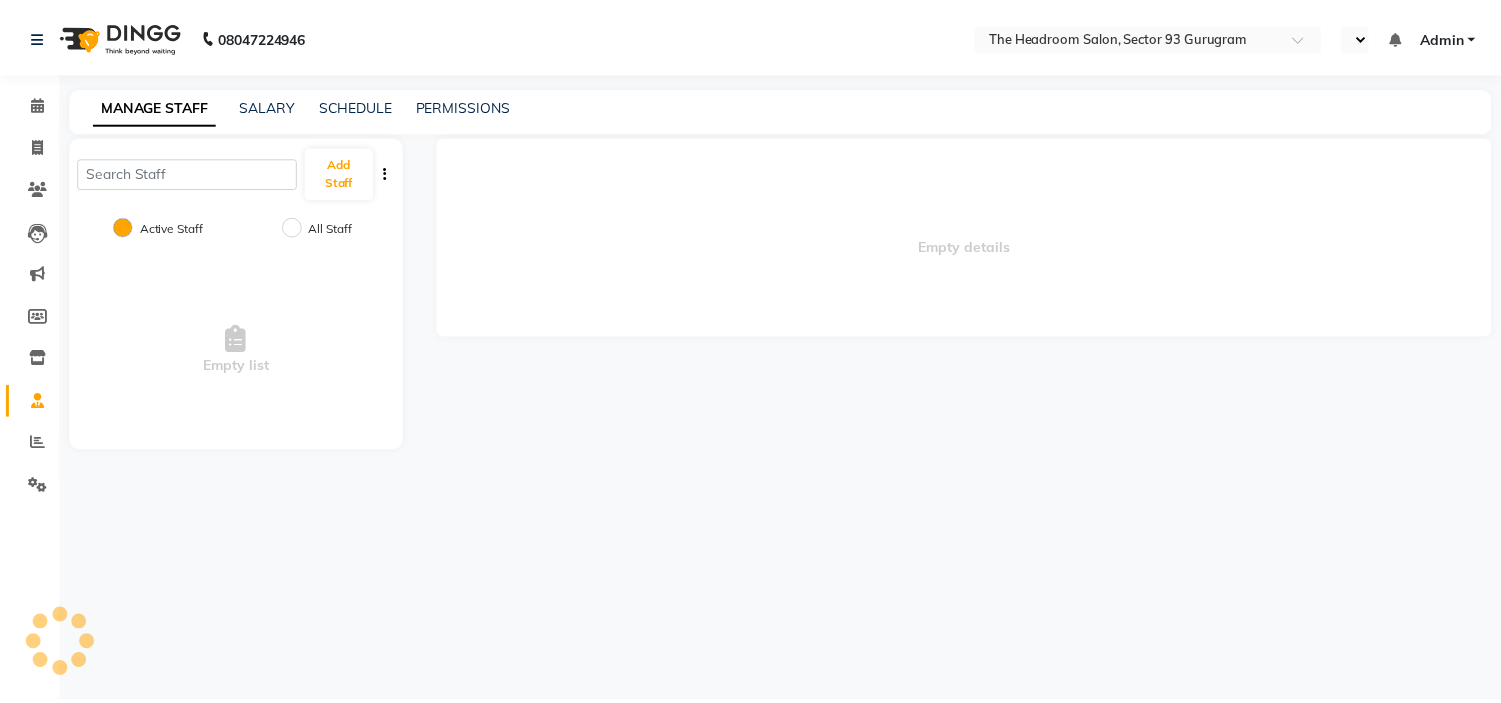 scroll, scrollTop: 0, scrollLeft: 0, axis: both 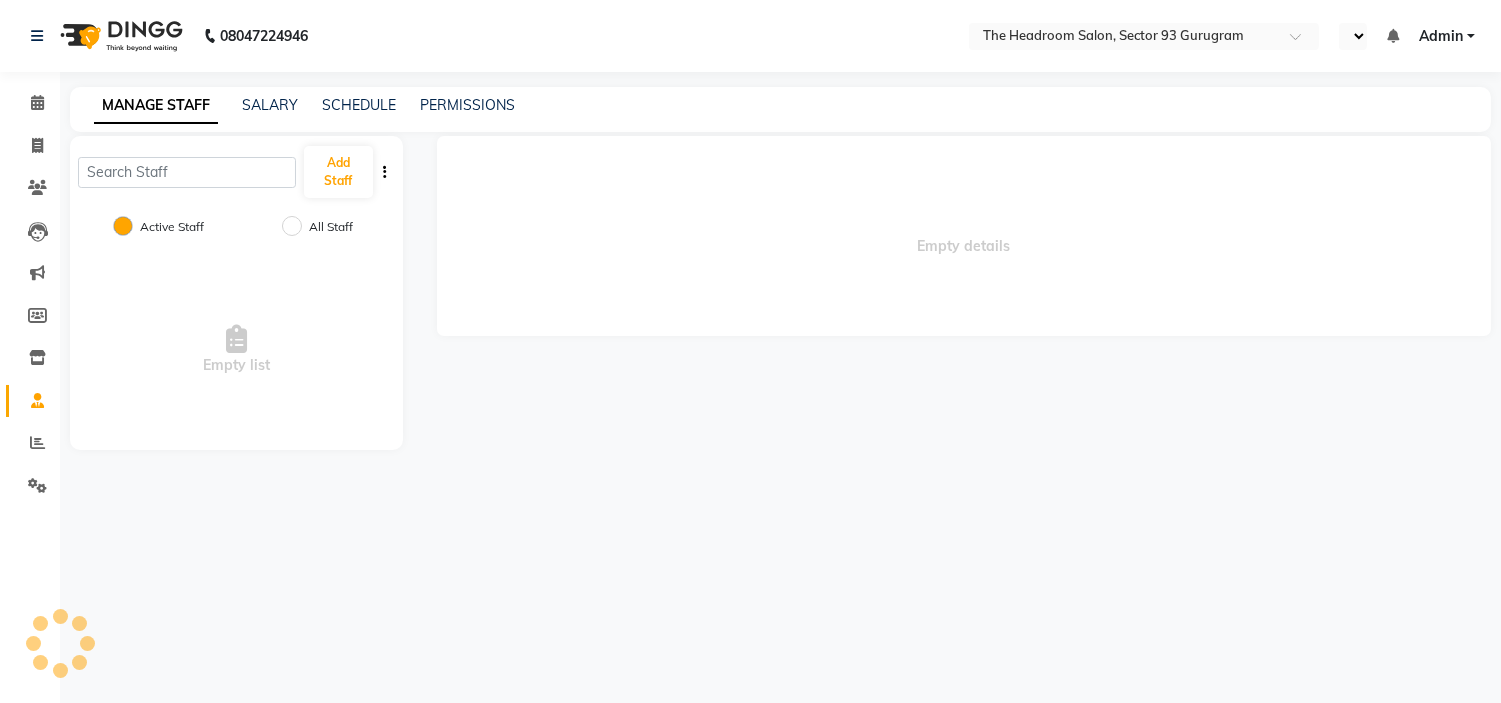 select on "en" 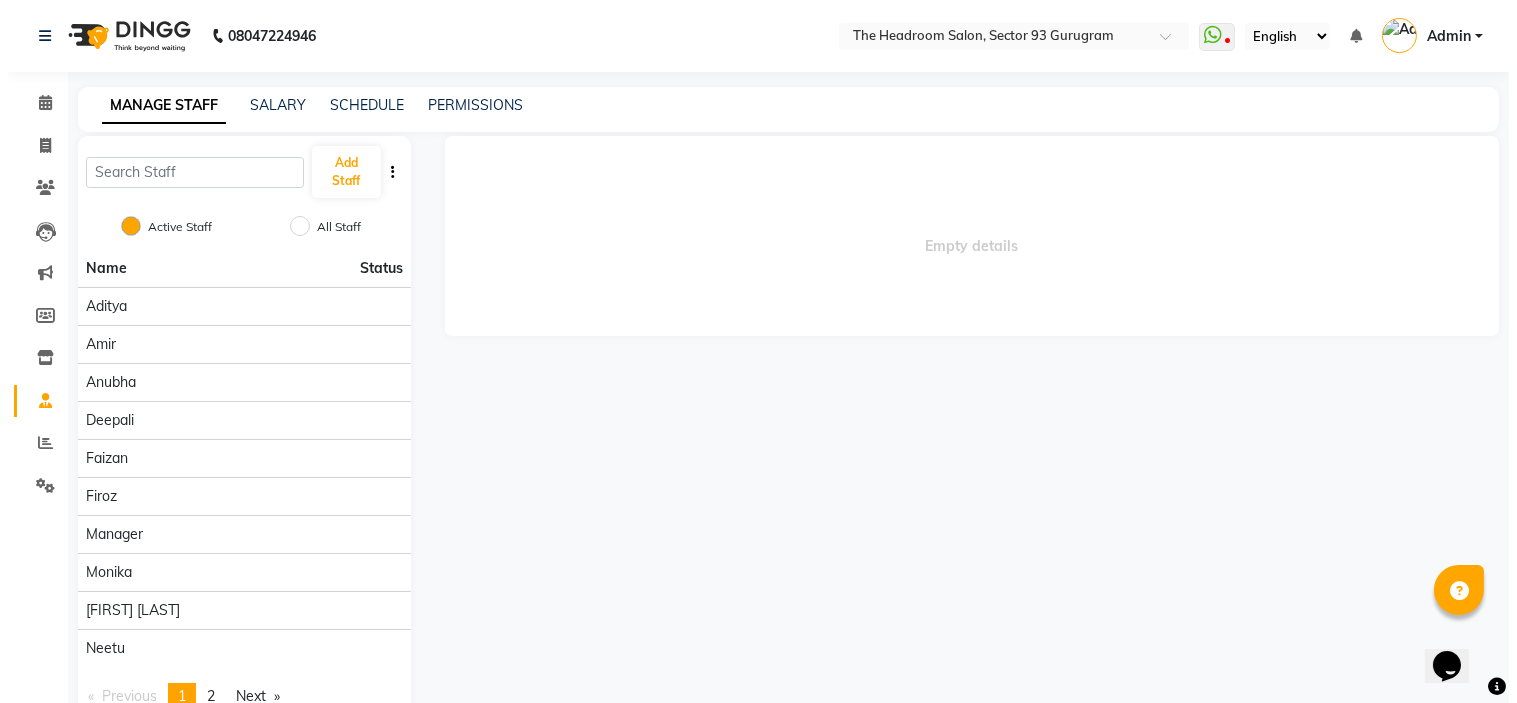 scroll, scrollTop: 0, scrollLeft: 0, axis: both 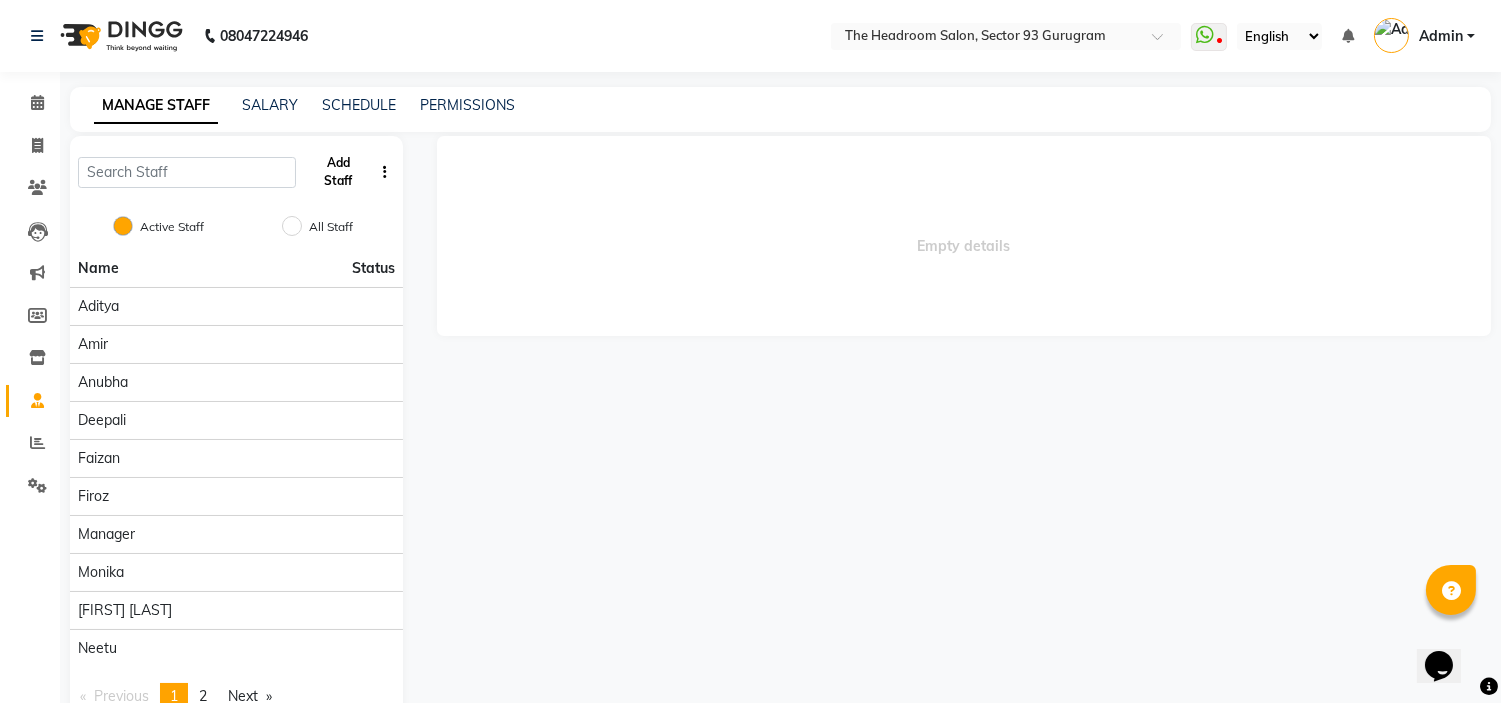 click on "Add Staff" 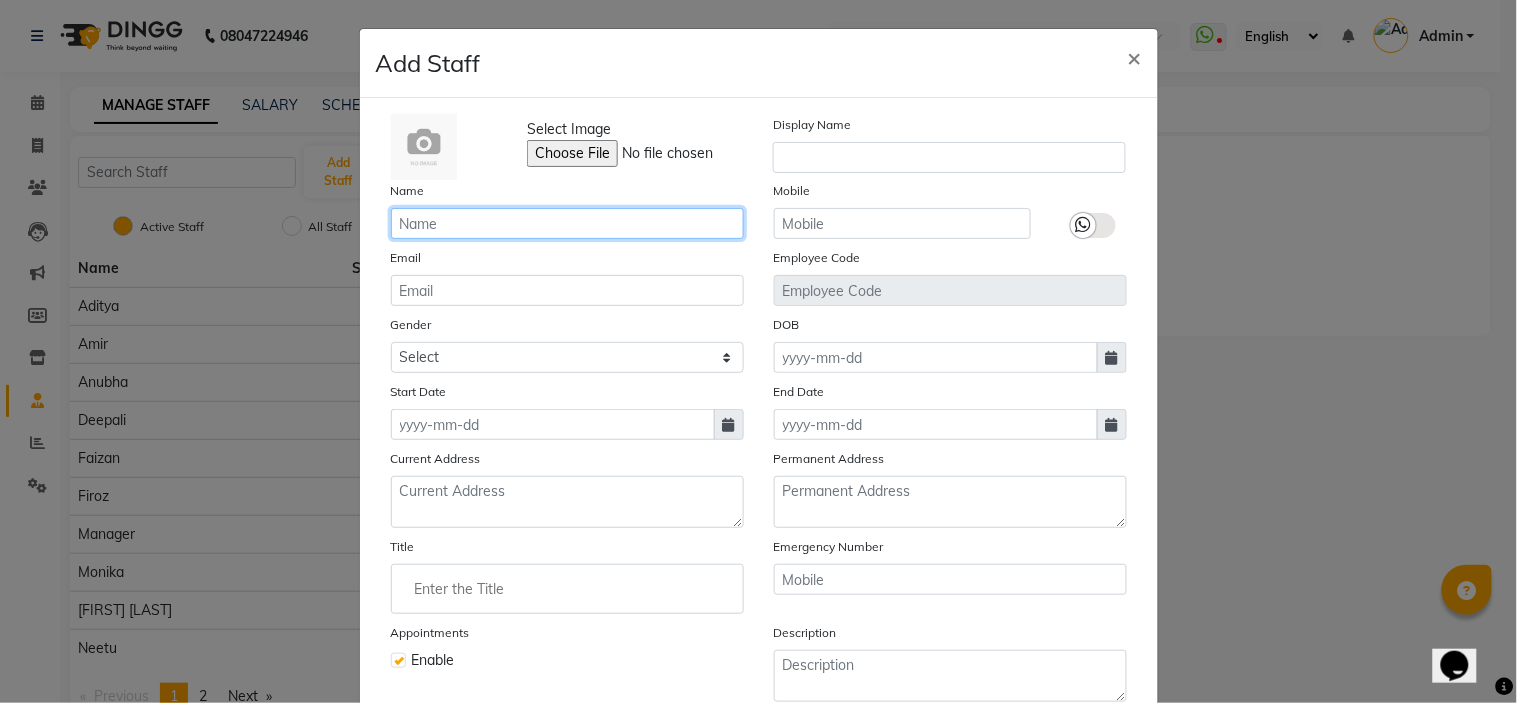 click 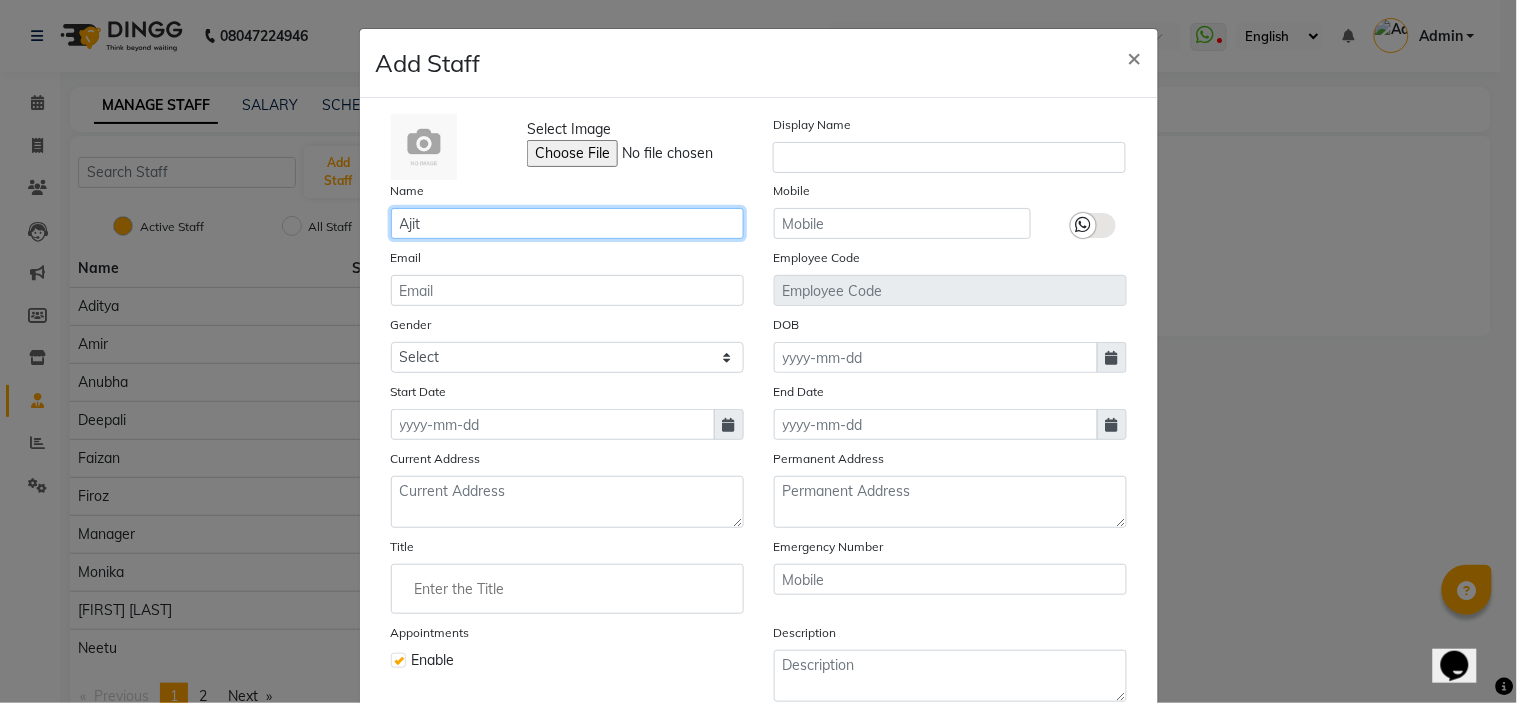 type on "Ajit" 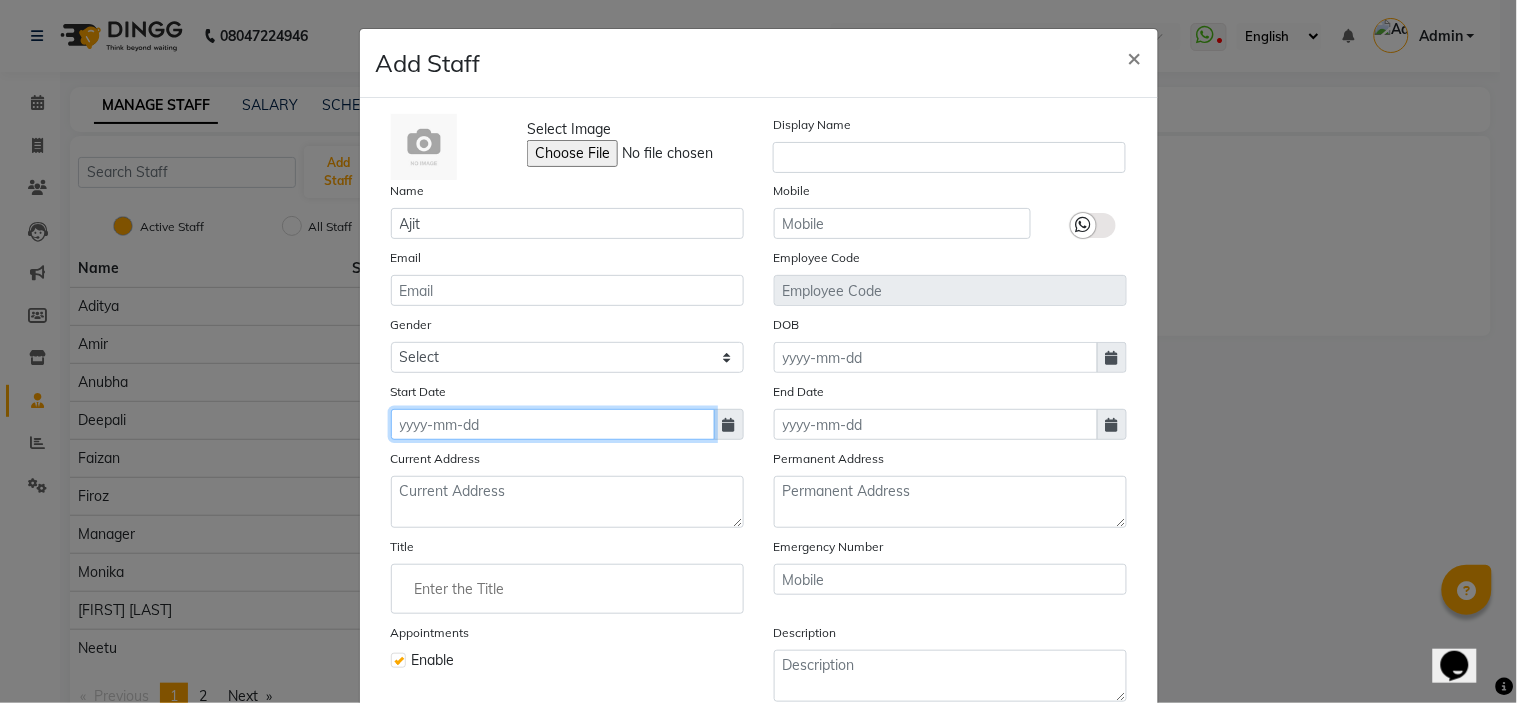 click 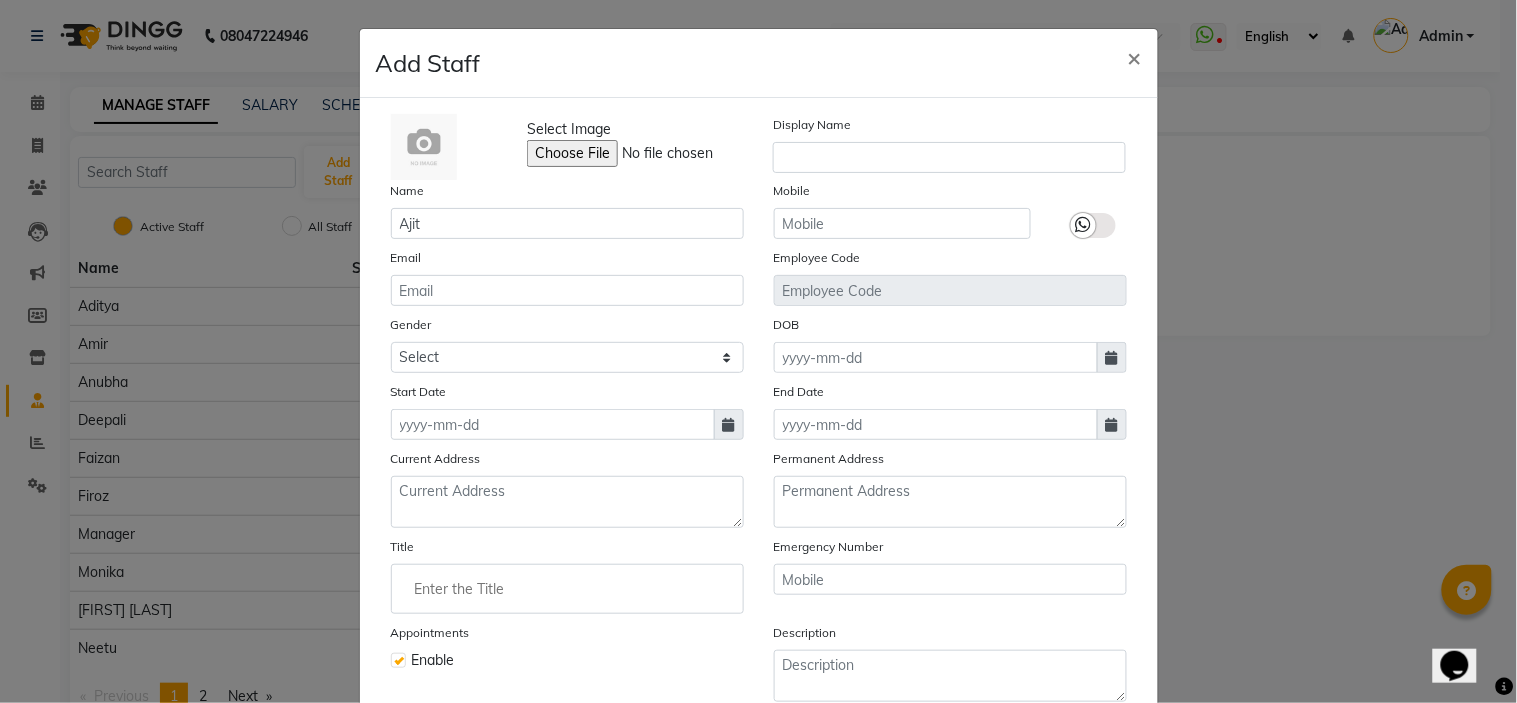select on "8" 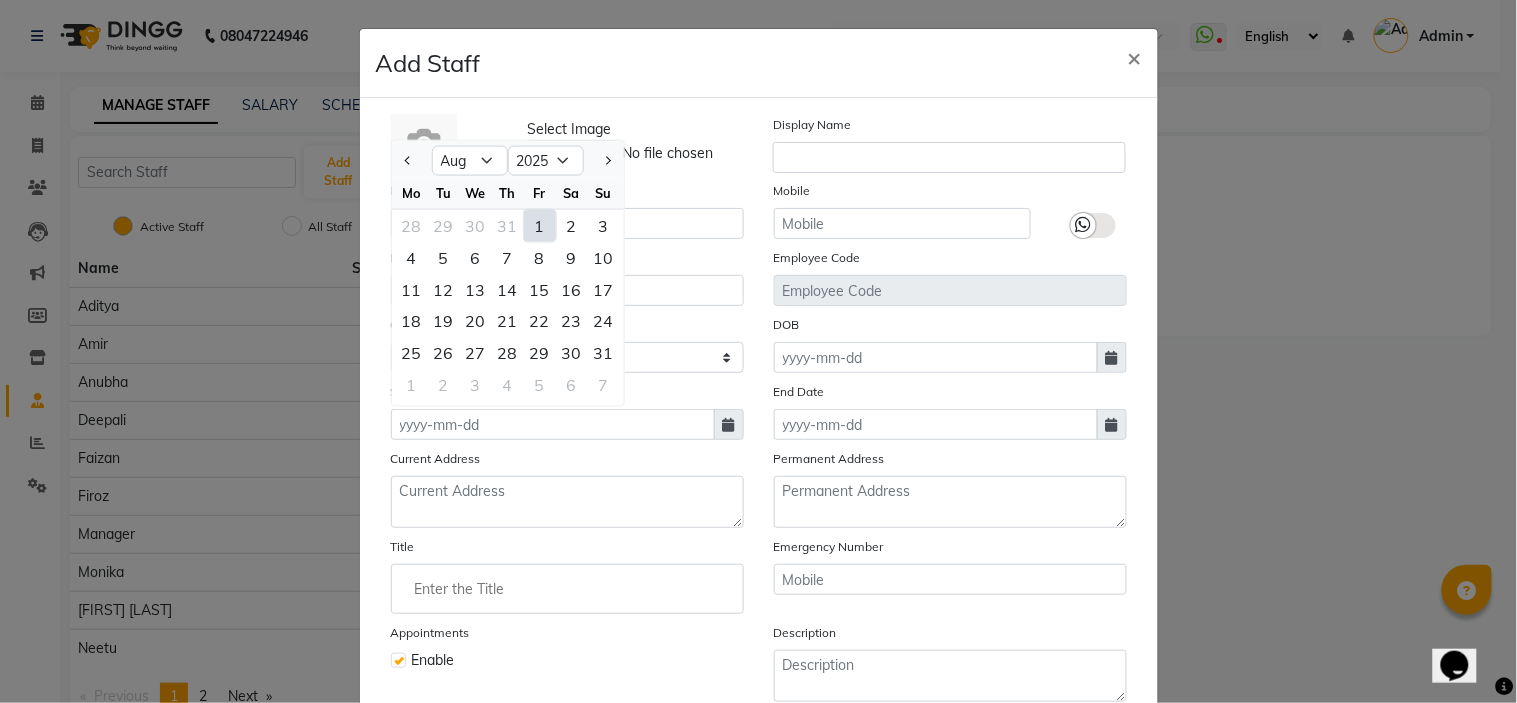 click on "1" 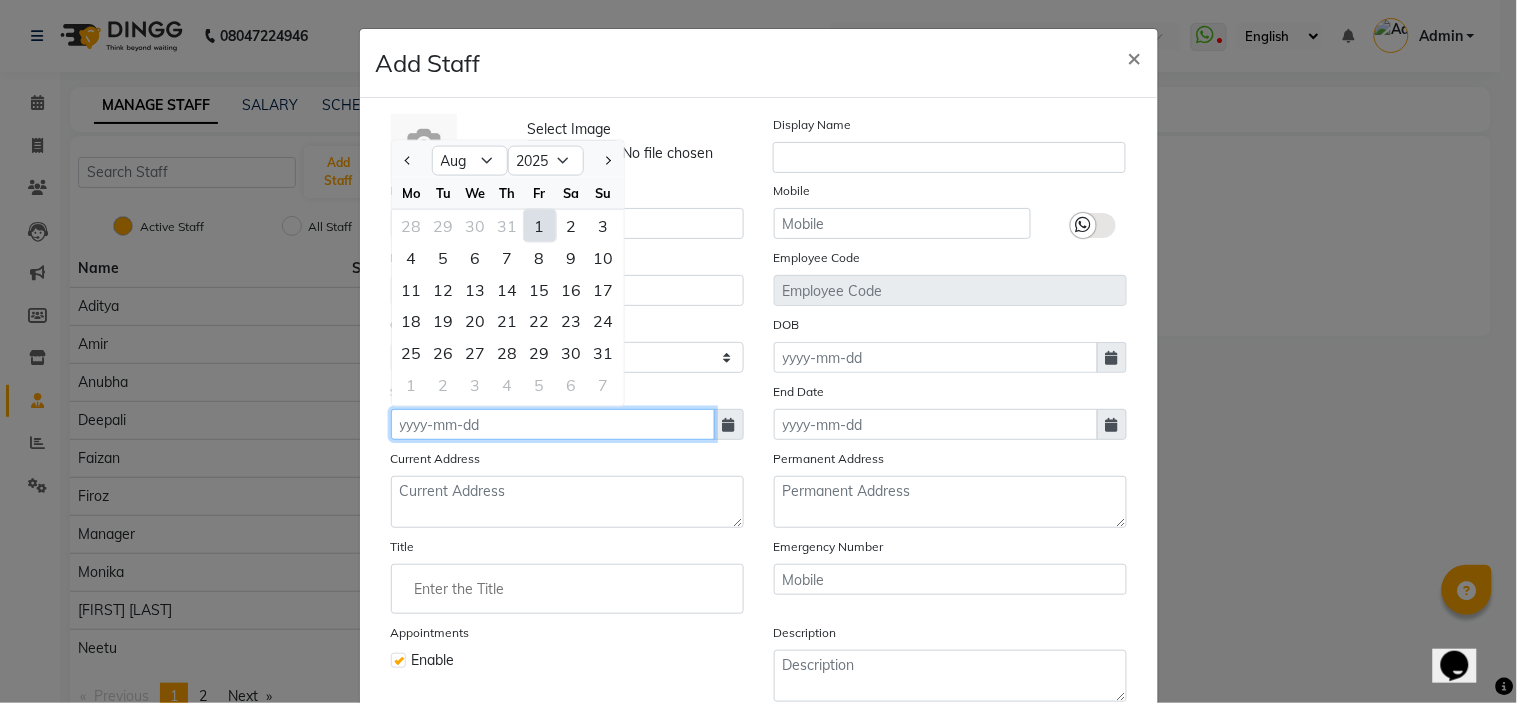 type on "01-08-2025" 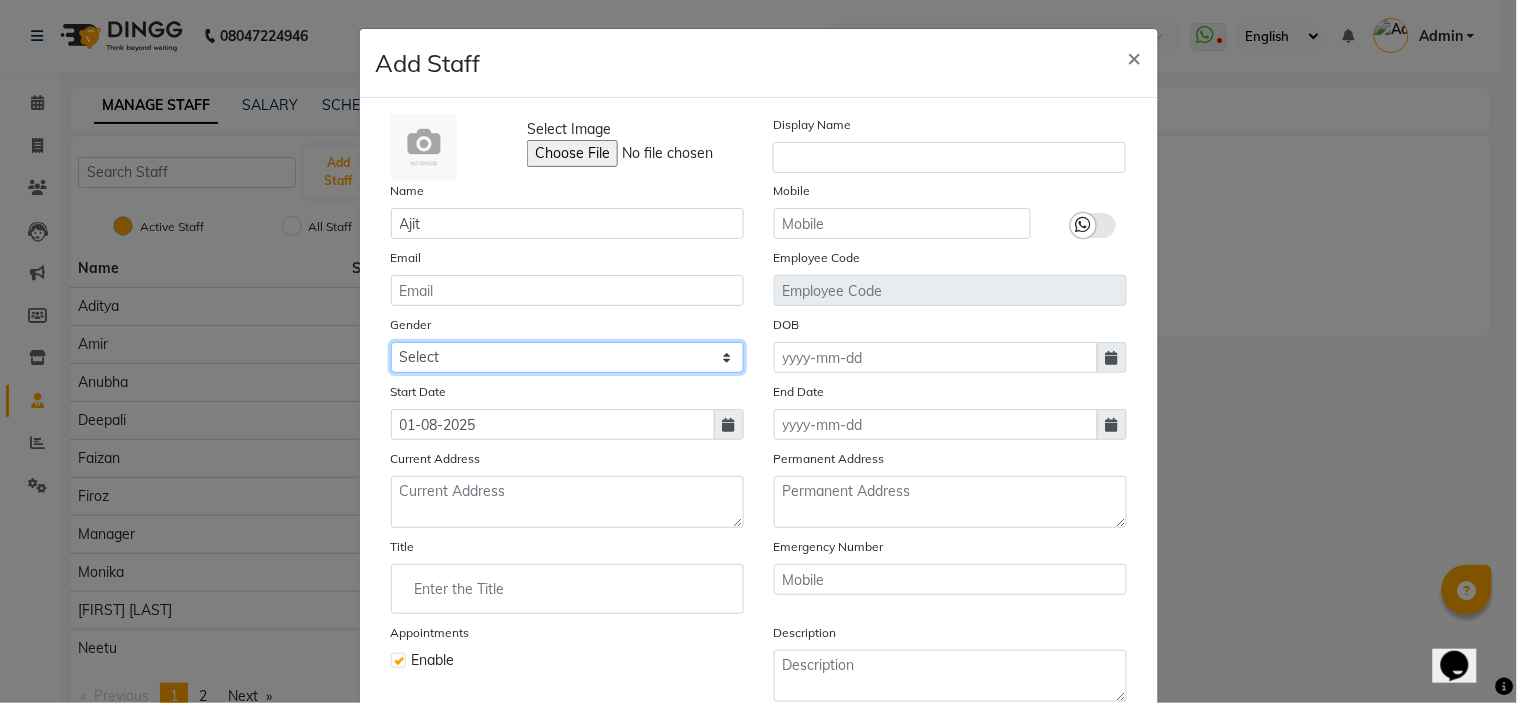 click on "Select Male Female Other Prefer Not To Say" 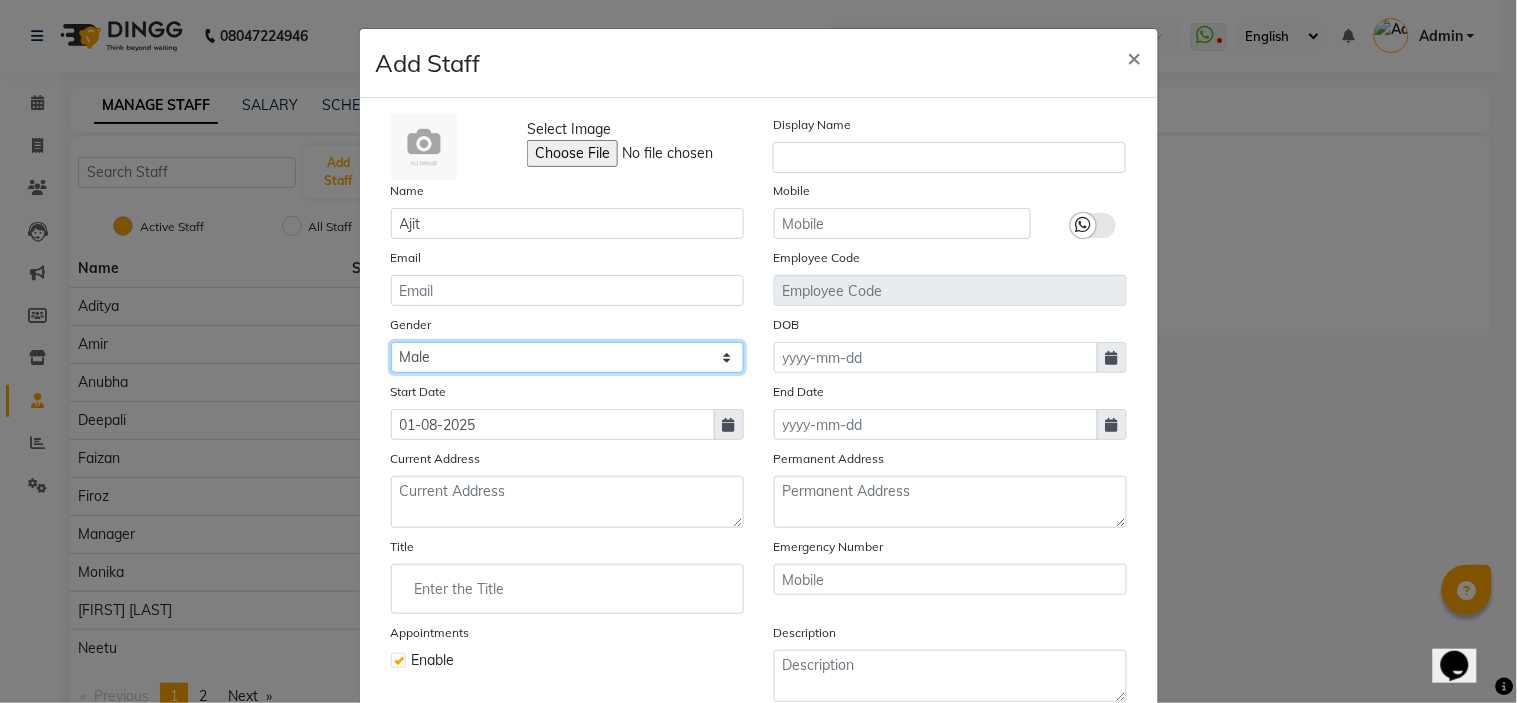 click on "Select Male Female Other Prefer Not To Say" 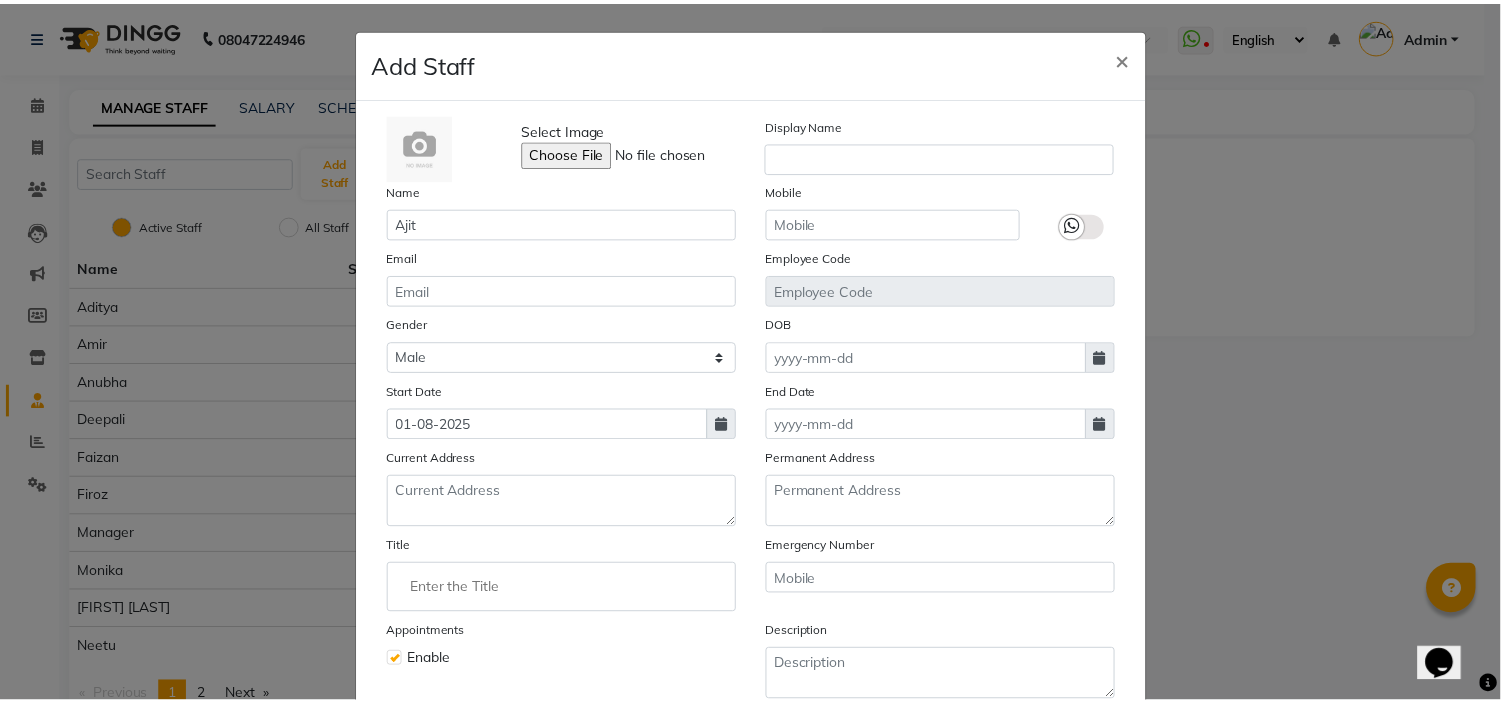 scroll, scrollTop: 181, scrollLeft: 0, axis: vertical 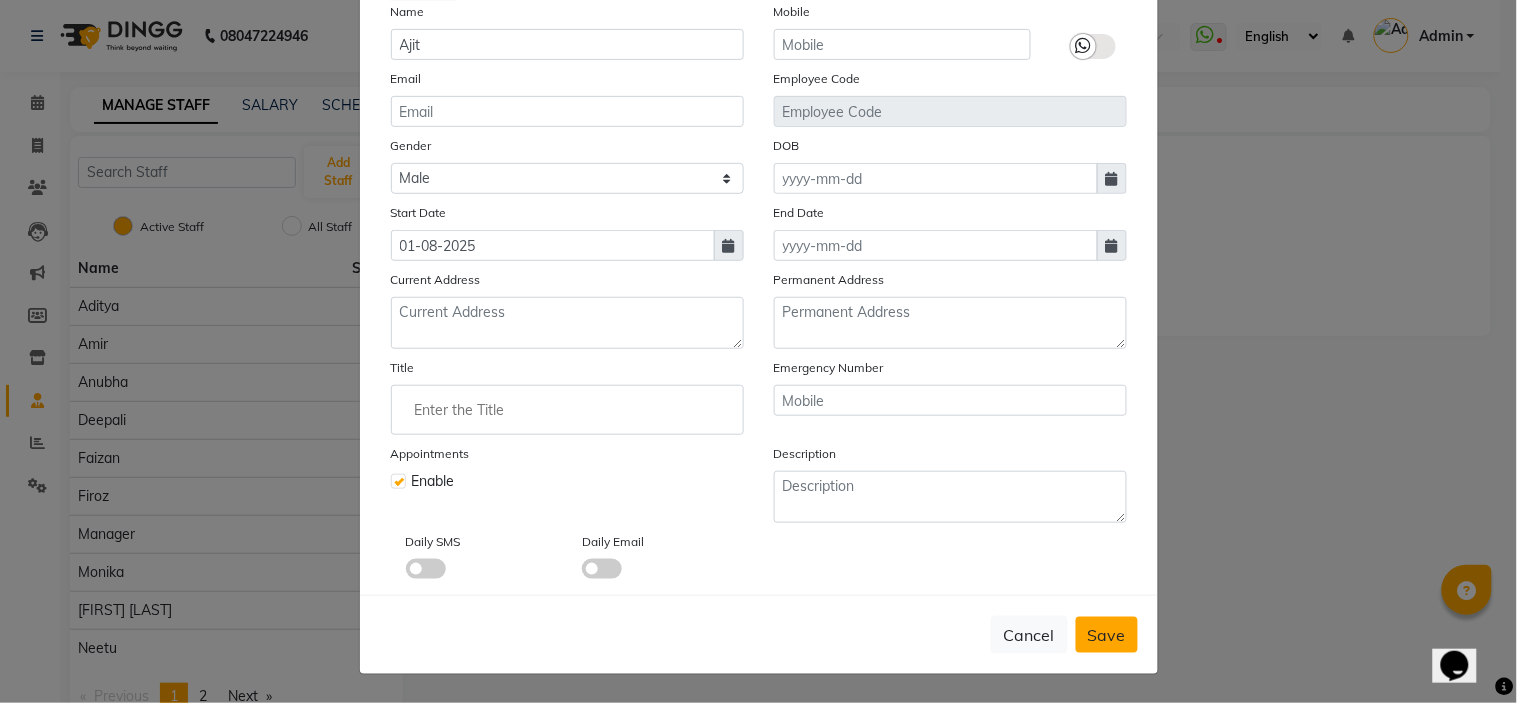 click on "Save" at bounding box center [1107, 635] 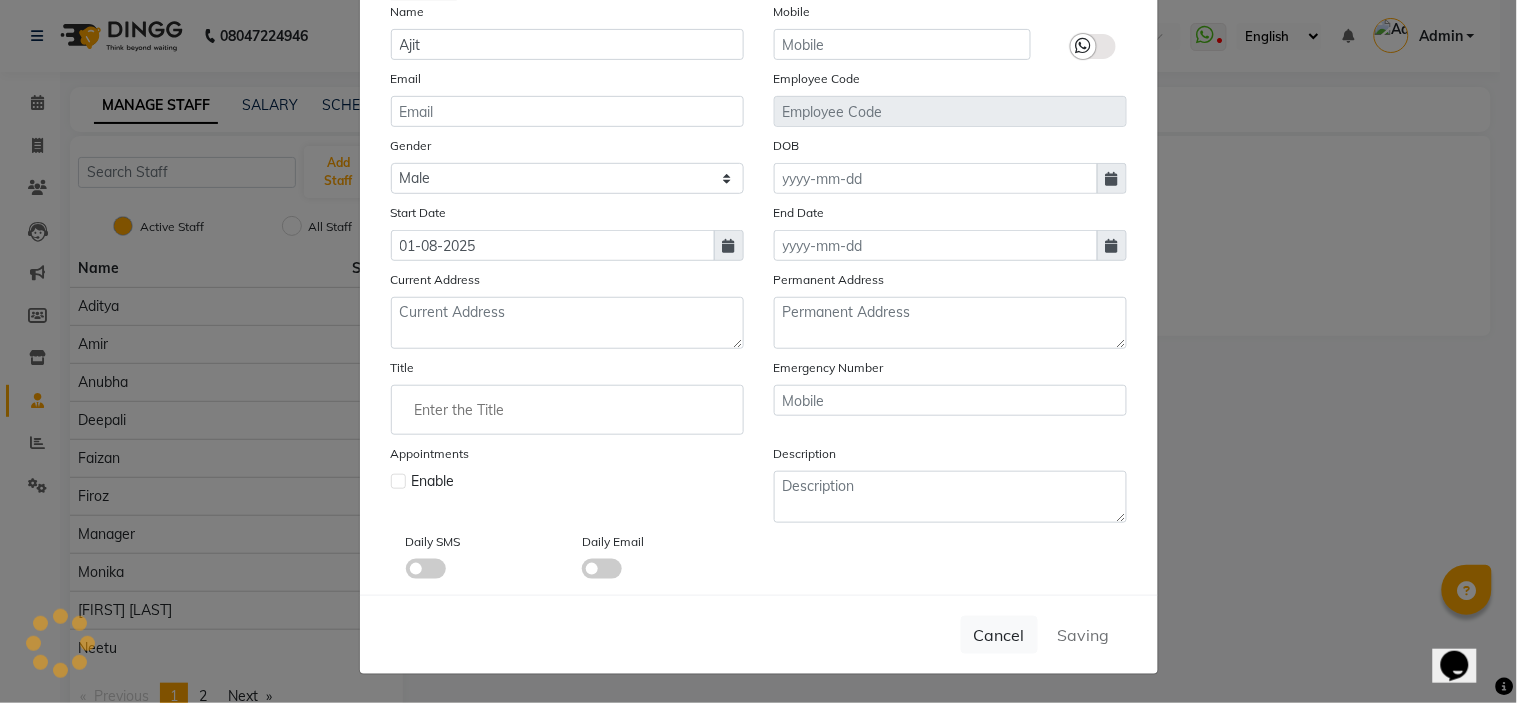 type 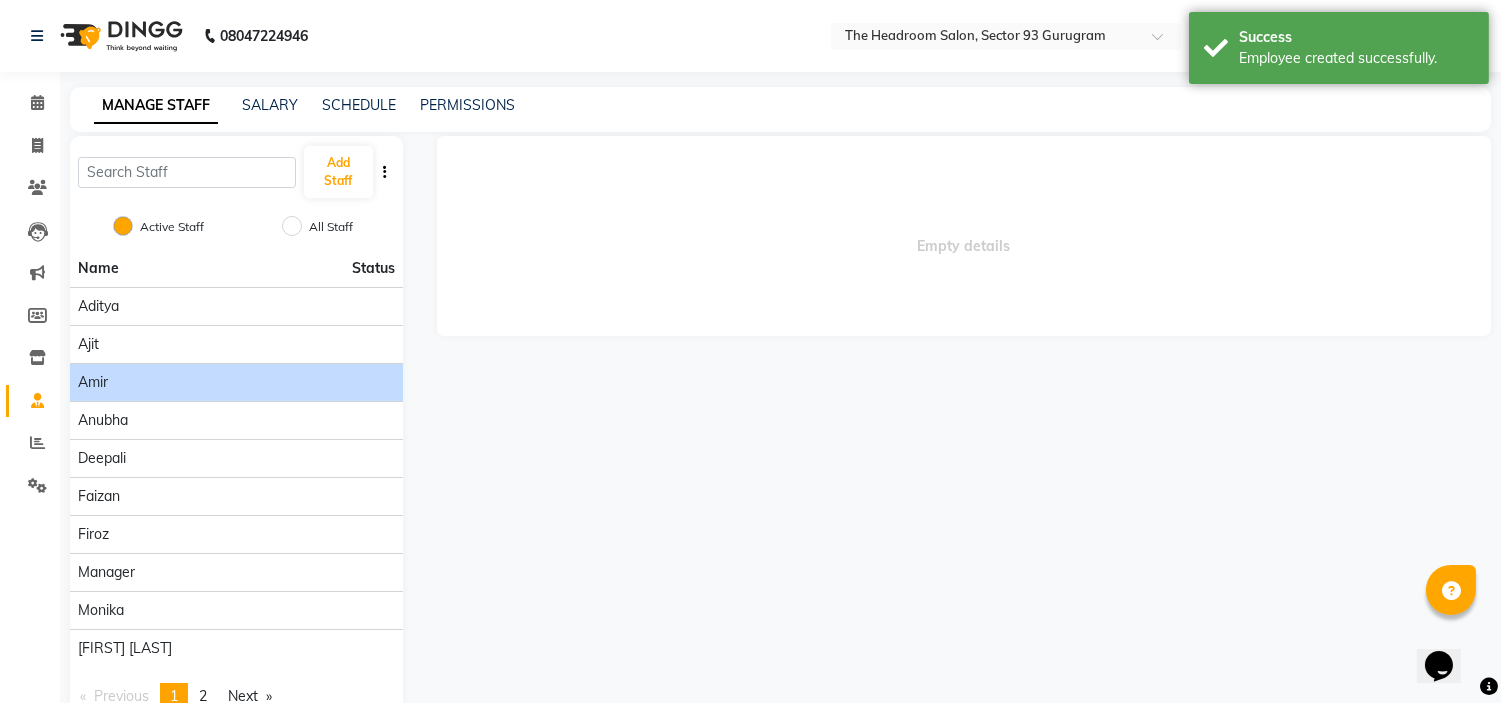 click on "Amir" 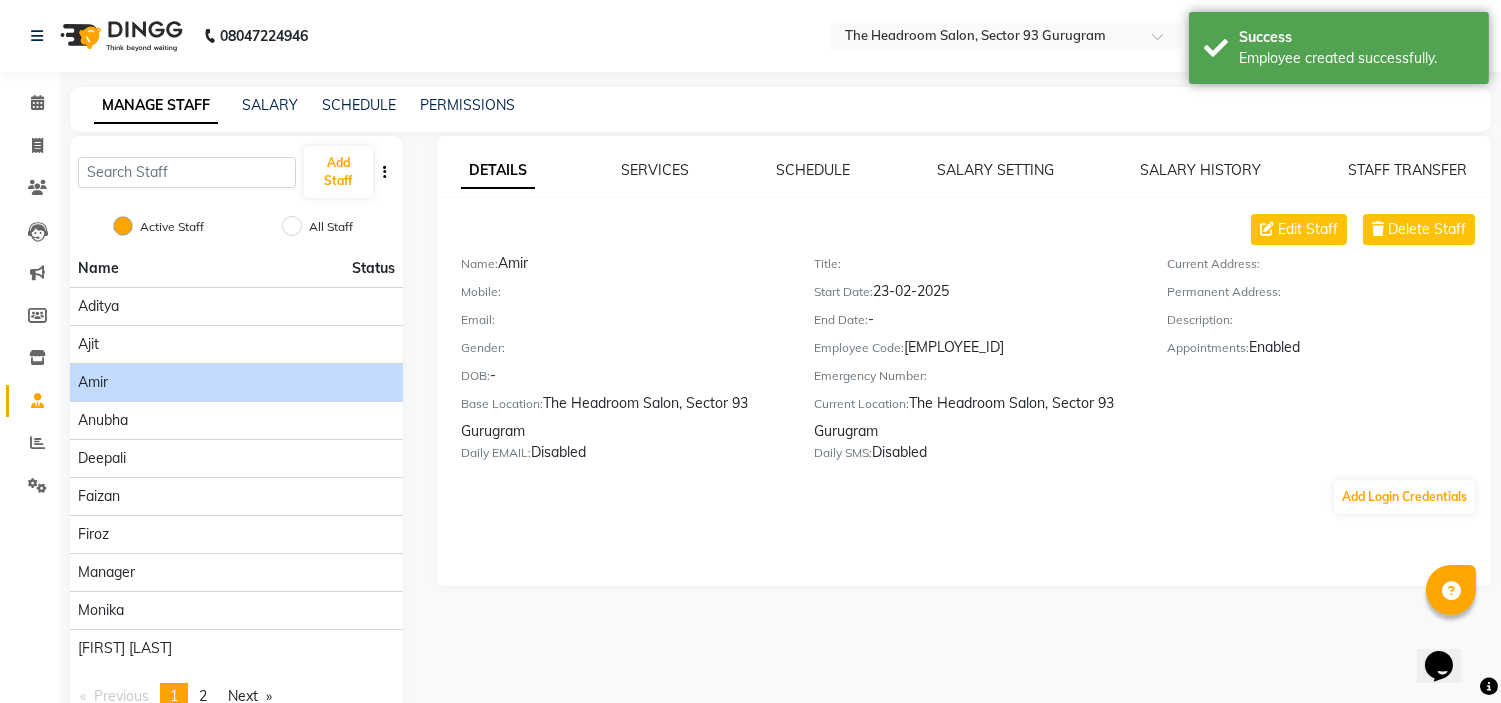click on "Amir" 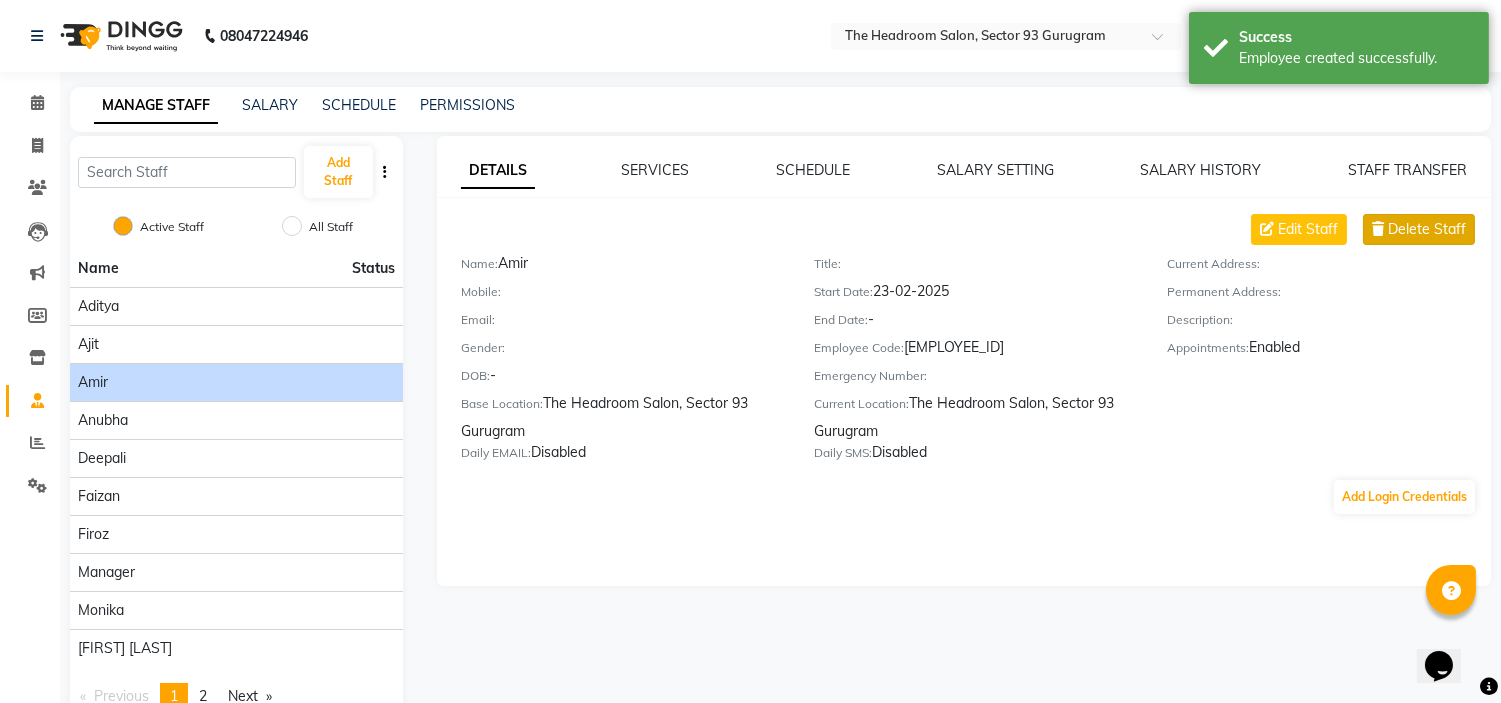 click on "Delete Staff" 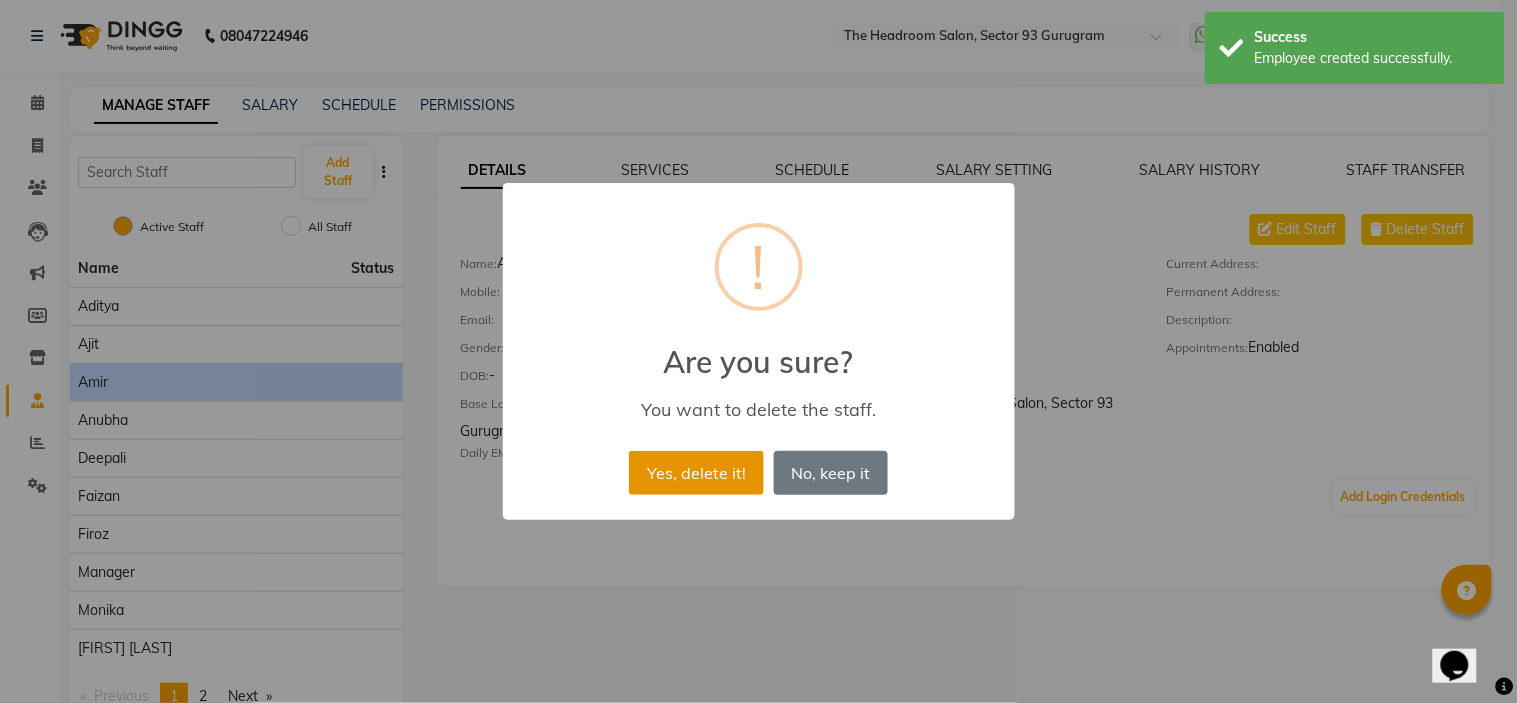 click on "Yes, delete it!" at bounding box center [696, 473] 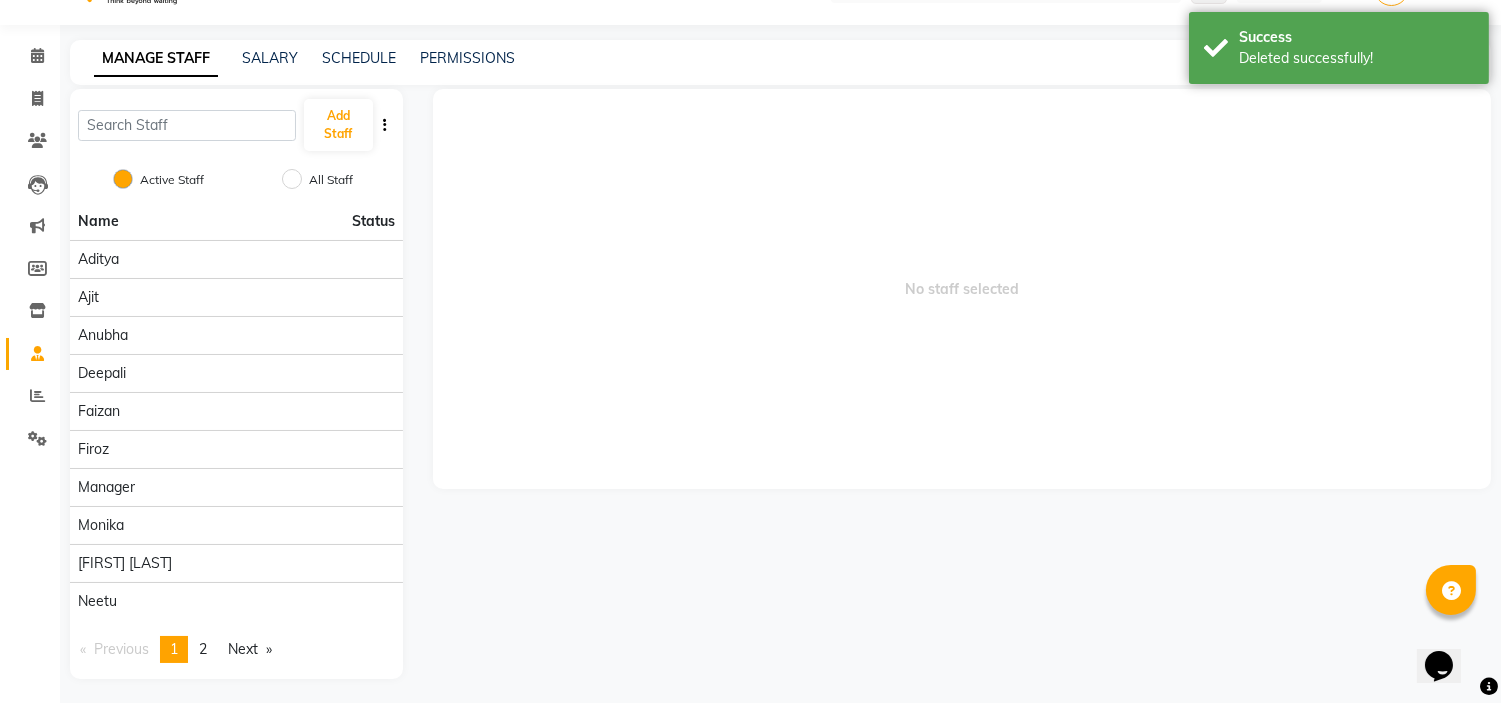 scroll, scrollTop: 50, scrollLeft: 0, axis: vertical 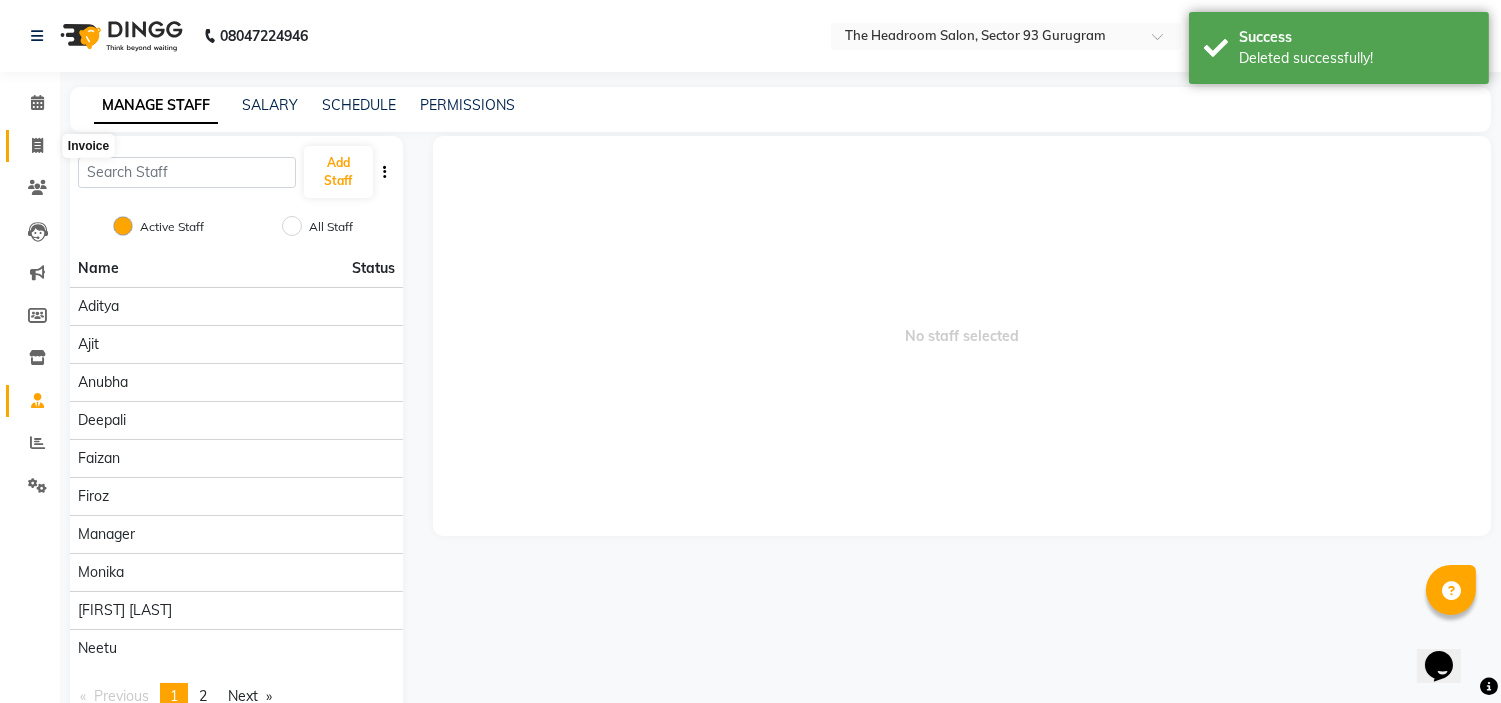 click on "Invoice" 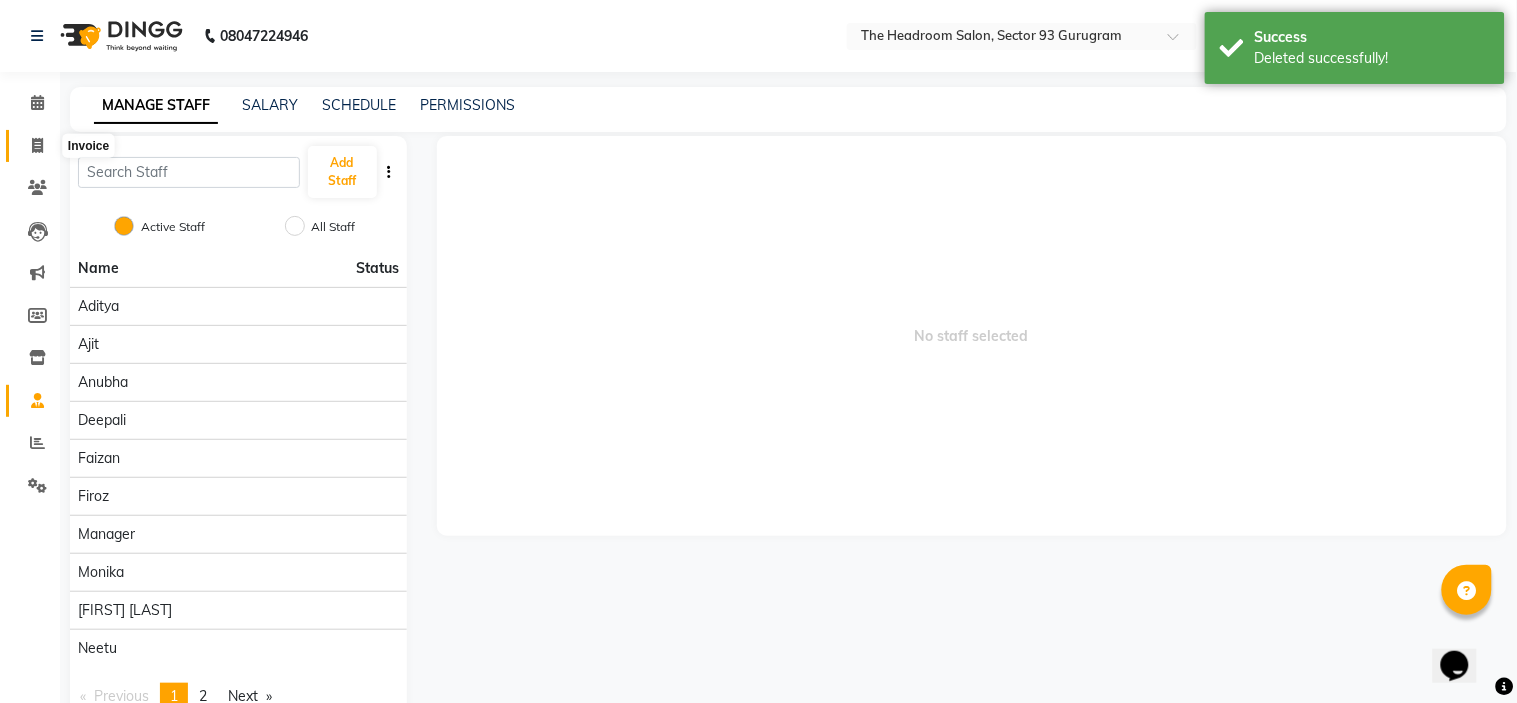 select on "service" 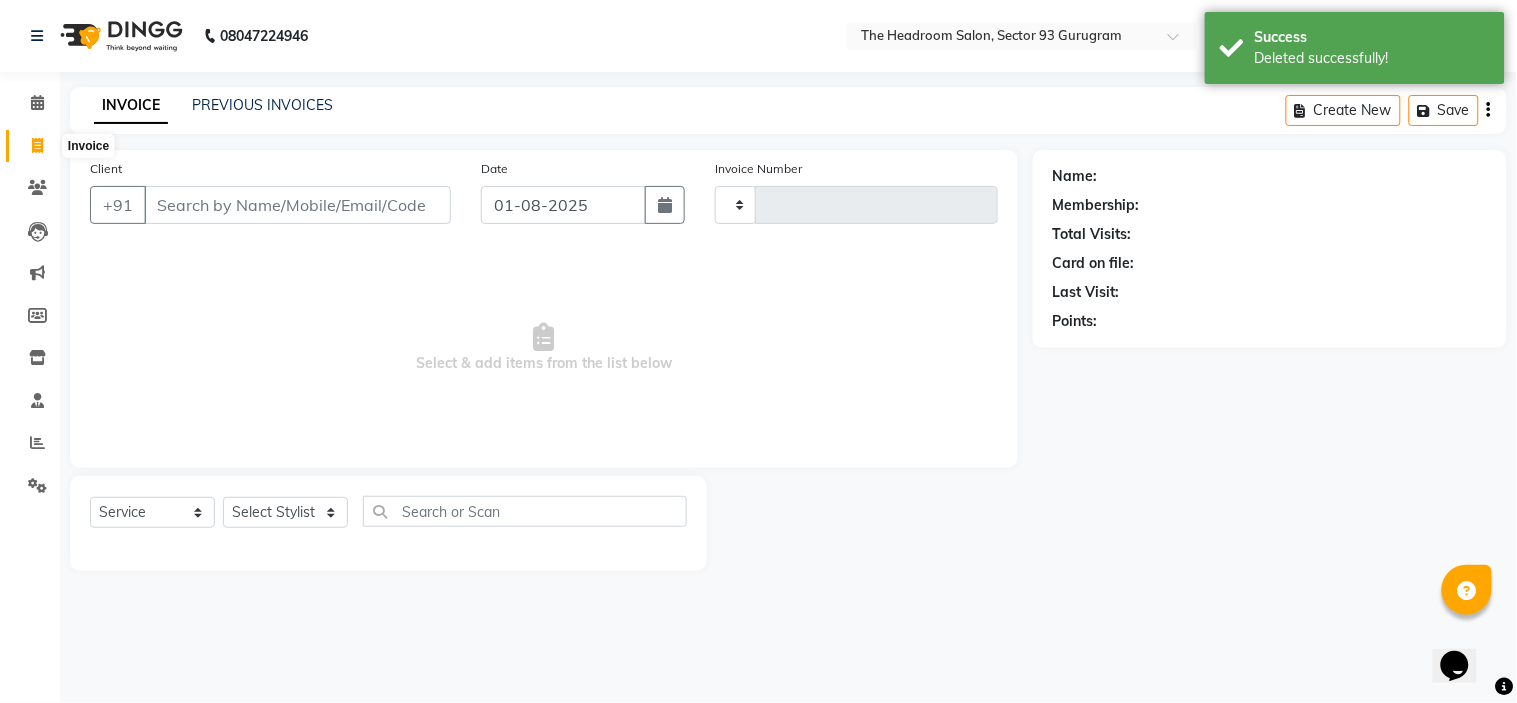 type on "2523" 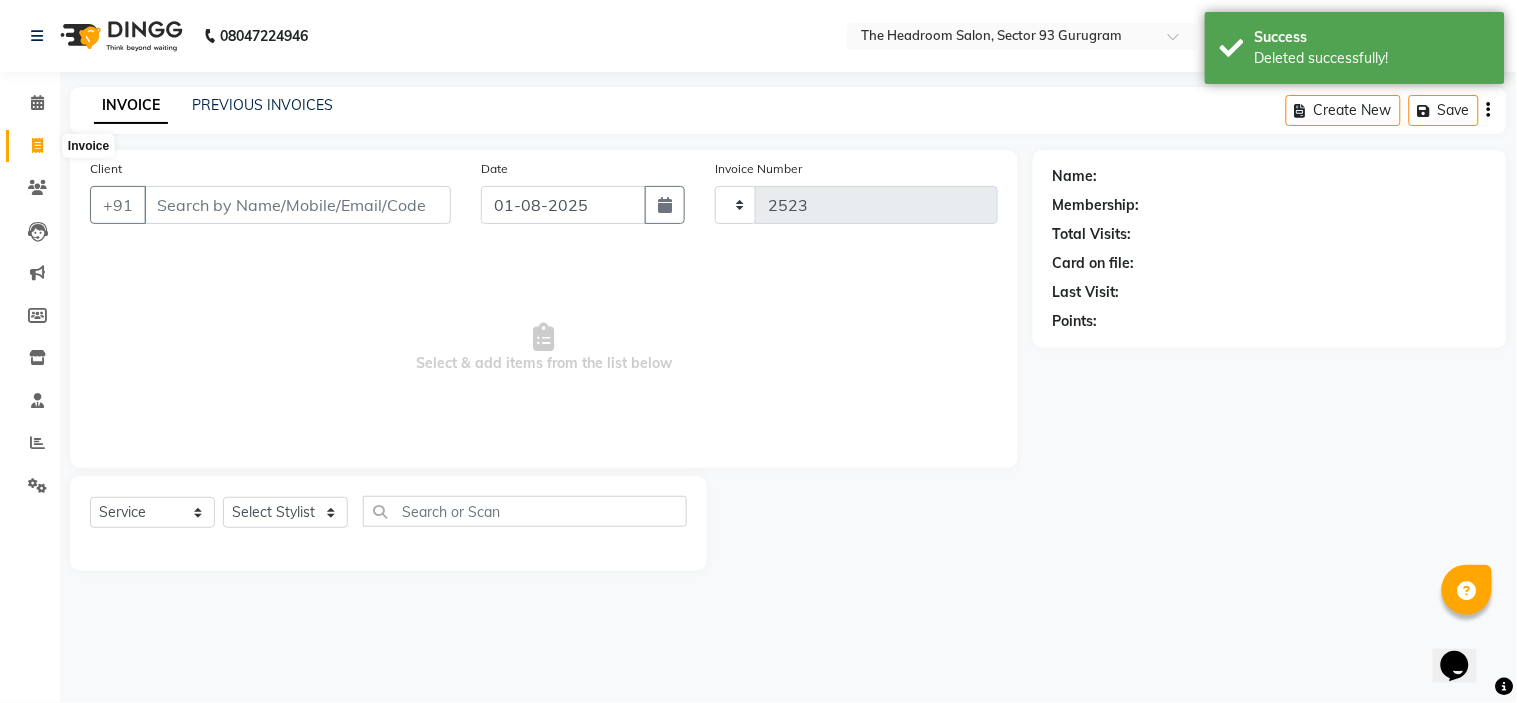 select on "6933" 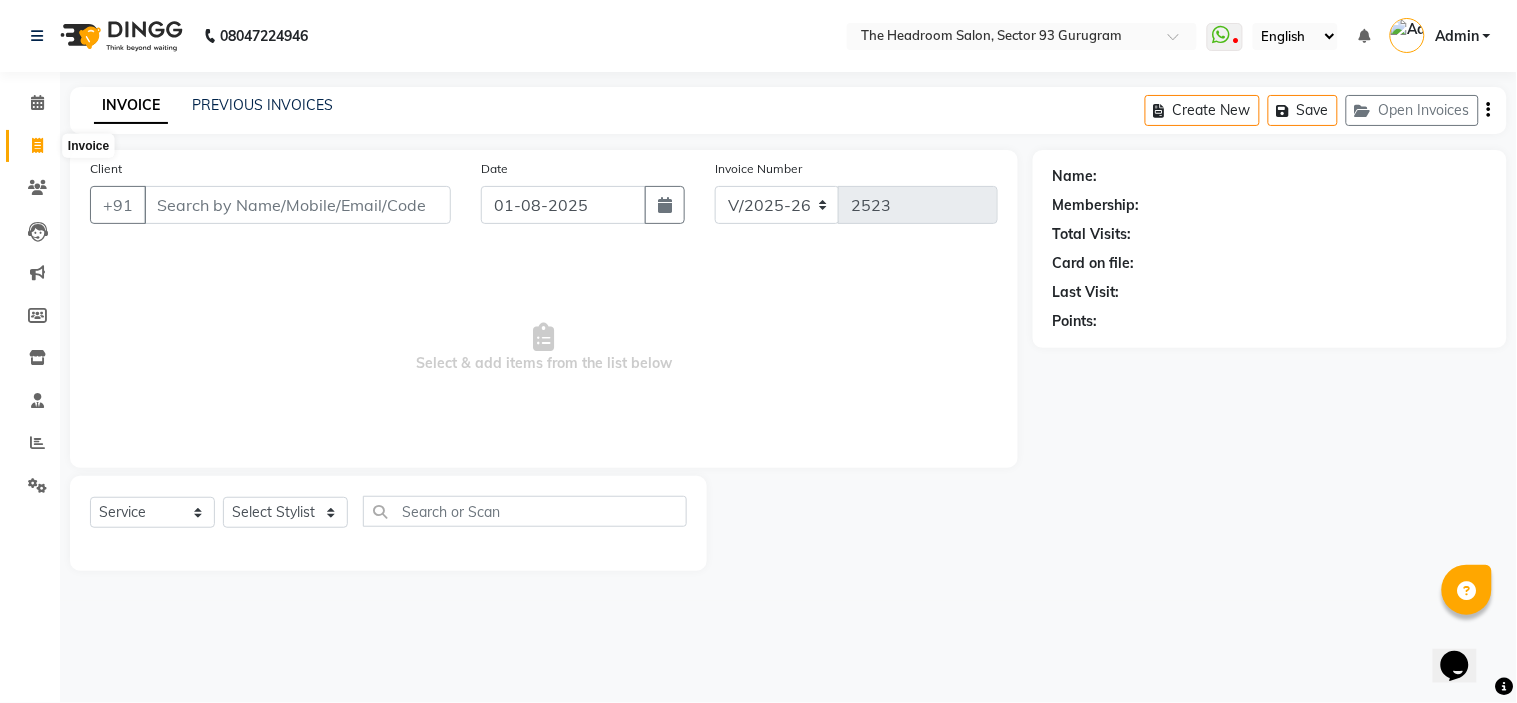 click 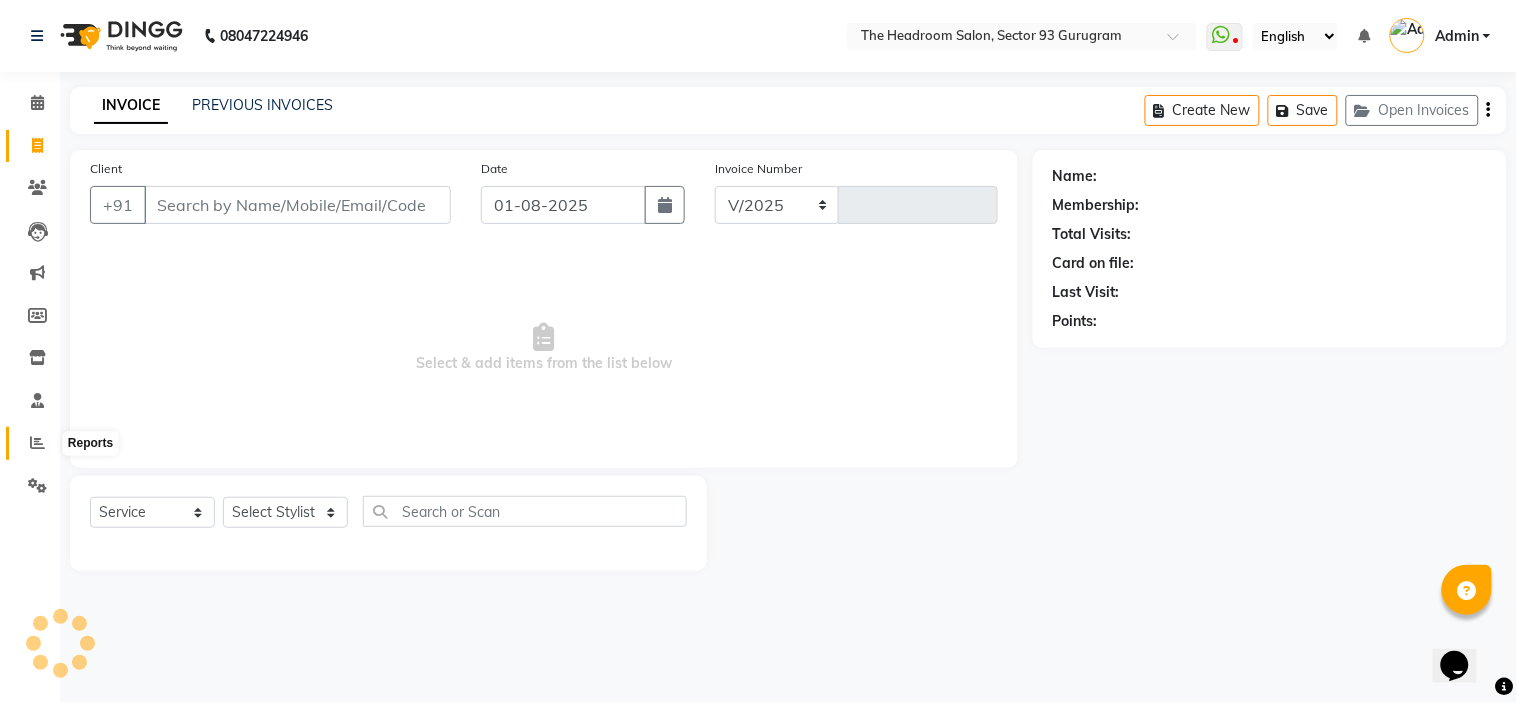 select on "6933" 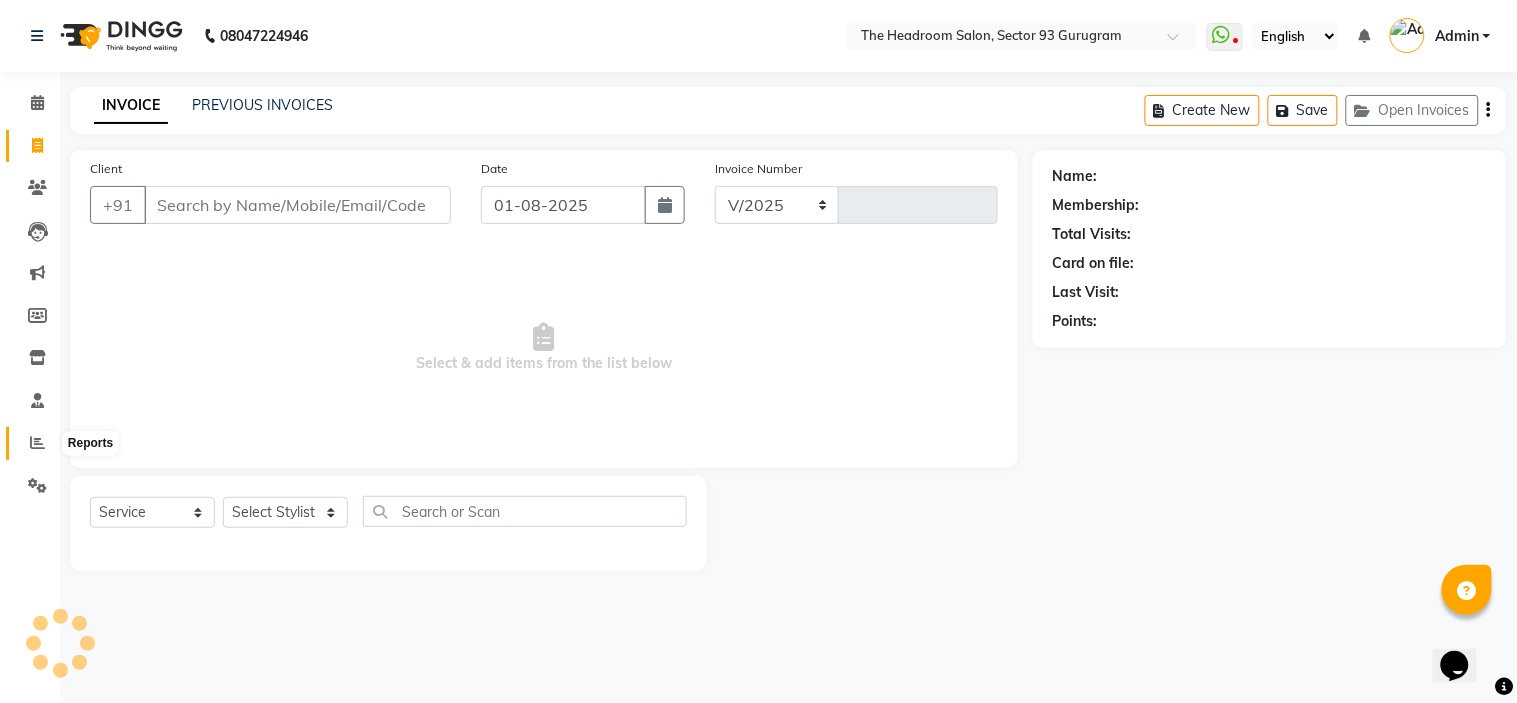 type on "2523" 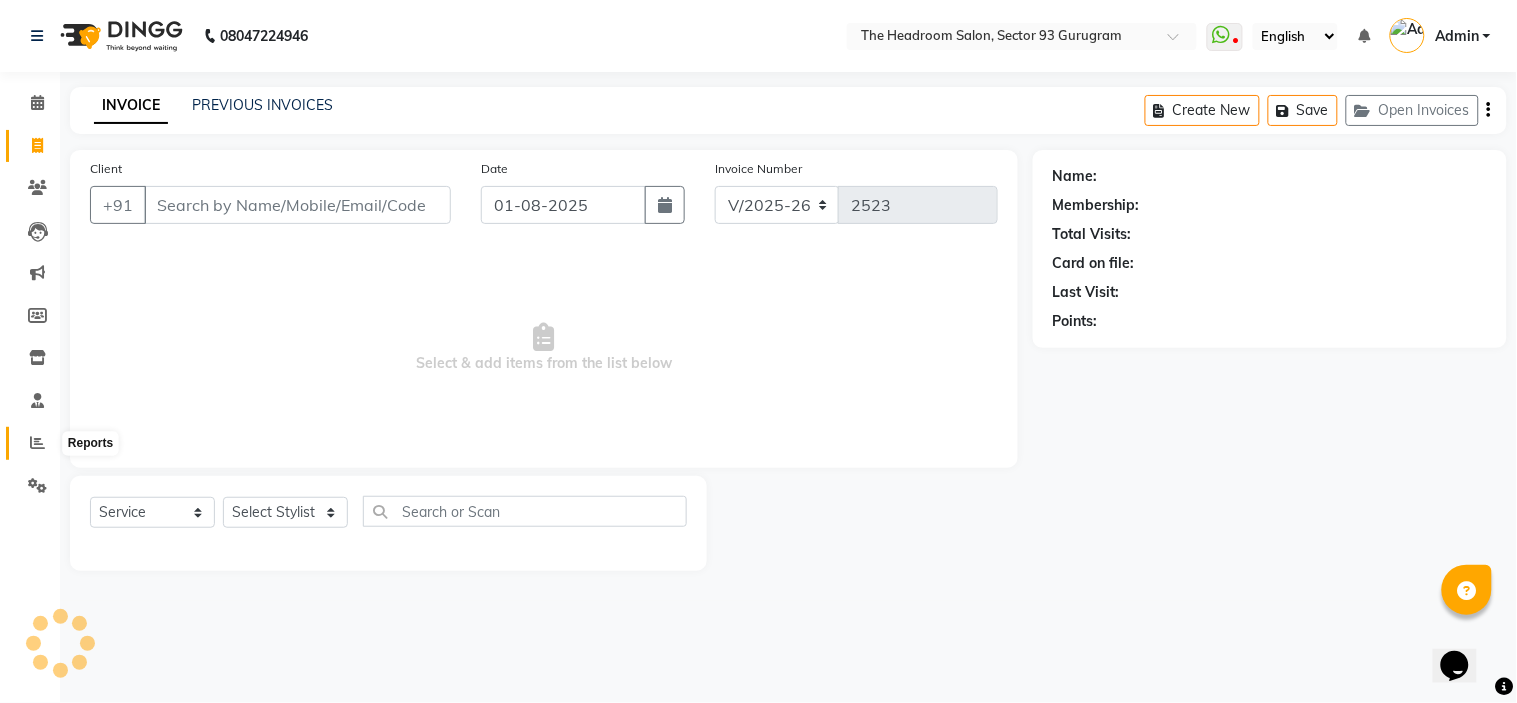click 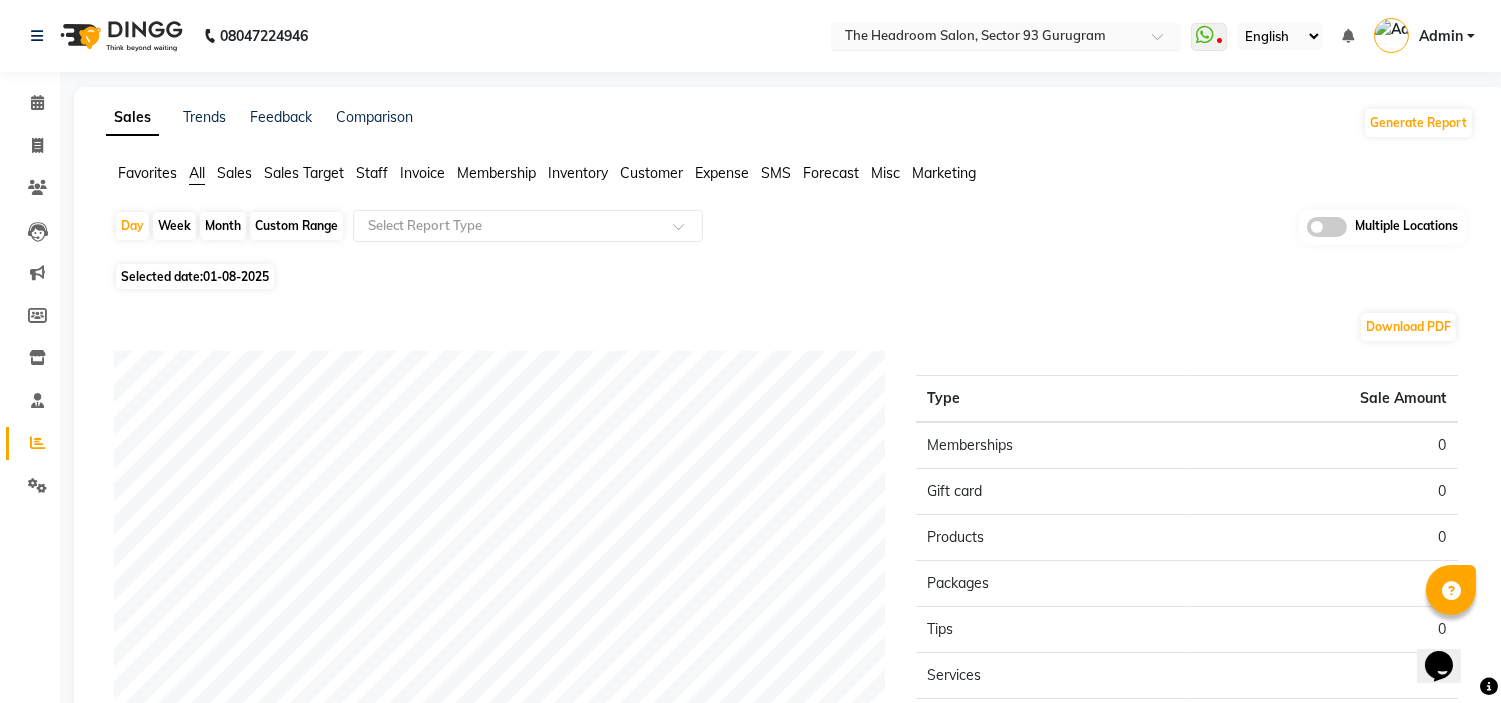 click at bounding box center (1006, 38) 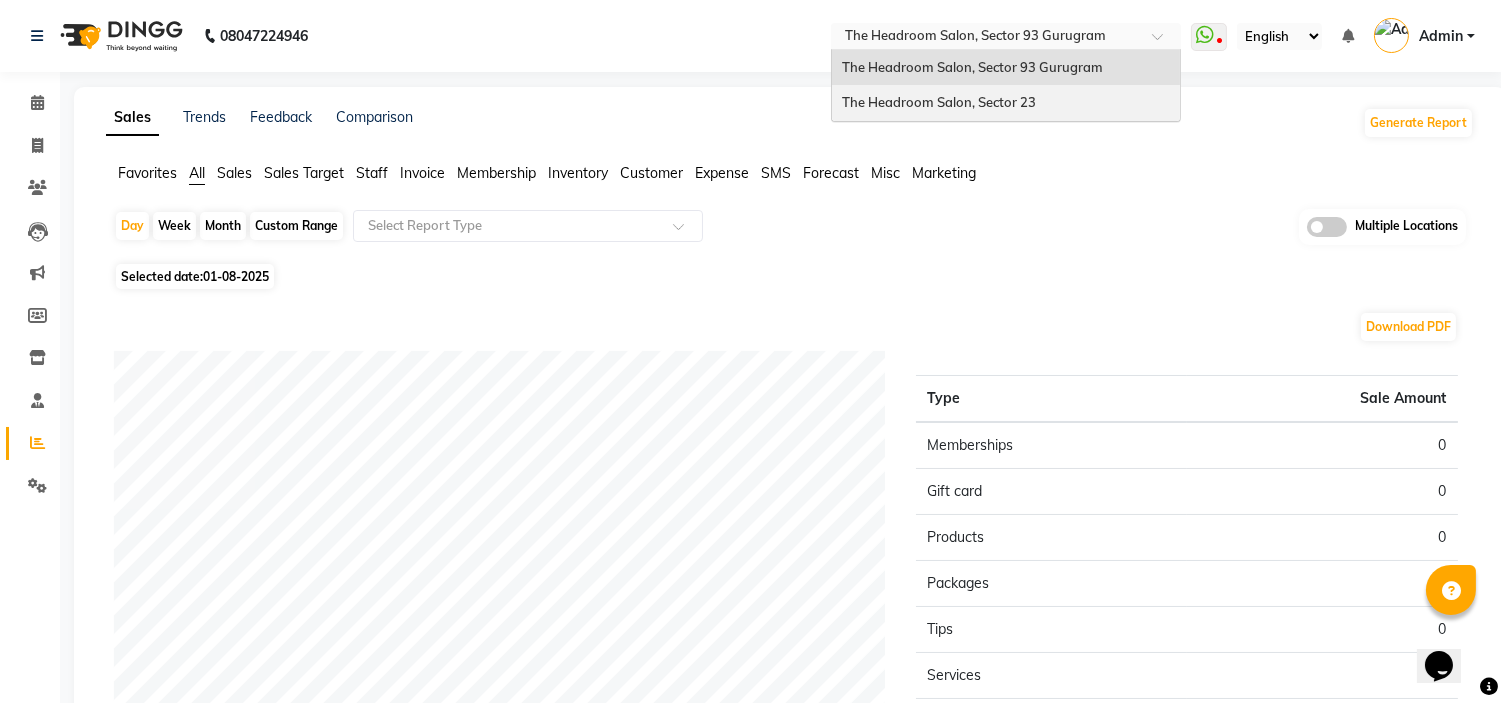 click on "The Headroom Salon, Sector 23" at bounding box center [1006, 103] 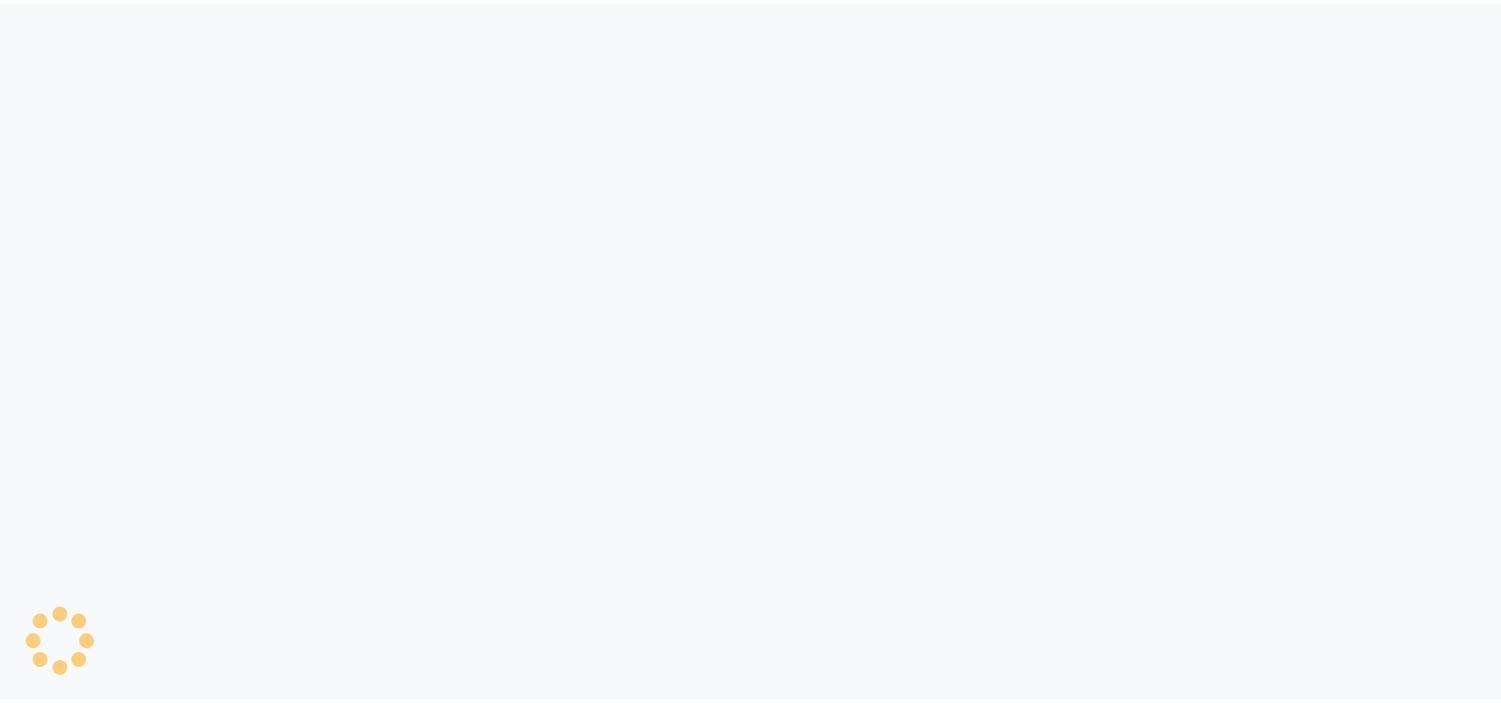 scroll, scrollTop: 0, scrollLeft: 0, axis: both 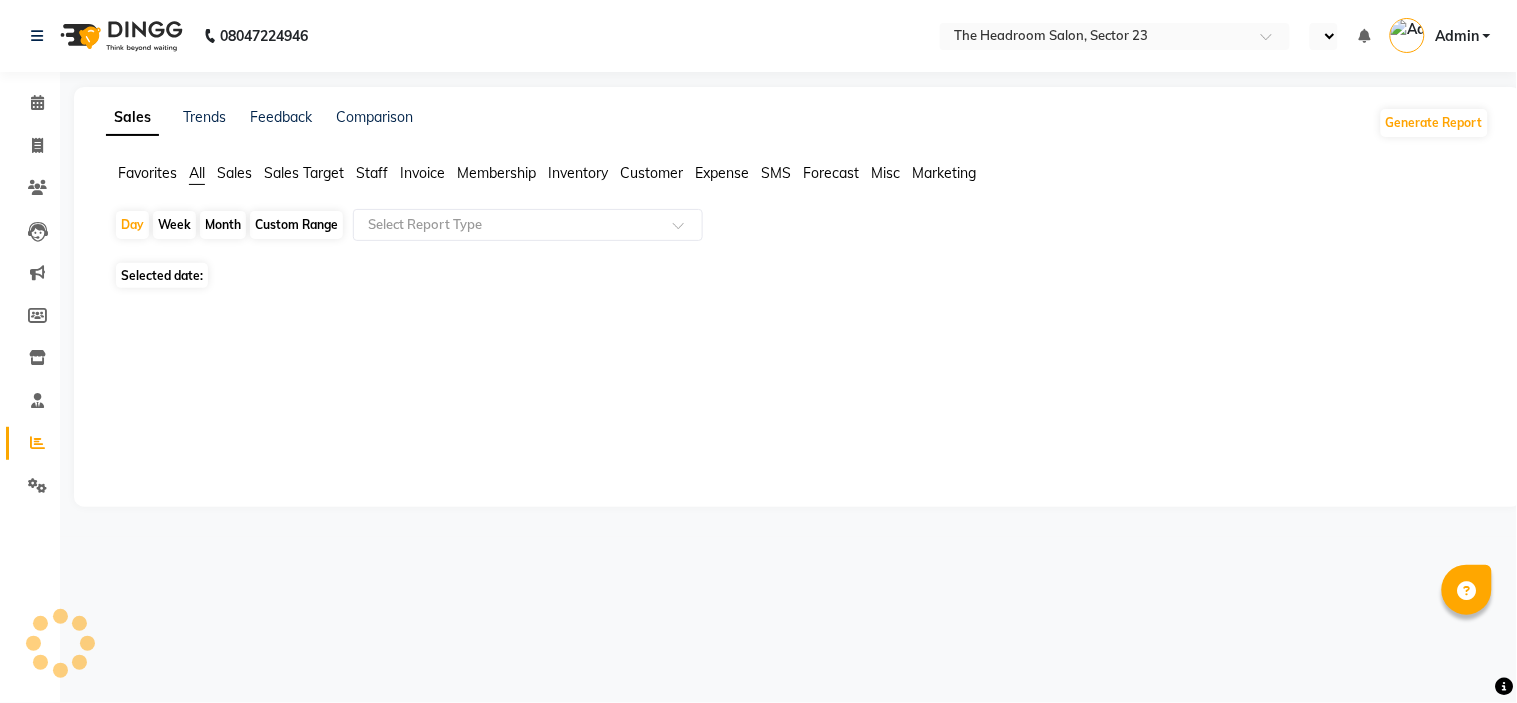 select on "en" 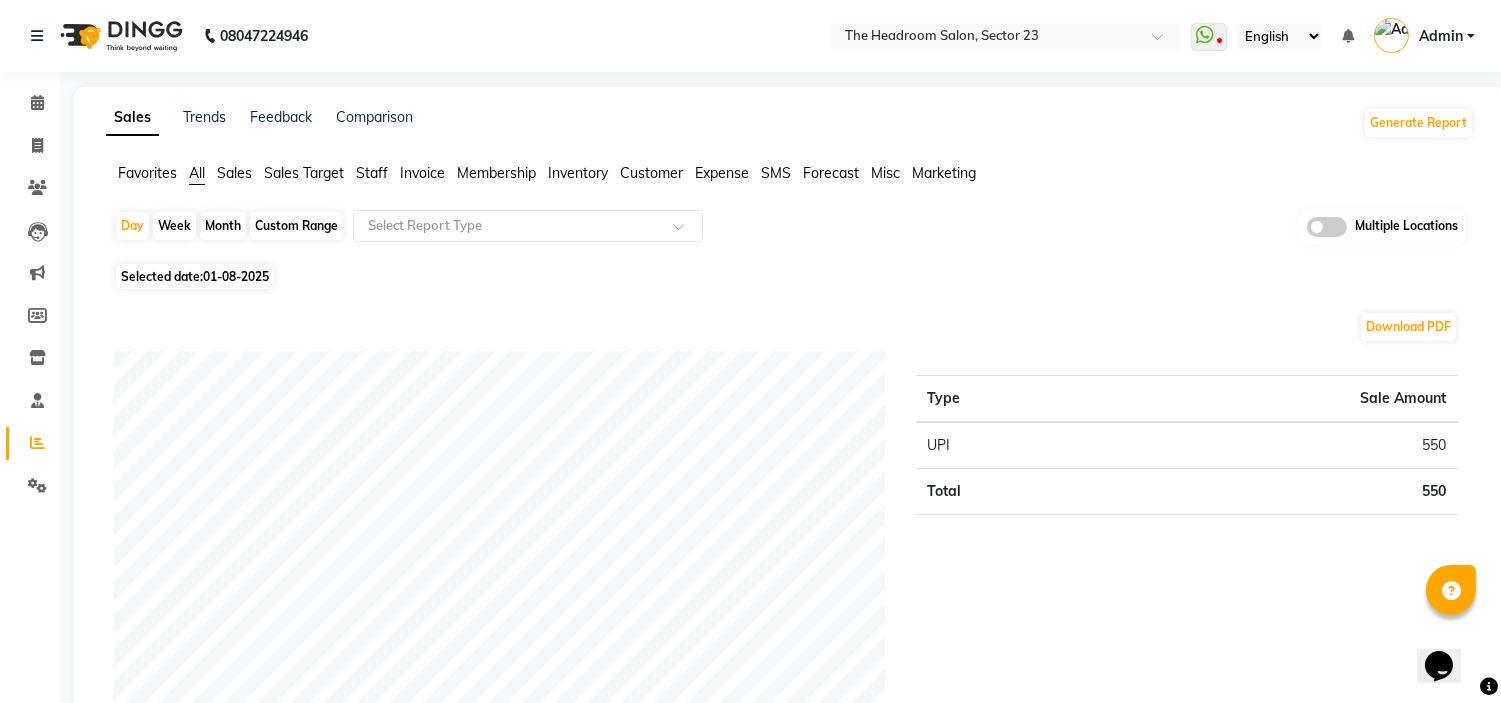 scroll, scrollTop: 0, scrollLeft: 0, axis: both 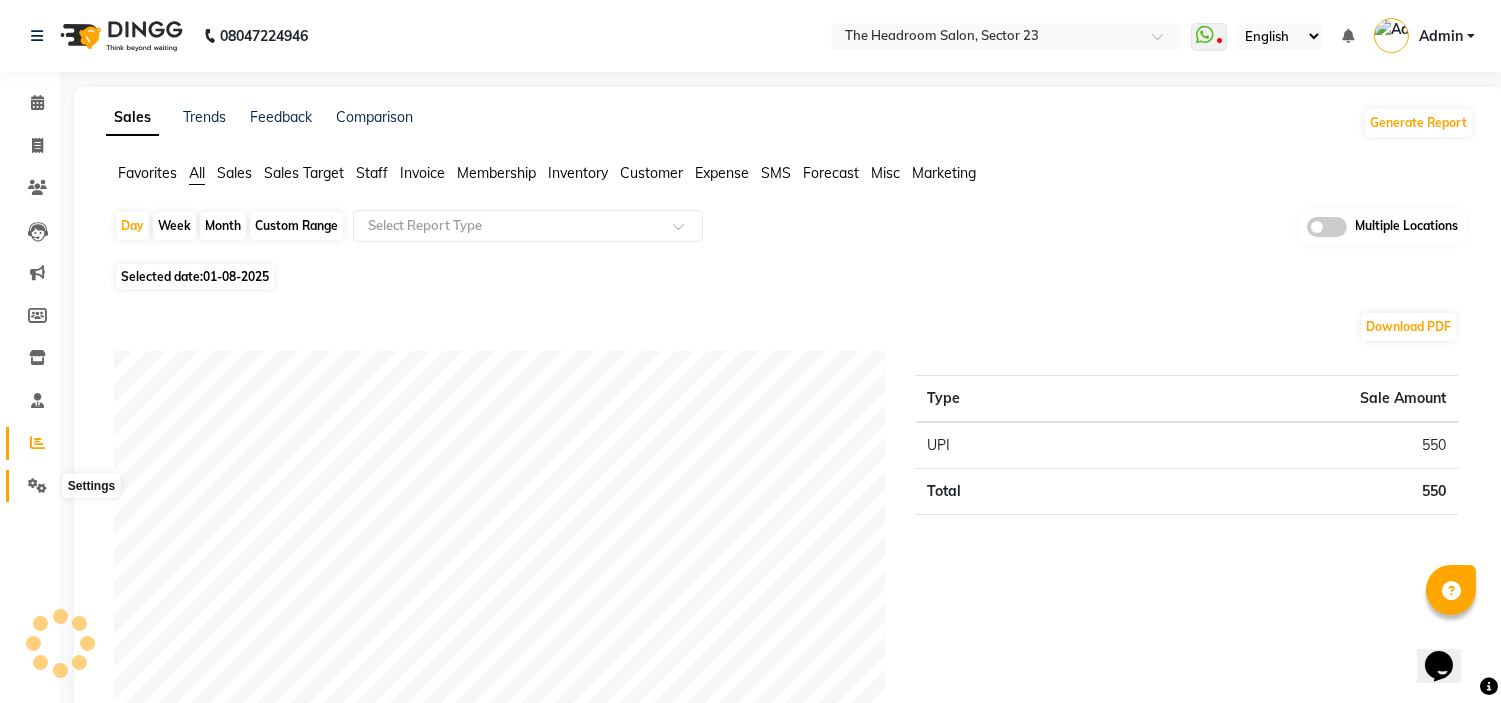 click 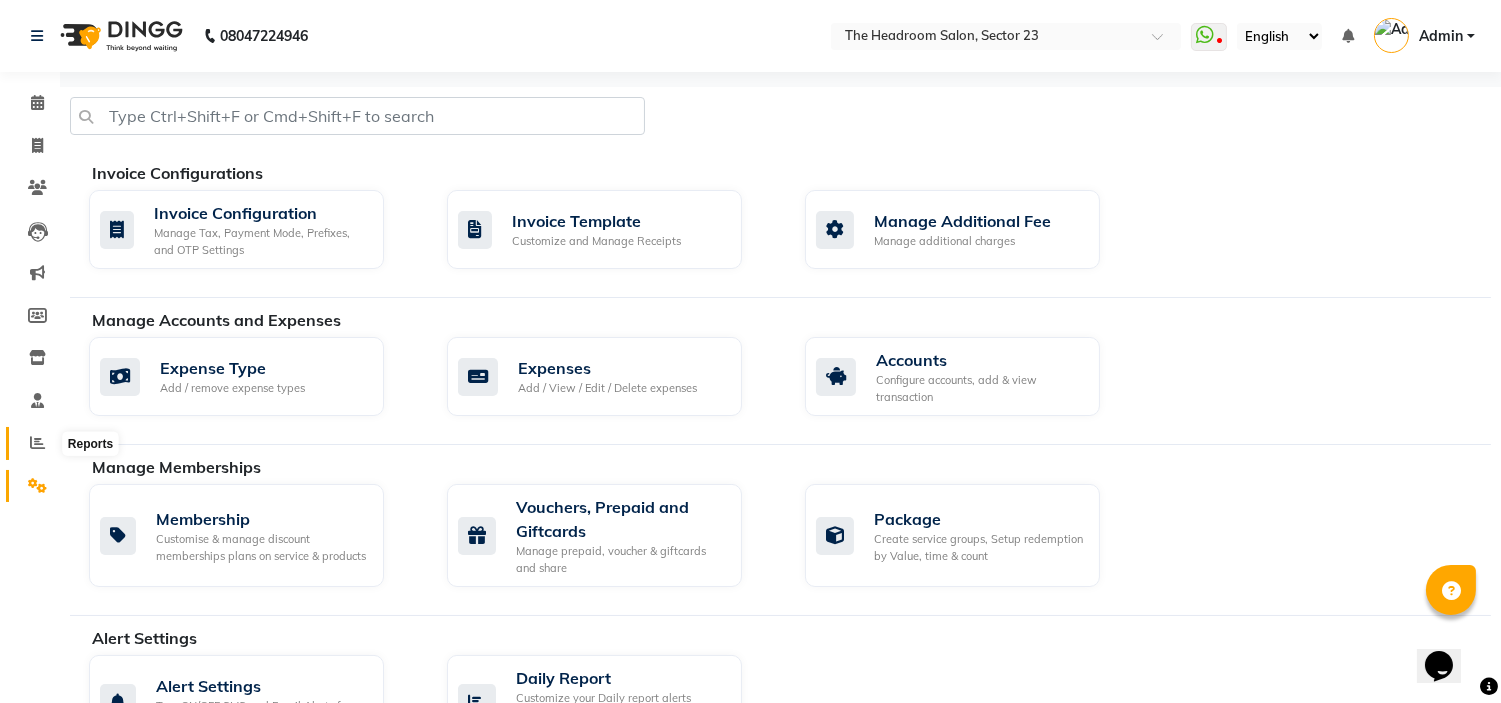 click 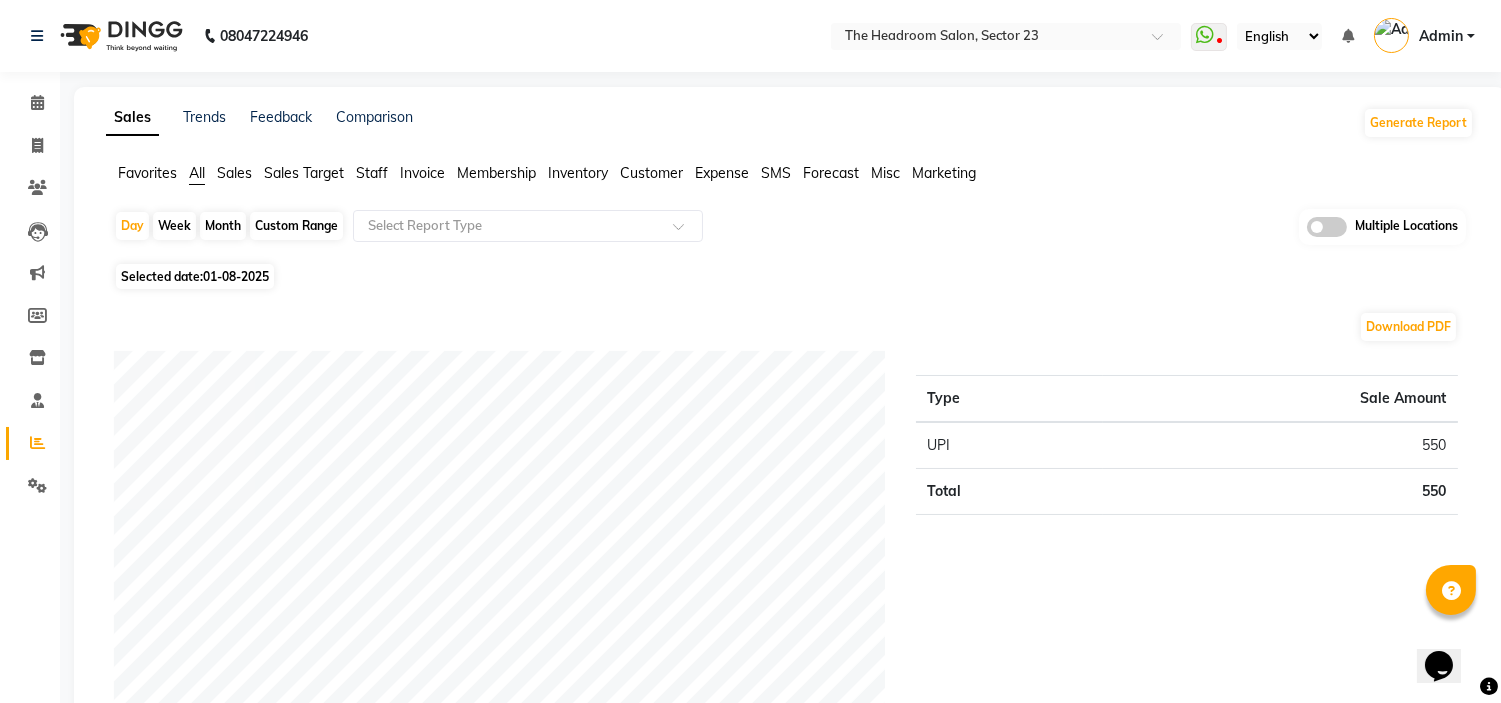 click on "Custom Range" 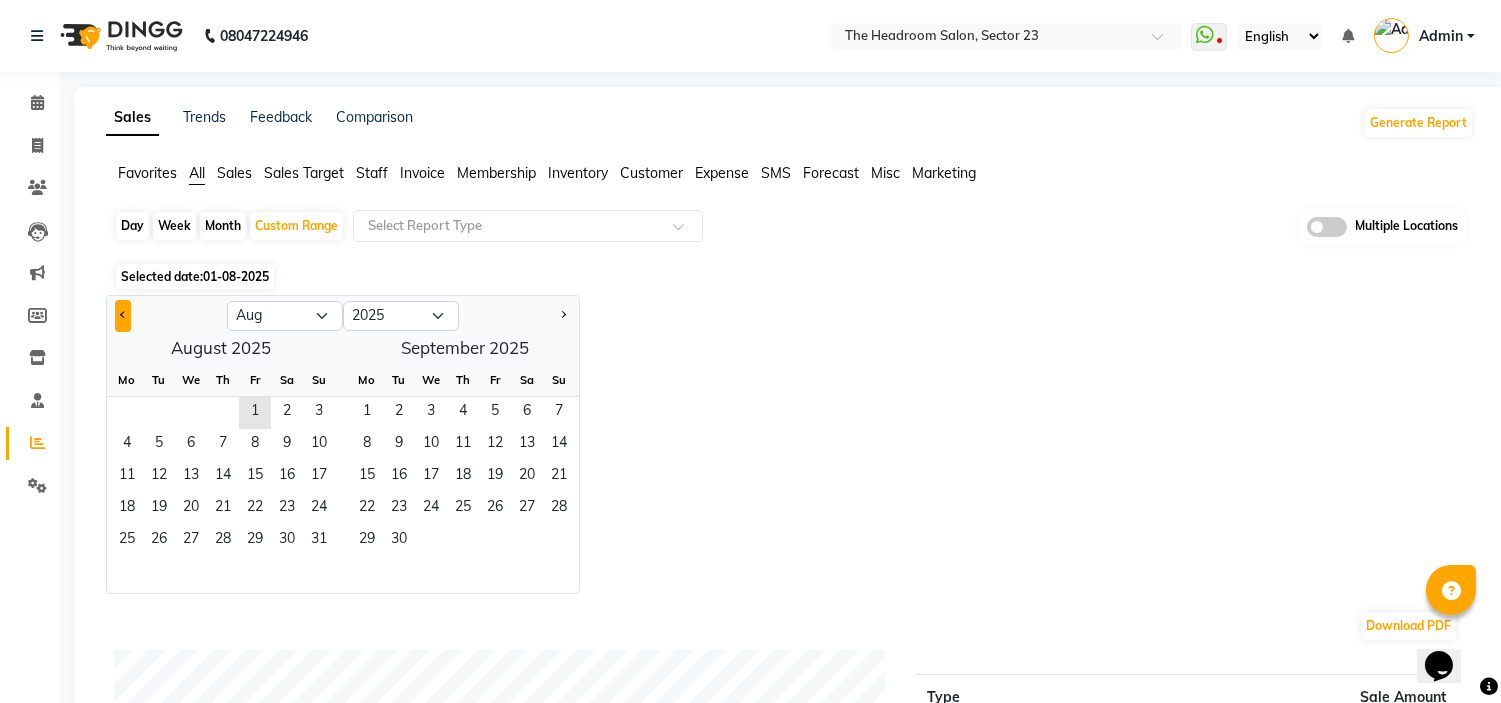 click 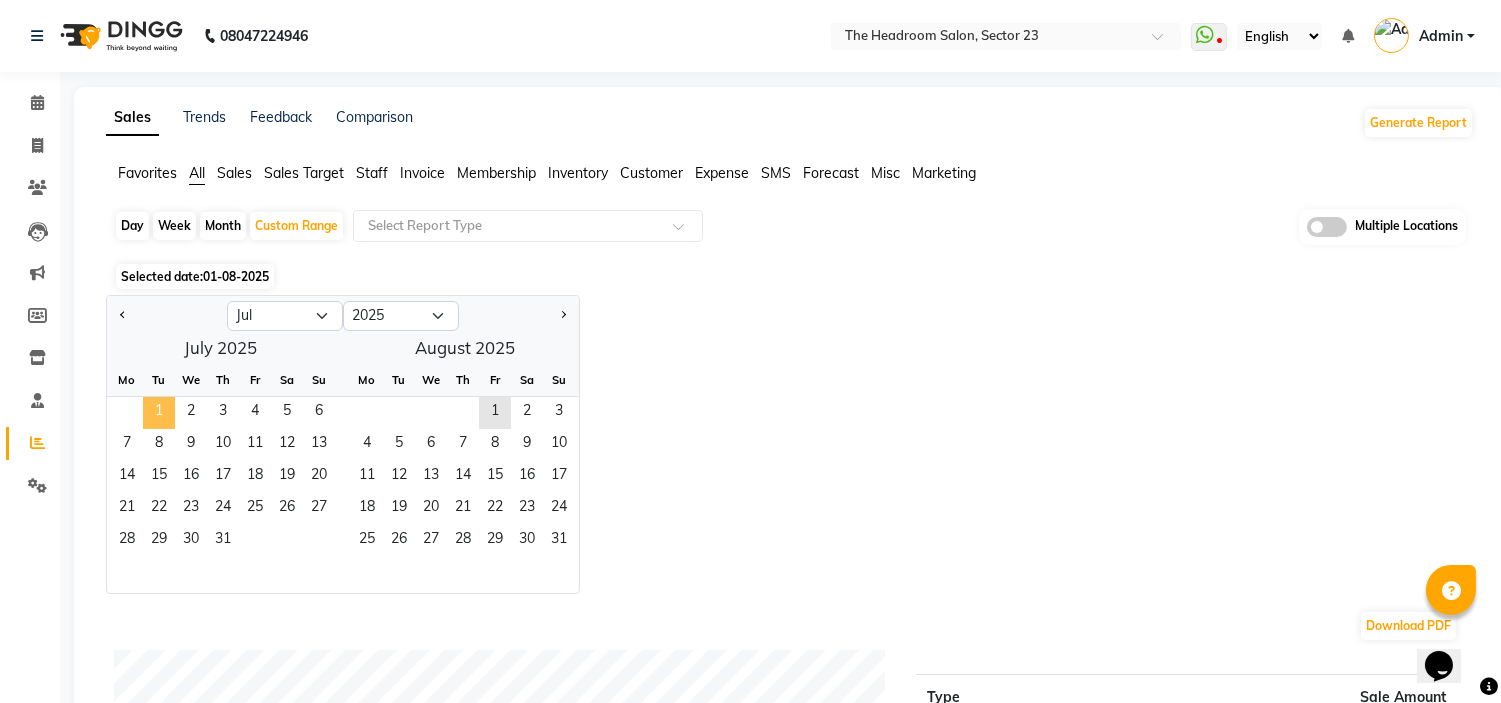 click on "1" 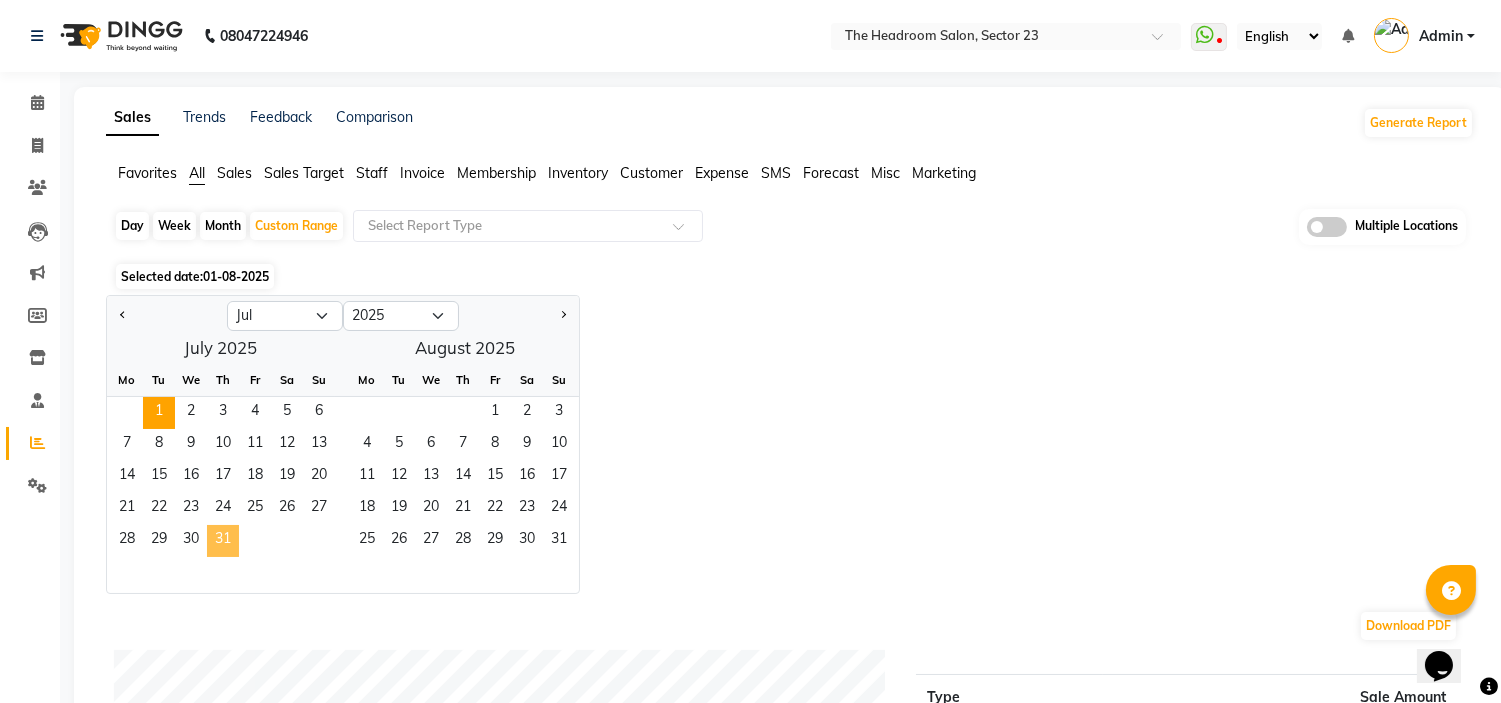 click on "31" 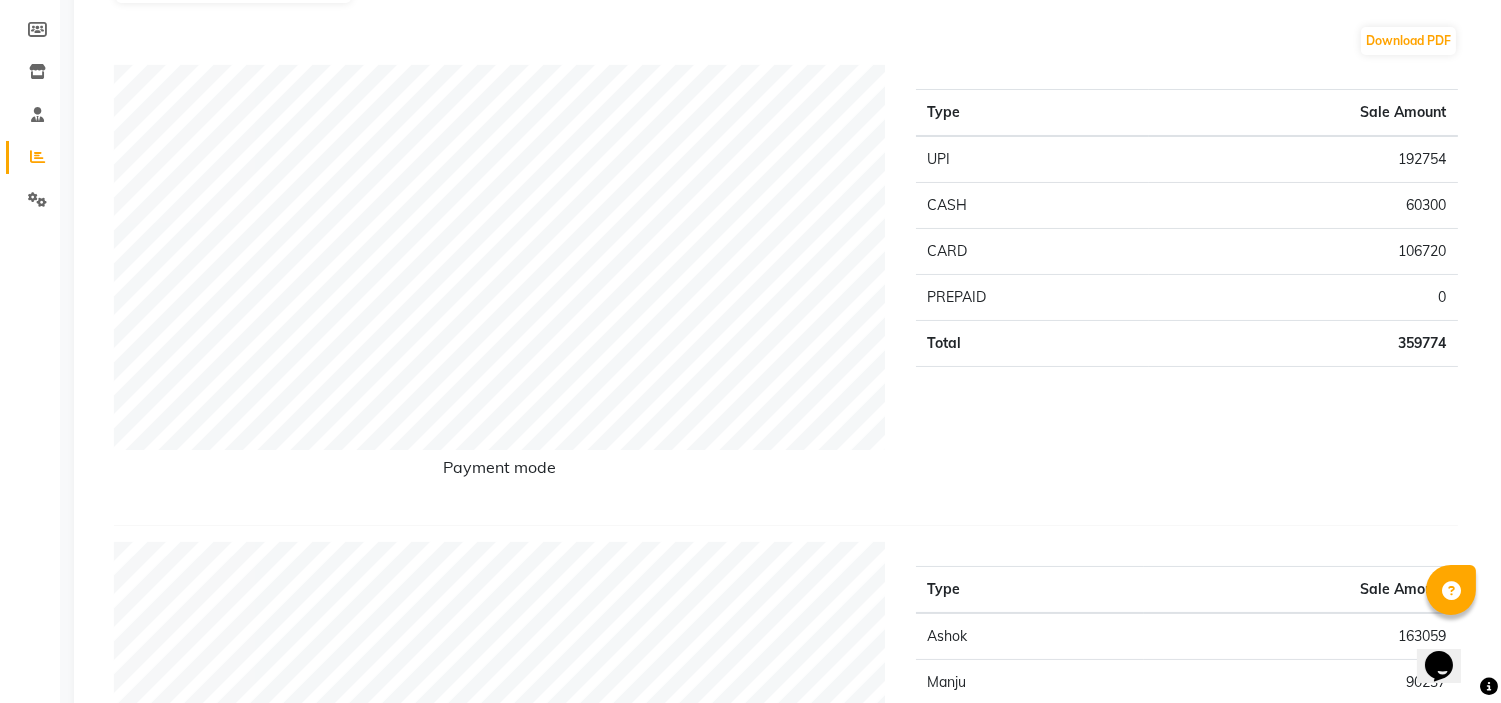 scroll, scrollTop: 0, scrollLeft: 0, axis: both 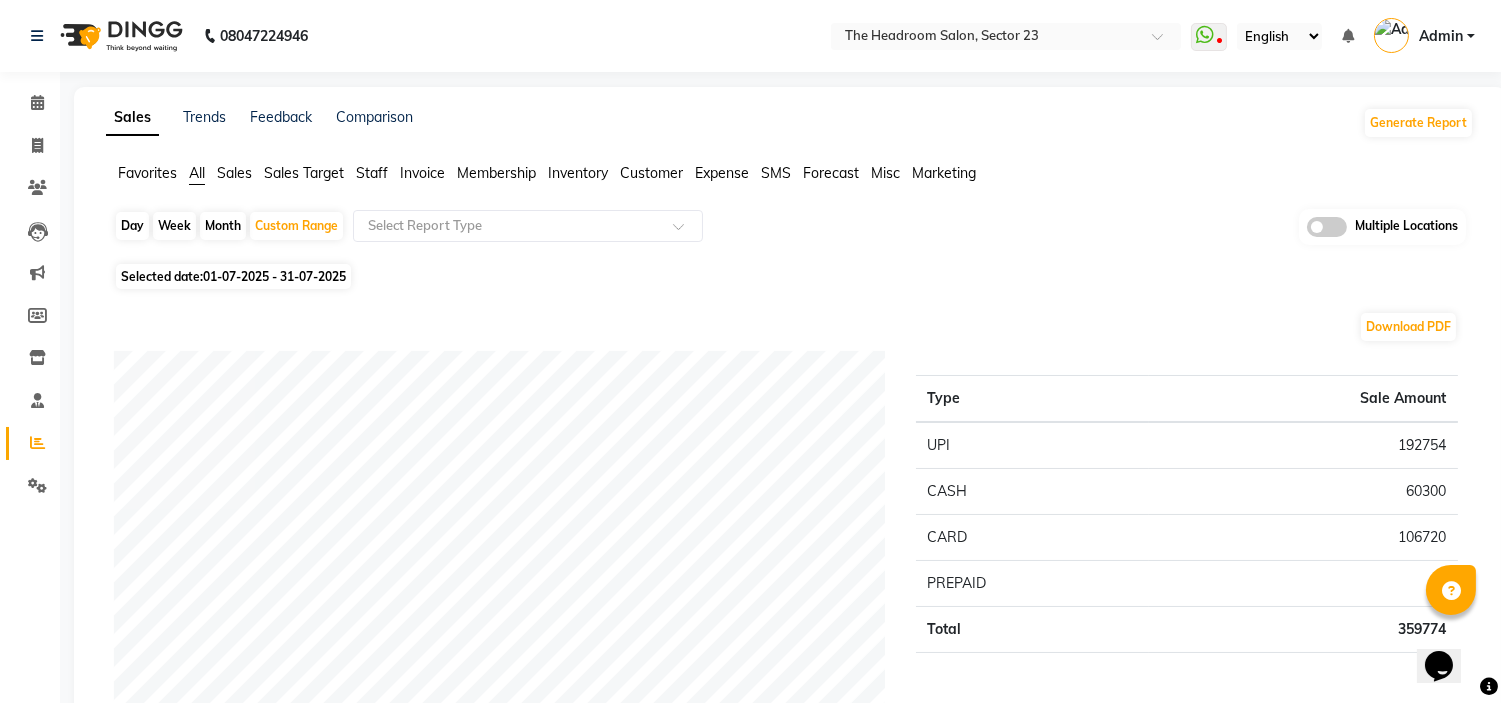 click on "Staff" 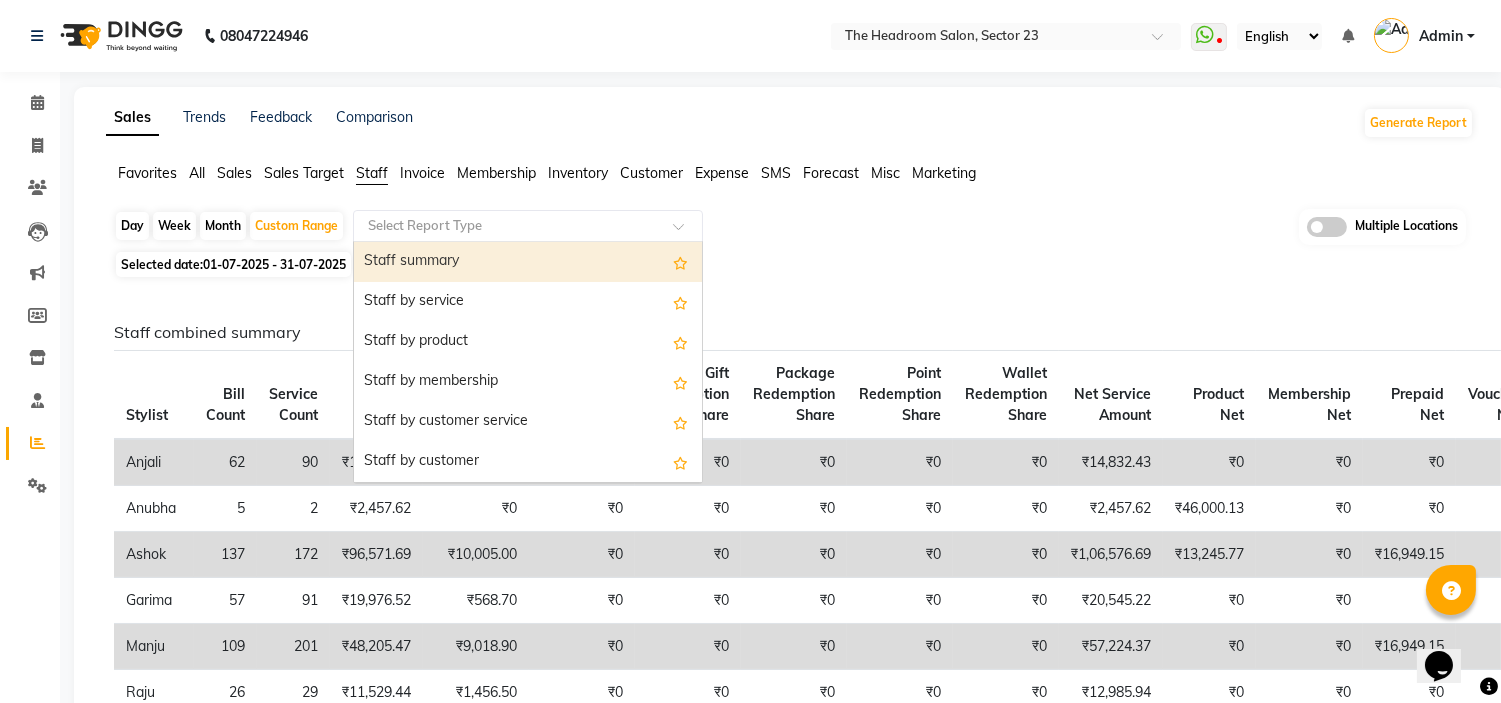 click 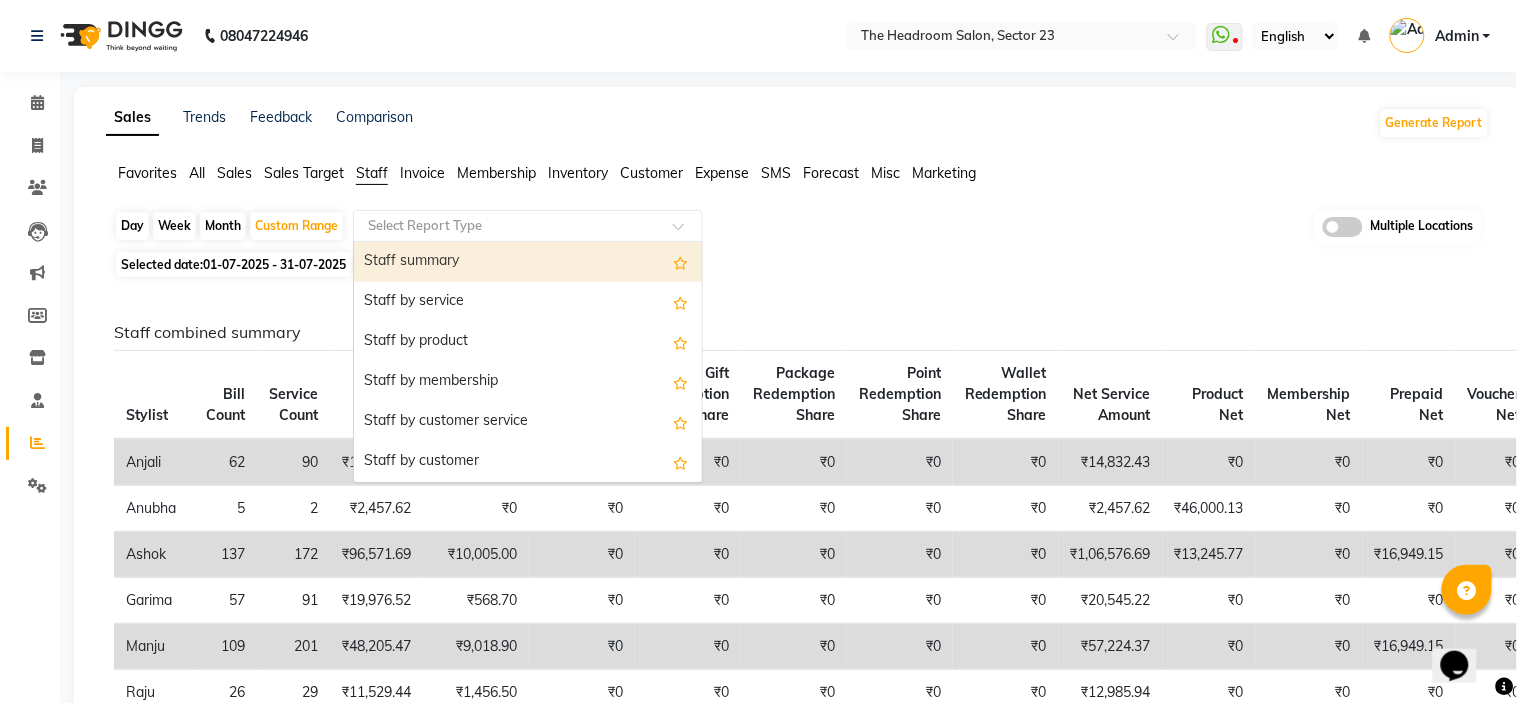 select on "filtered_report" 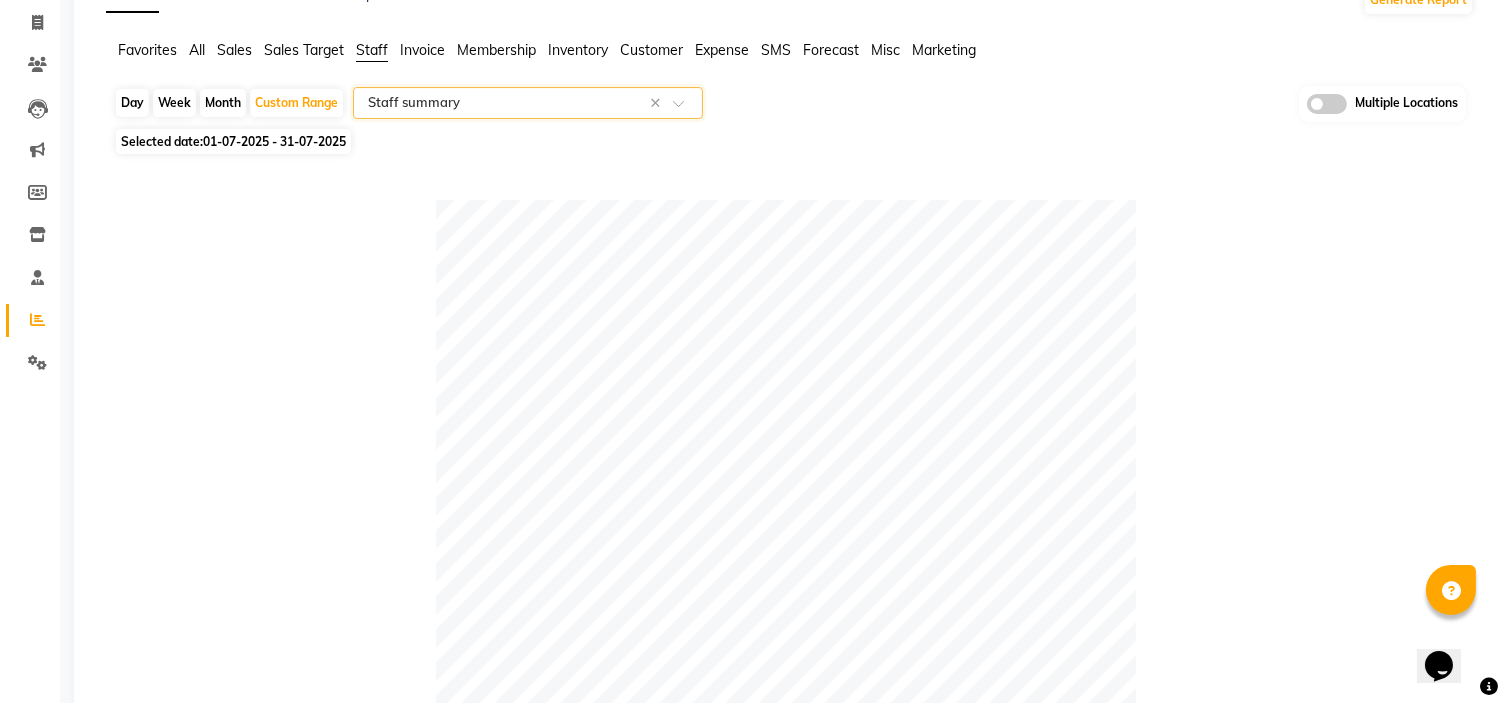 scroll, scrollTop: 125, scrollLeft: 0, axis: vertical 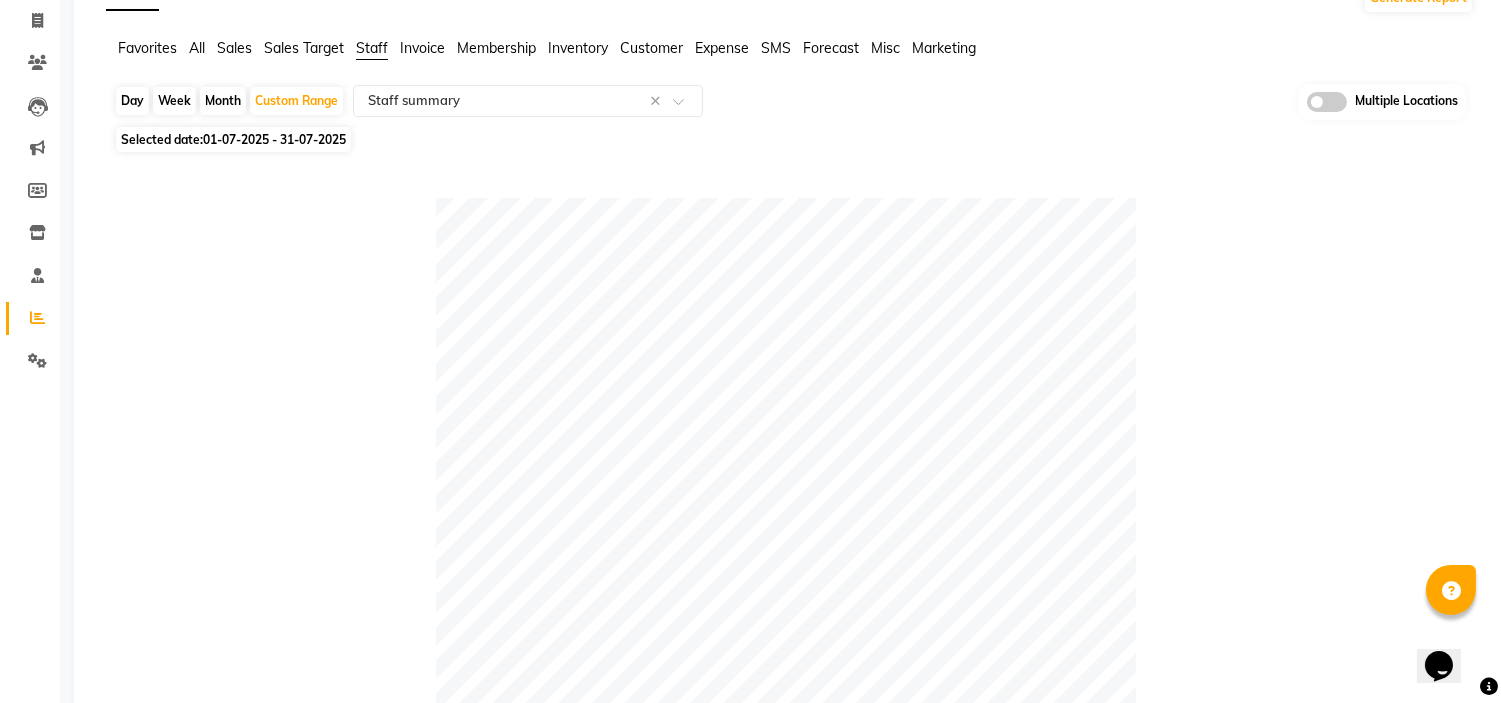click on "Selected date:  01-07-2025 - 31-07-2025" 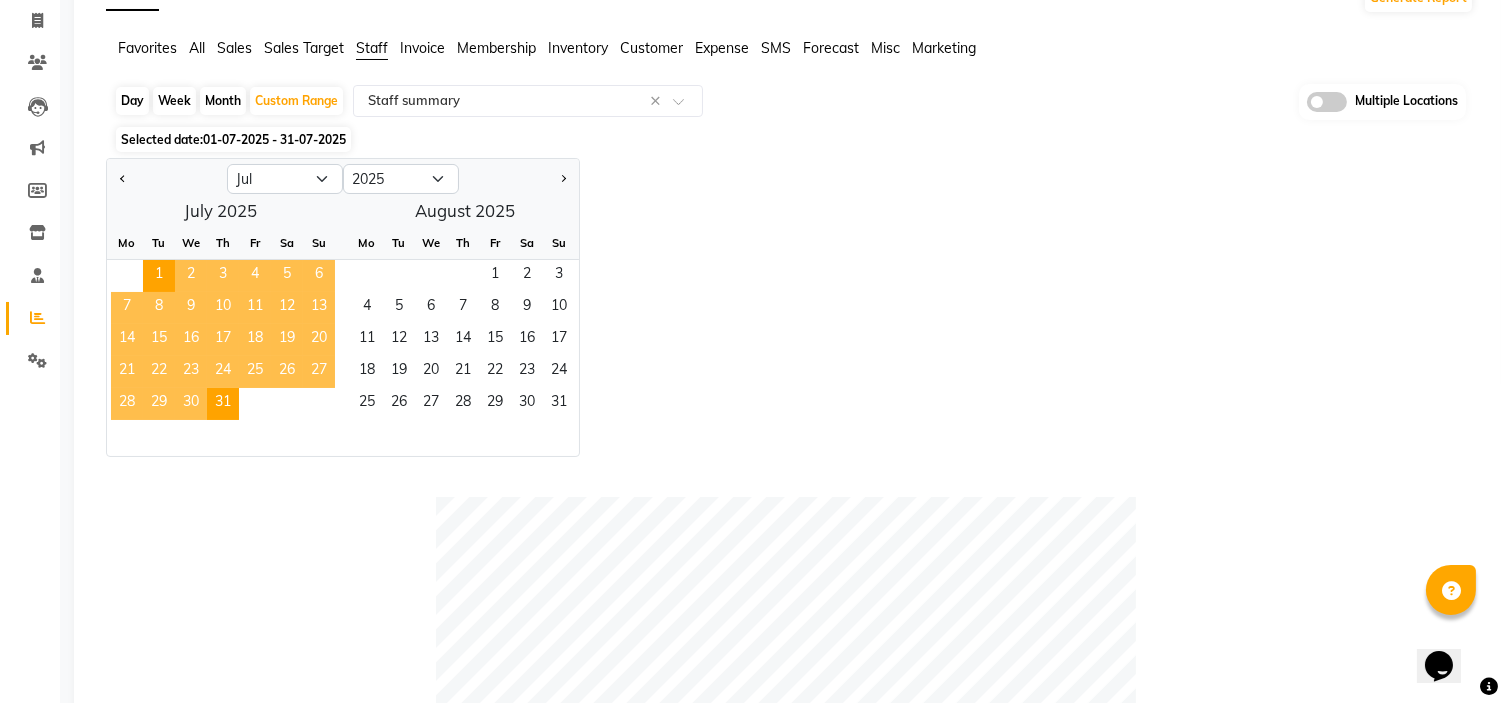 click on "Jan Feb Mar Apr May Jun Jul Aug Sep Oct Nov Dec 2015 2016 2017 2018 2019 2020 2021 2022 2023 2024 2025 2026 2027 2028 2029 2030 2031 2032 2033 2034 2035  July 2025  Mo Tu We Th Fr Sa Su  1   2   3   4   5   6   7   8   9   10   11   12   13   14   15   16   17   18   19   20   21   22   23   24   25   26   27   28   29   30   31   August 2025  Mo Tu We Th Fr Sa Su  1   2   3   4   5   6   7   8   9   10   11   12   13   14   15   16   17   18   19   20   21   22   23   24   25   26   27   28   29   30   31" 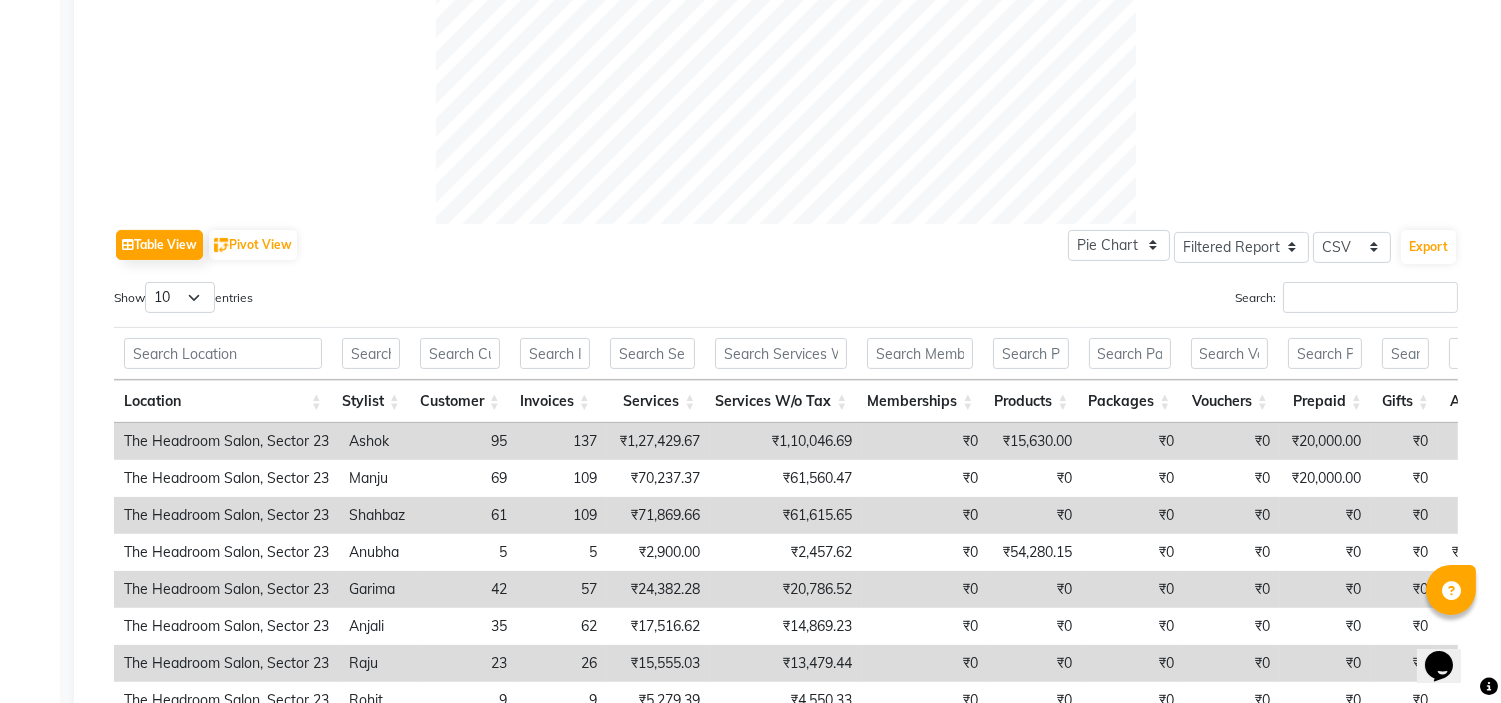 scroll, scrollTop: 1298, scrollLeft: 0, axis: vertical 